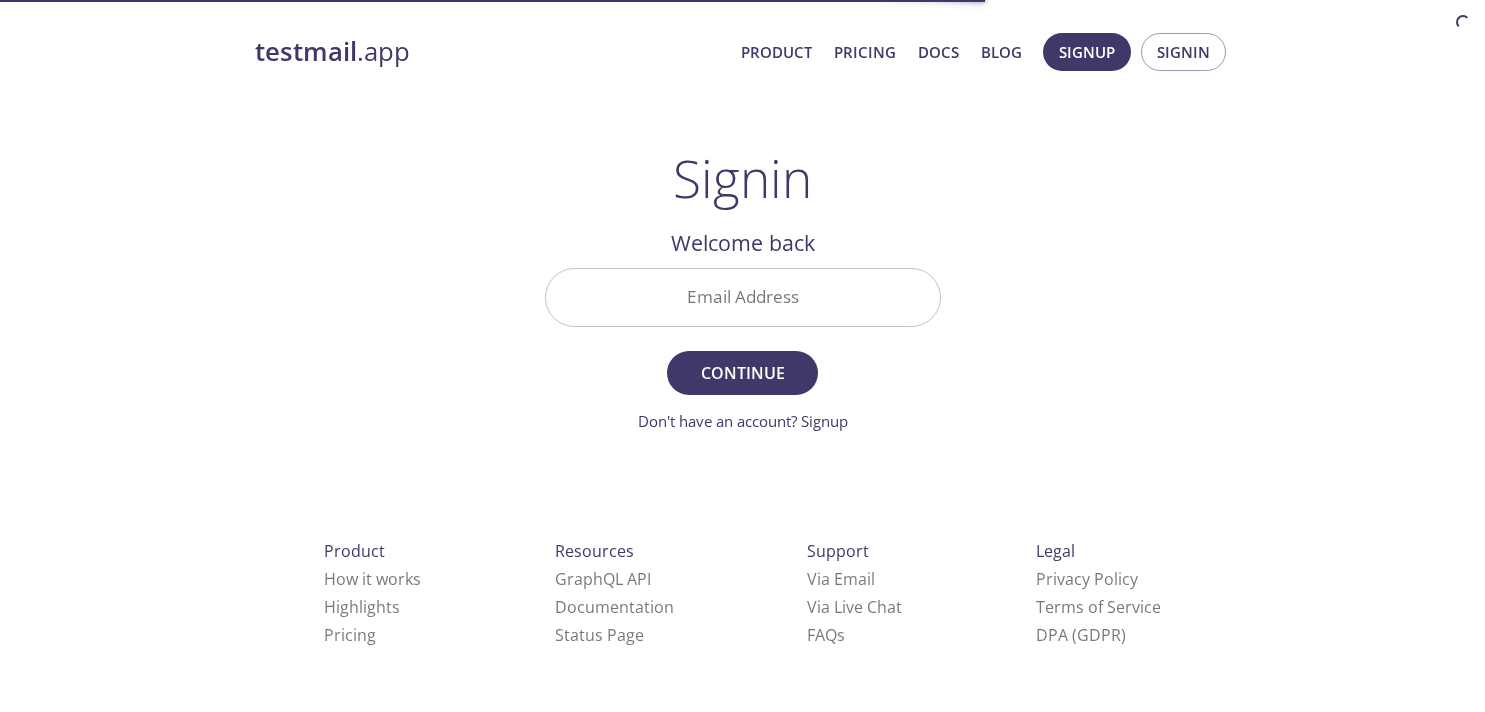 scroll, scrollTop: 0, scrollLeft: 0, axis: both 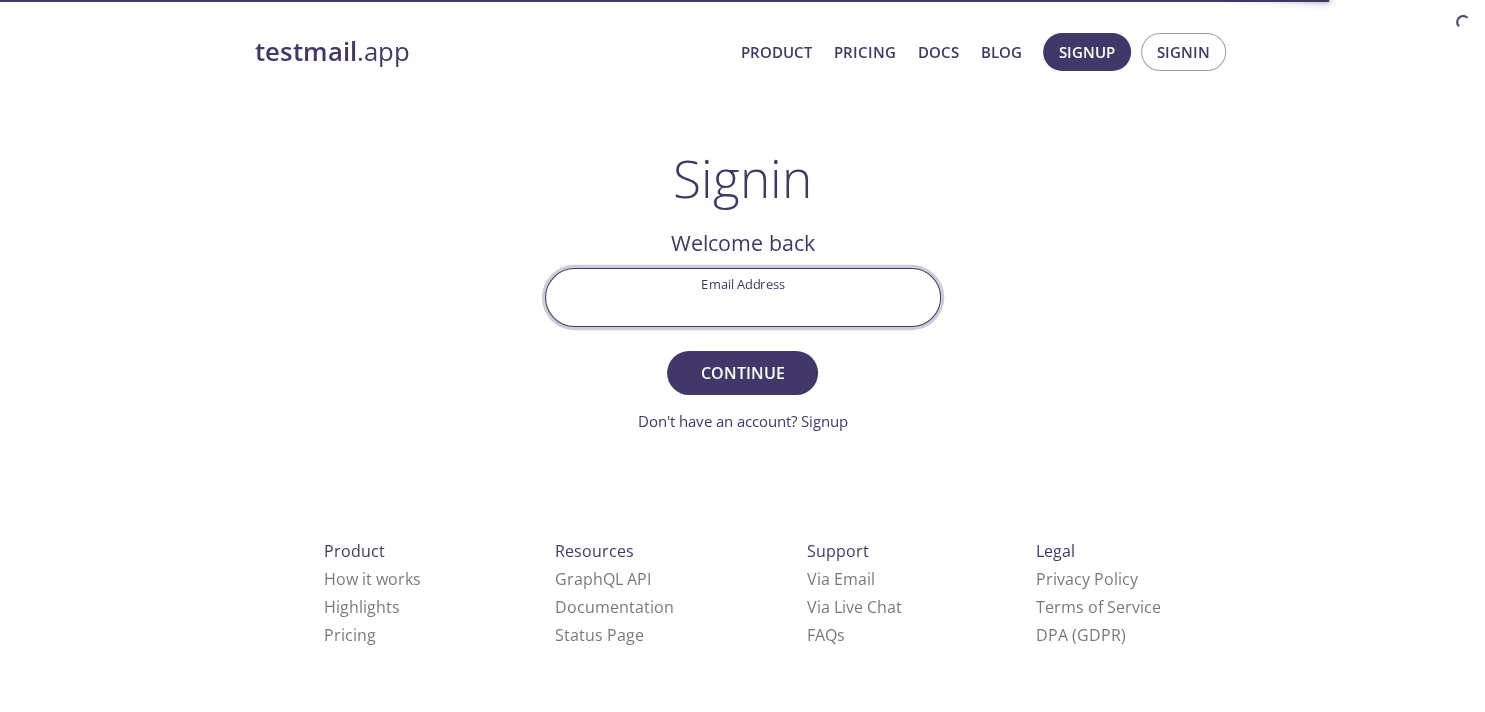 click on "Email Address" at bounding box center [743, 297] 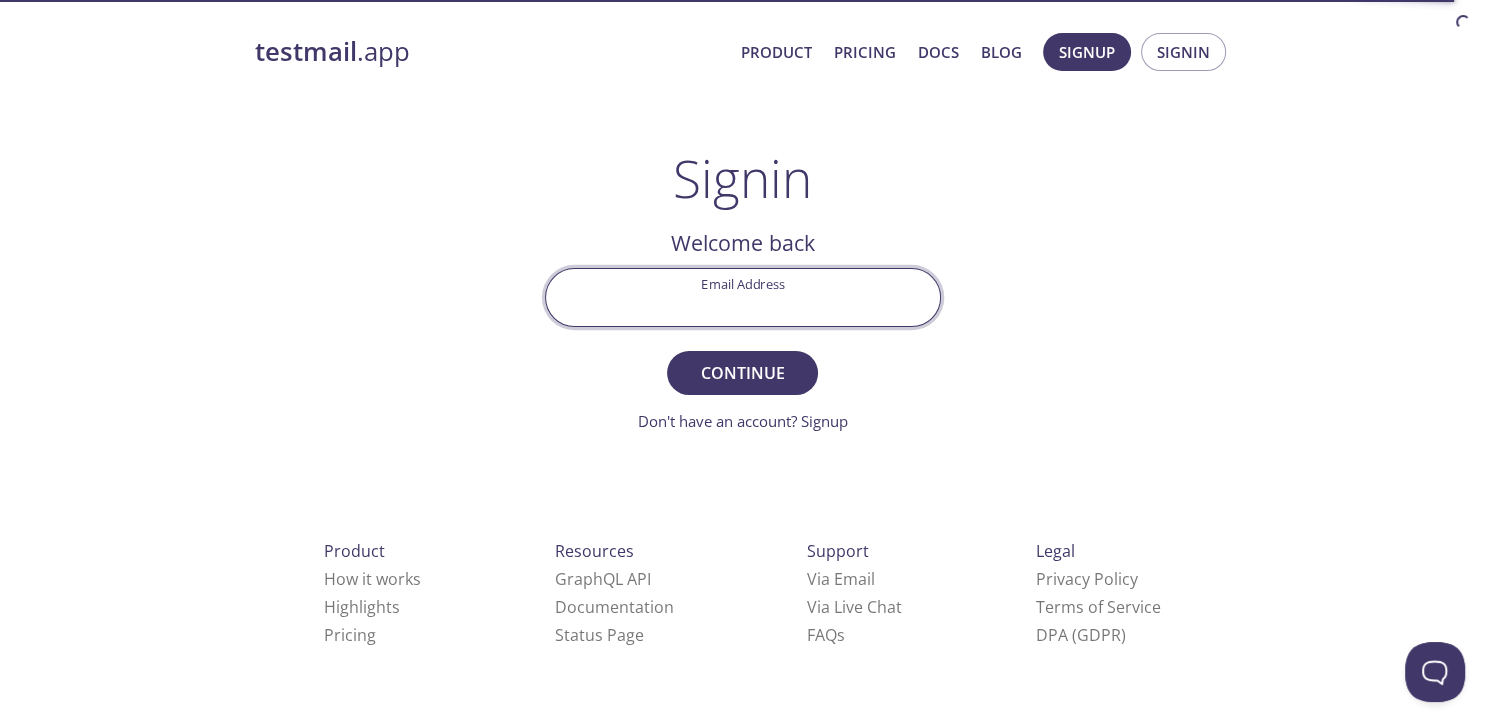 scroll, scrollTop: 0, scrollLeft: 0, axis: both 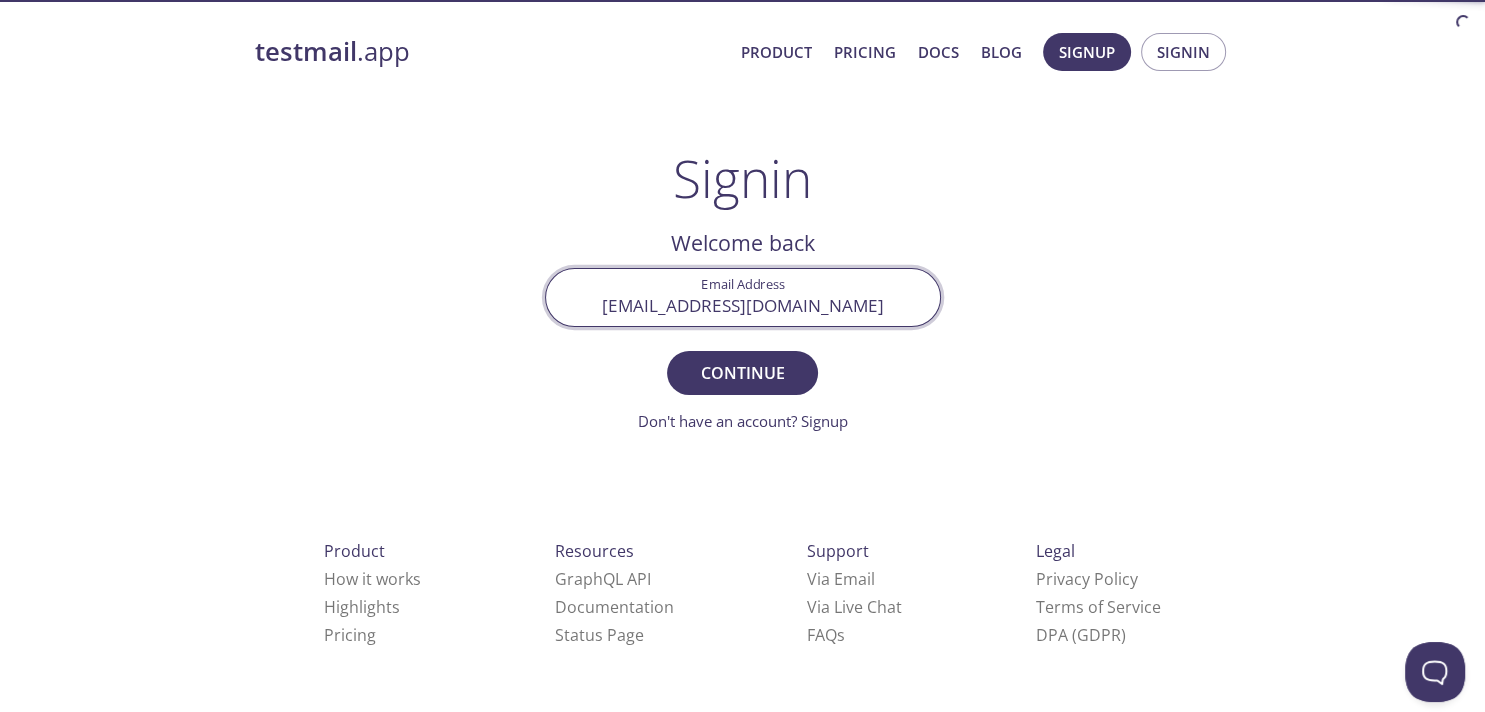 type on "[EMAIL_ADDRESS][DOMAIN_NAME]" 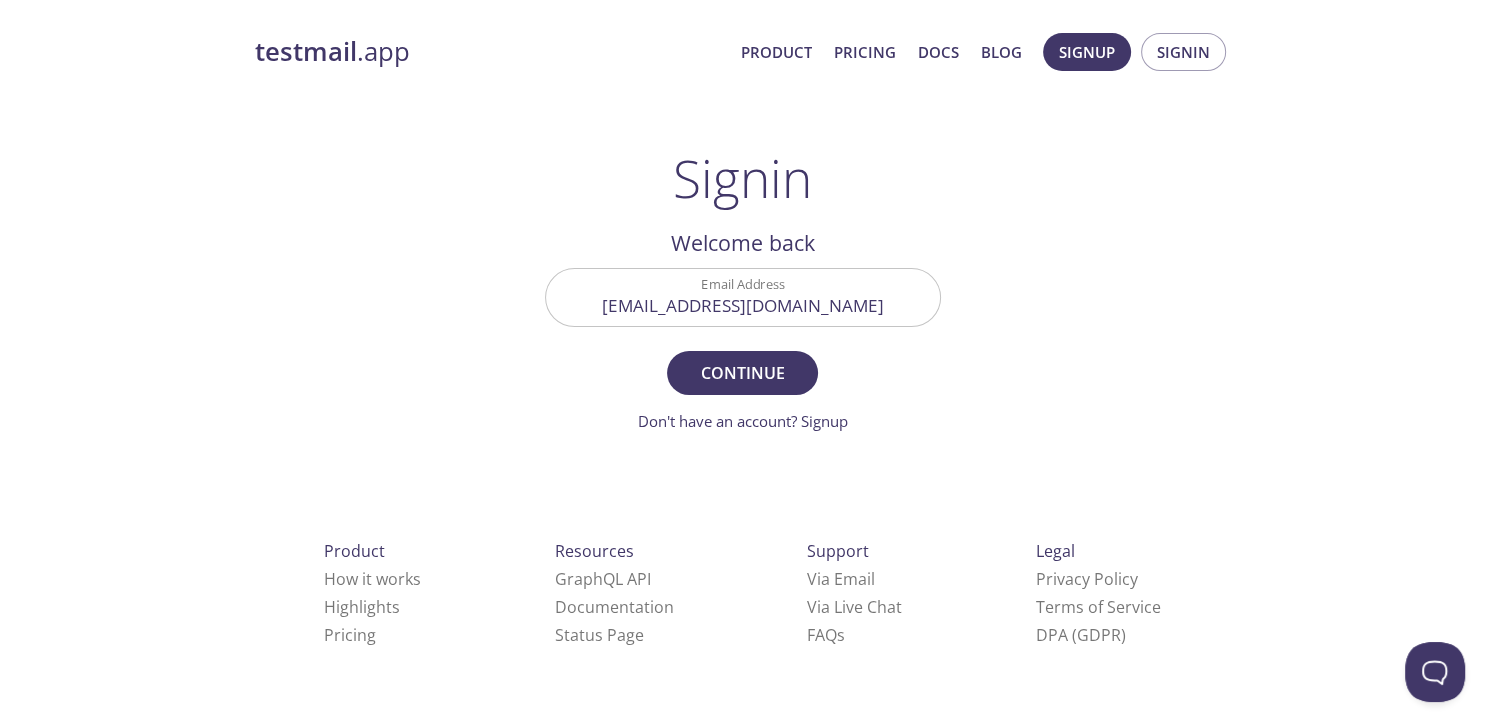 click on "testmail .app Product Pricing Docs Blog Signup Signin Signin Welcome back Email Address [EMAIL_ADDRESS][DOMAIN_NAME] Continue Don't have an account? Signup Check your email inbox Signin Security Code Signin Didn't receive anything? Resend email Product How it works Highlights Pricing Resources GraphQL API Documentation Status Page Support Via Email Via Live Chat FAQ s Legal Privacy Policy Terms of Service DPA (GDPR) © [DOMAIN_NAME] [GEOGRAPHIC_DATA], [GEOGRAPHIC_DATA] Who We Are" at bounding box center (742, 437) 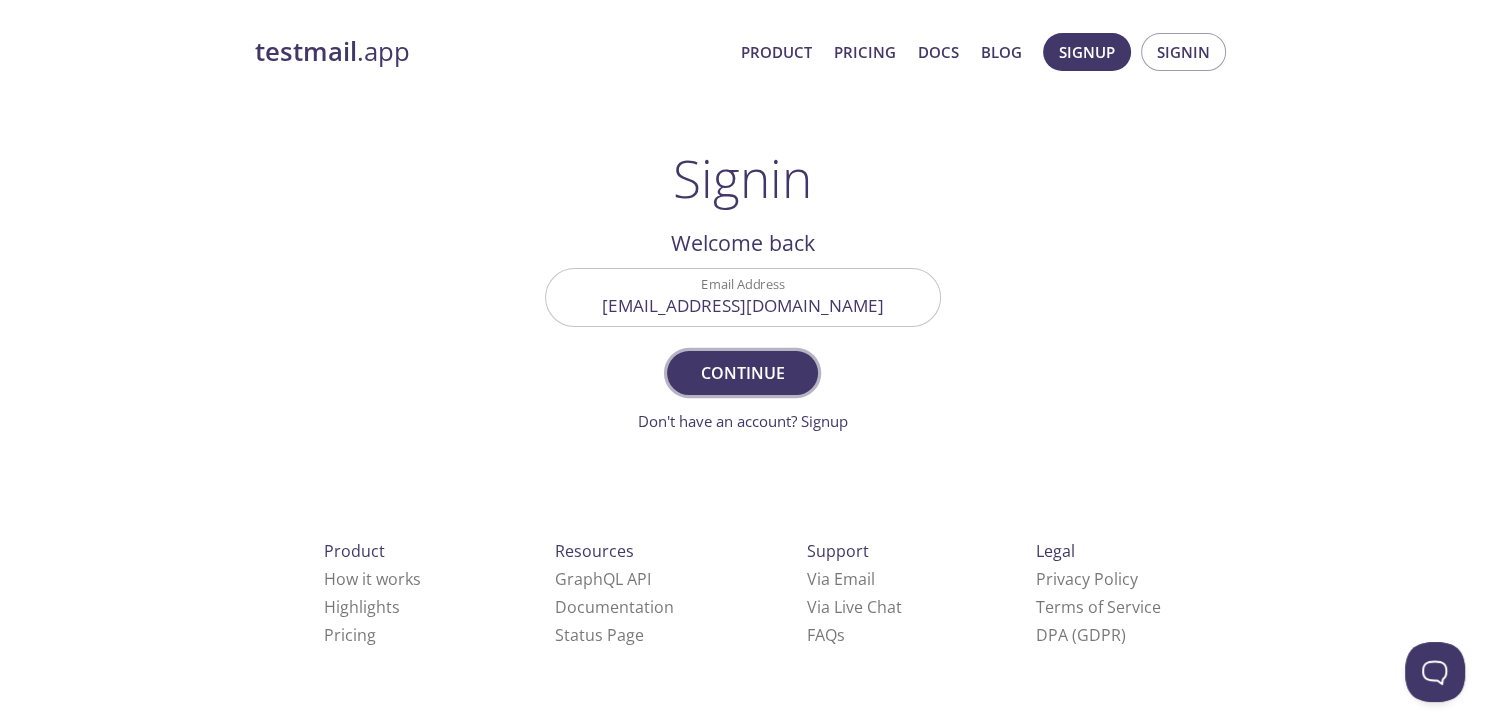 click on "Continue" at bounding box center (742, 373) 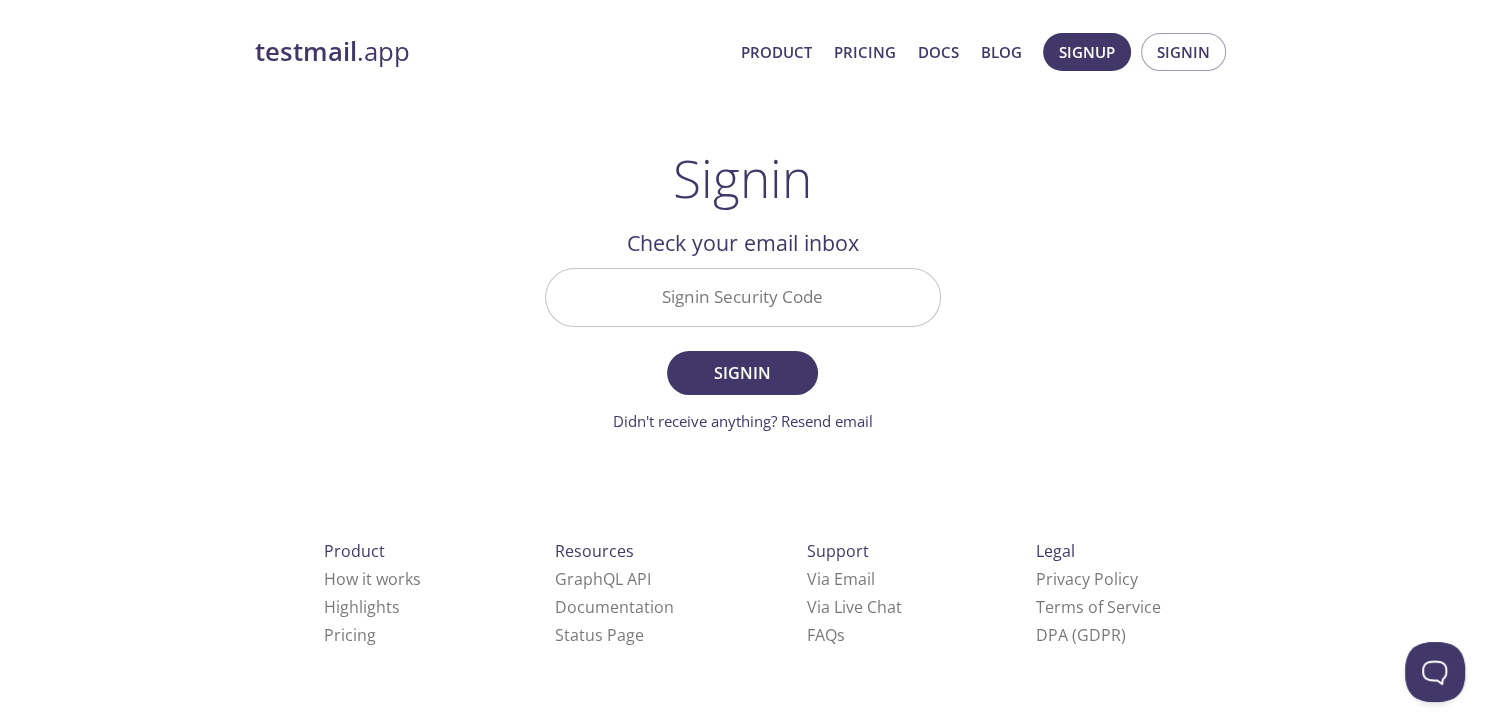 click on "Signin Security Code" at bounding box center [743, 297] 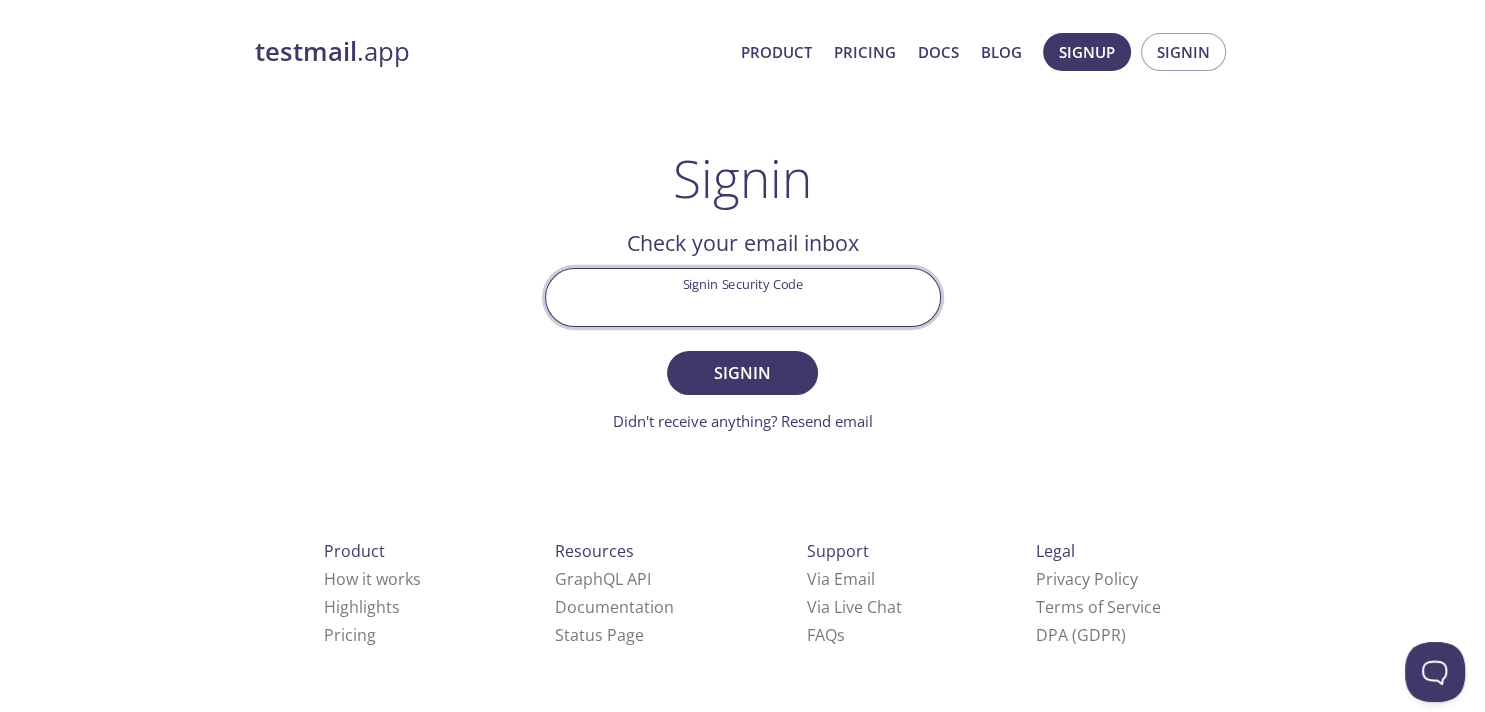 paste on "NDVQPCK" 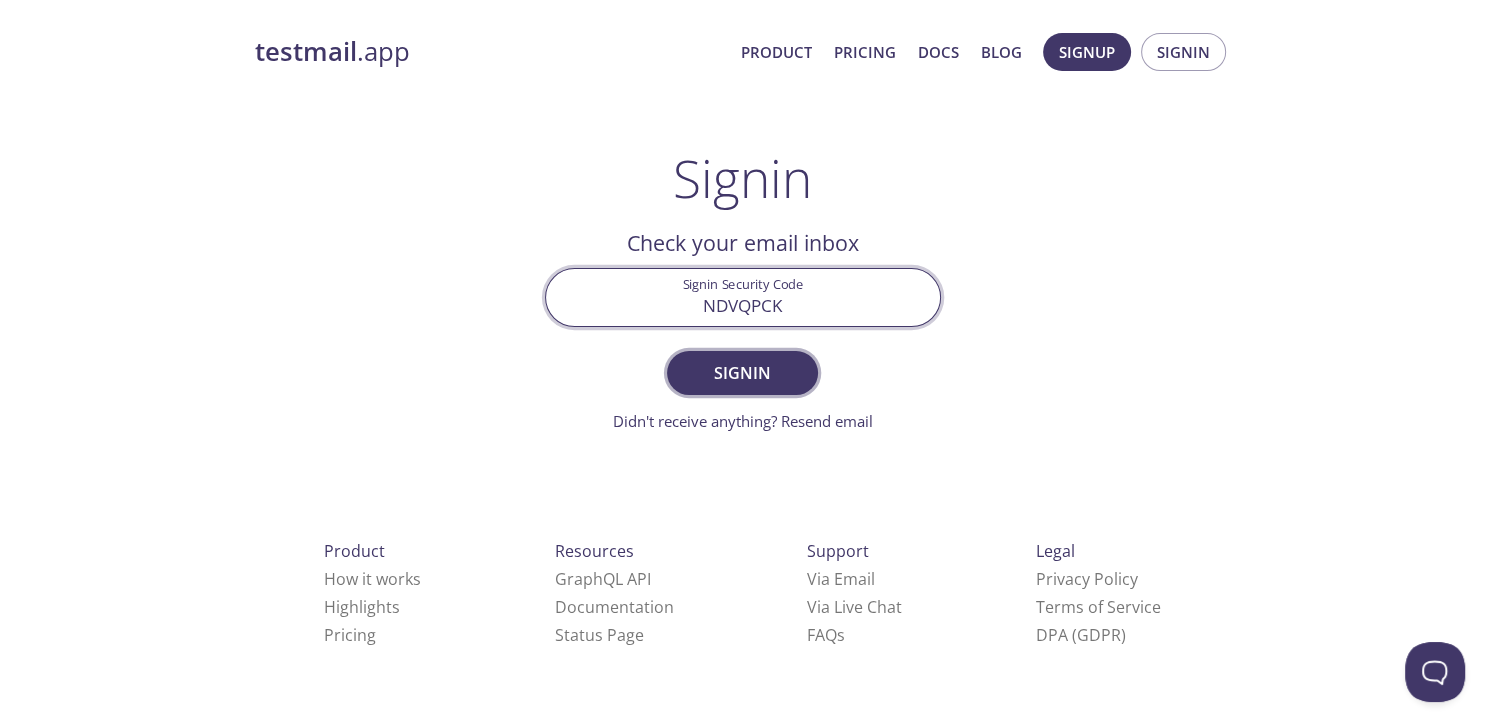 type on "NDVQPCK" 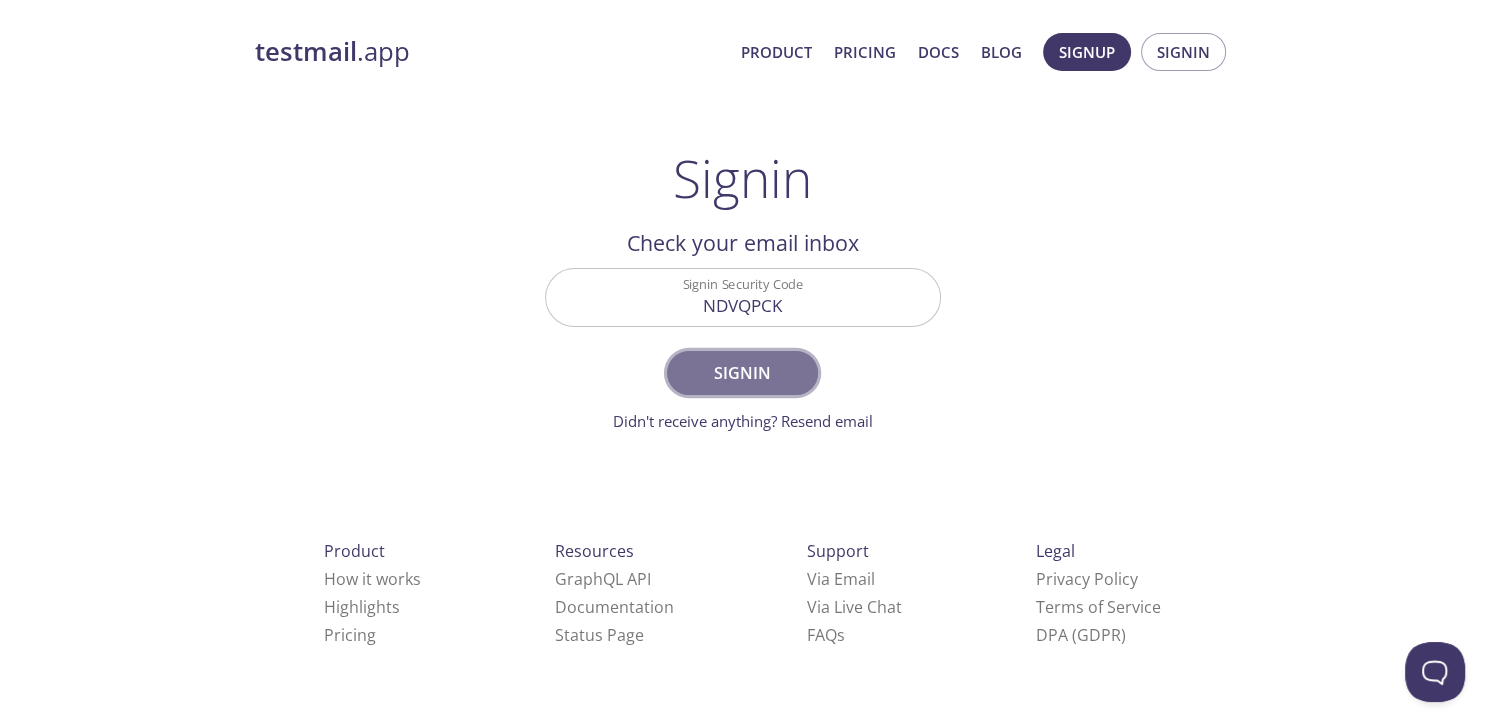 click on "Signin" at bounding box center [742, 373] 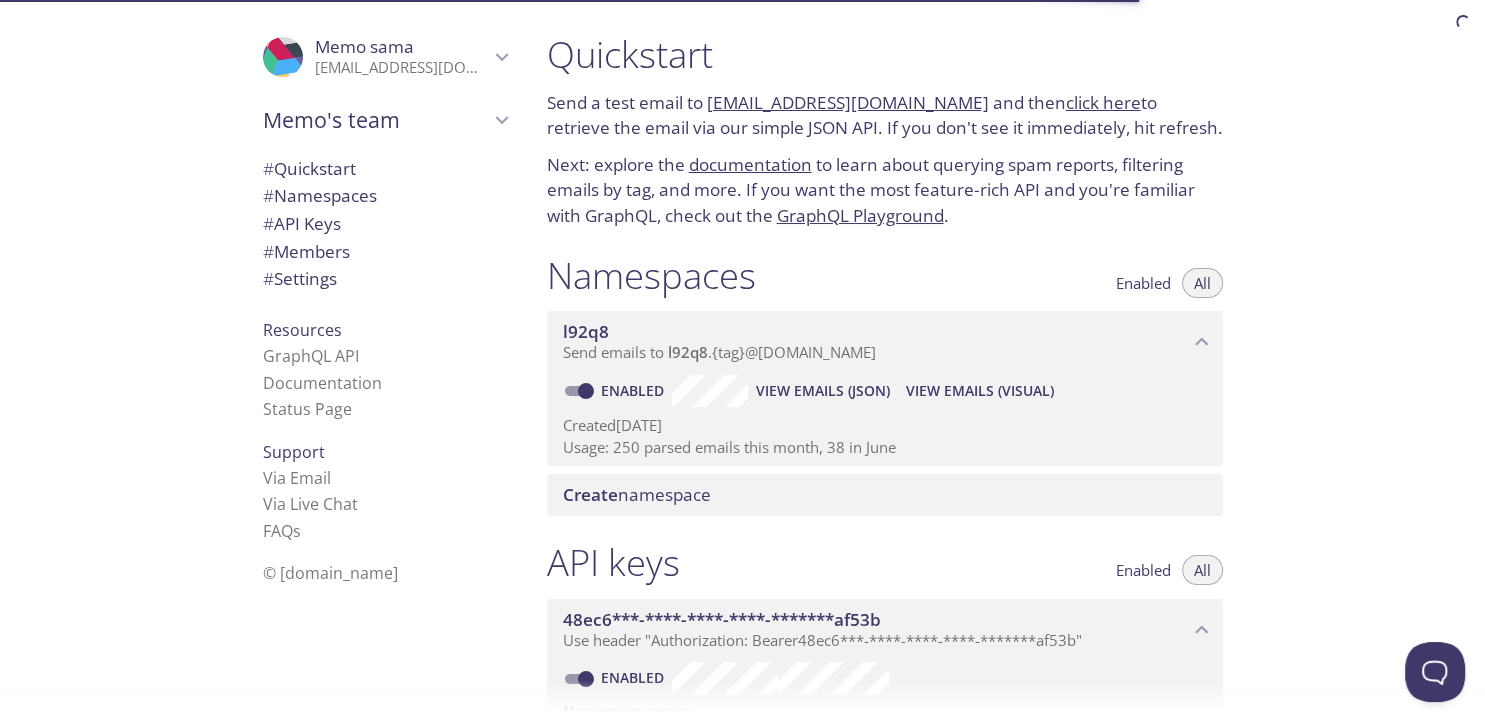 click on "View Emails (Visual)" at bounding box center (980, 391) 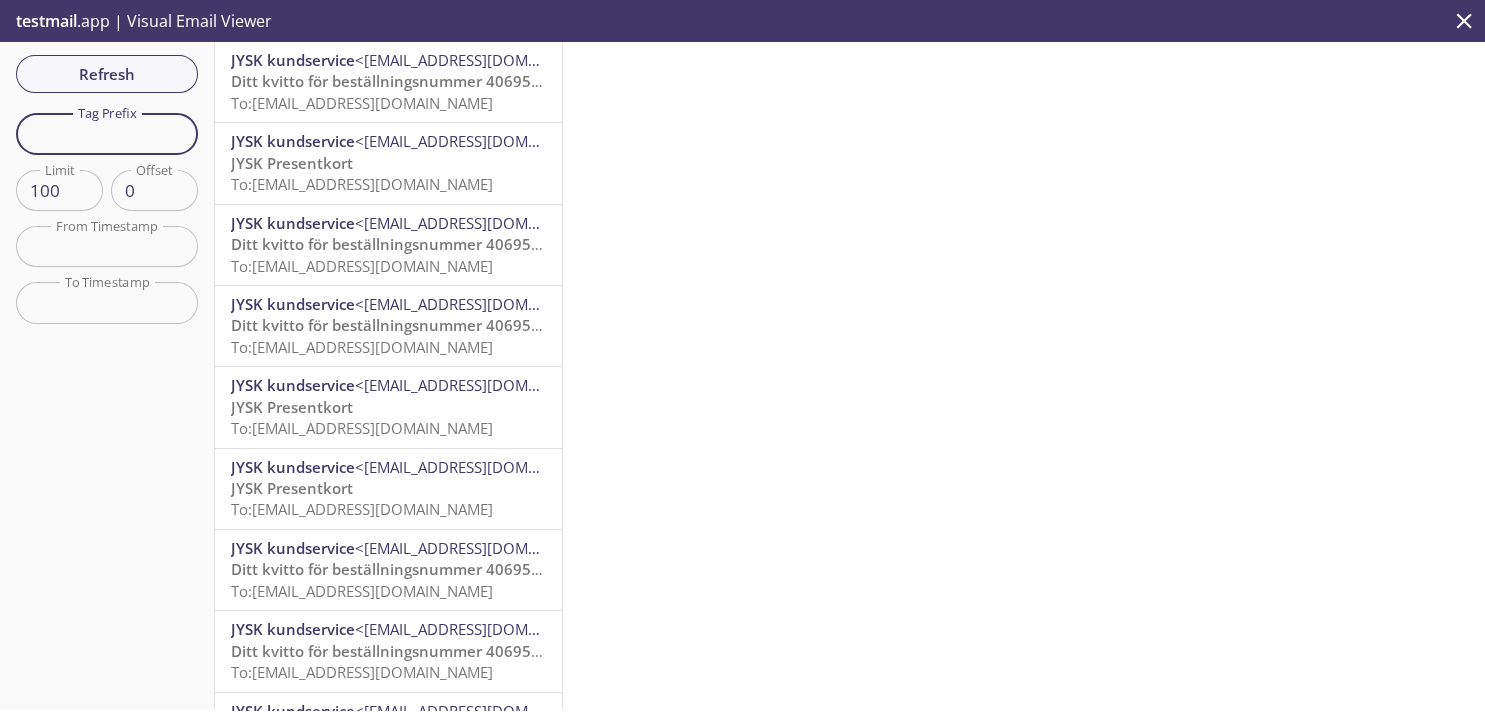 click at bounding box center (107, 133) 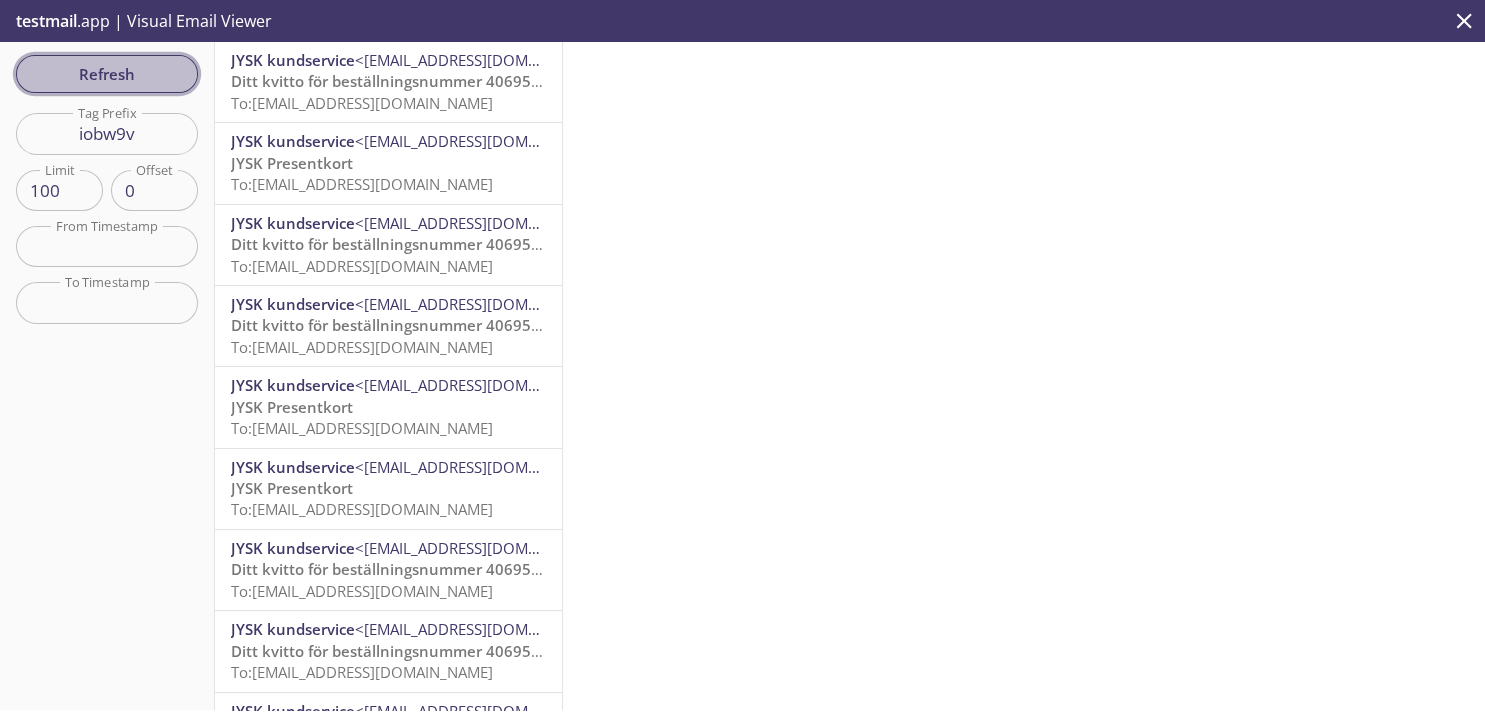 click on "Refresh" at bounding box center [107, 74] 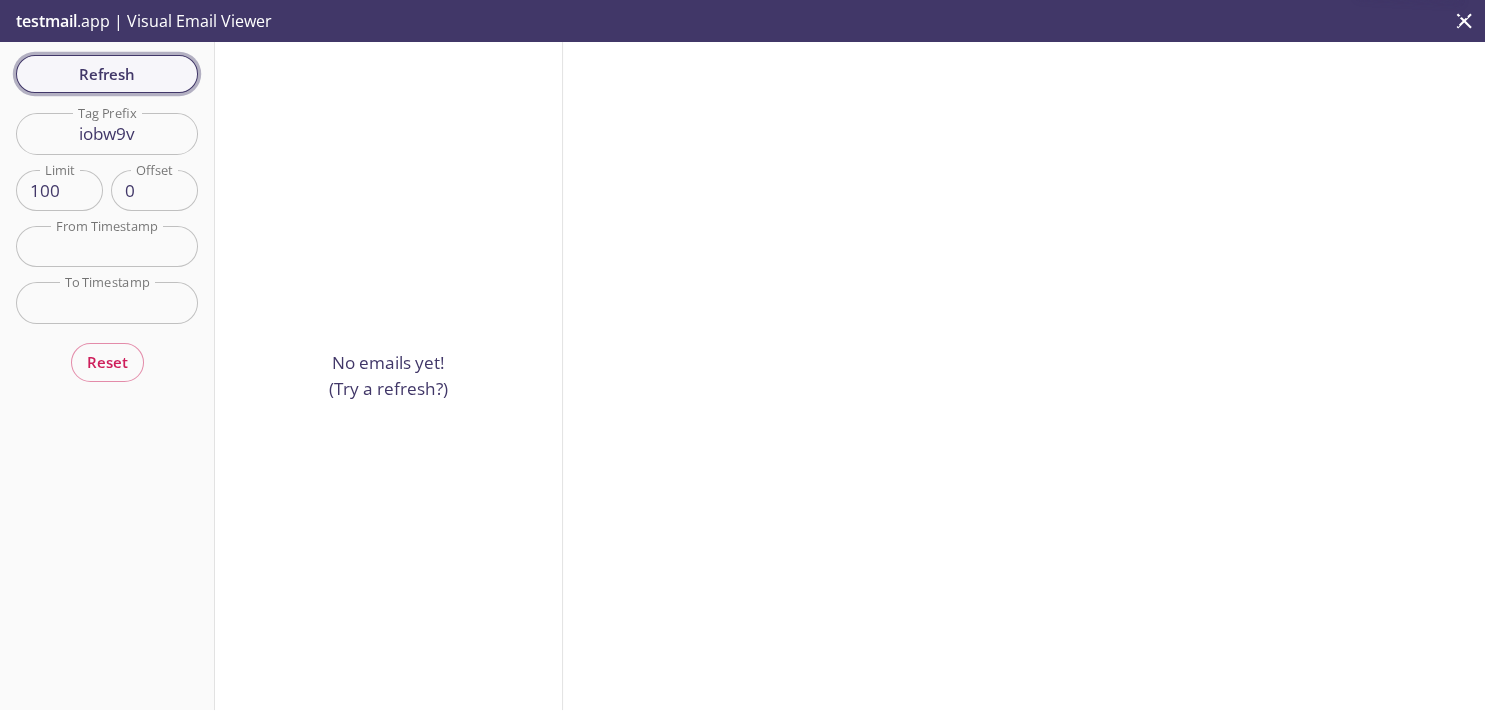 click on "Refresh" at bounding box center (107, 74) 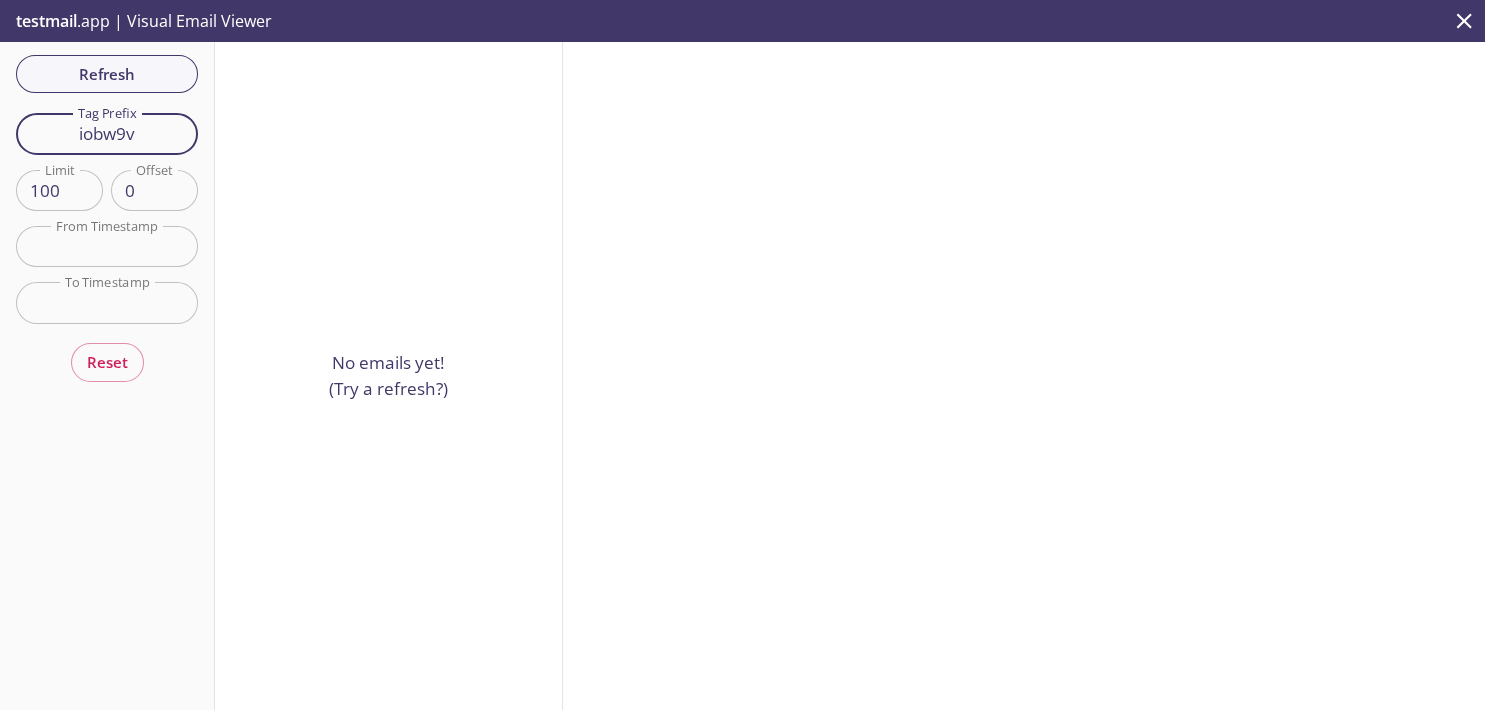 drag, startPoint x: 169, startPoint y: 128, endPoint x: 33, endPoint y: 130, distance: 136.01471 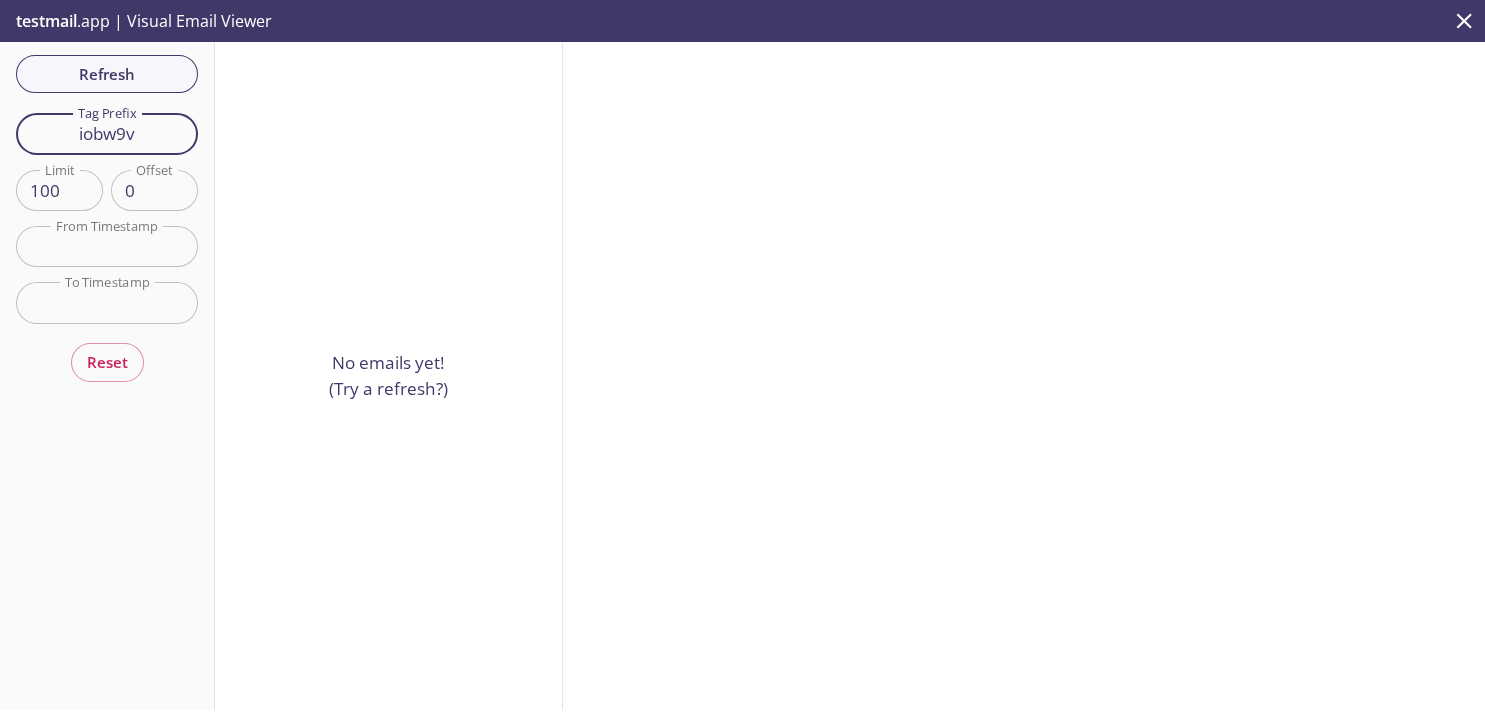 click on "iobw9v" at bounding box center [107, 133] 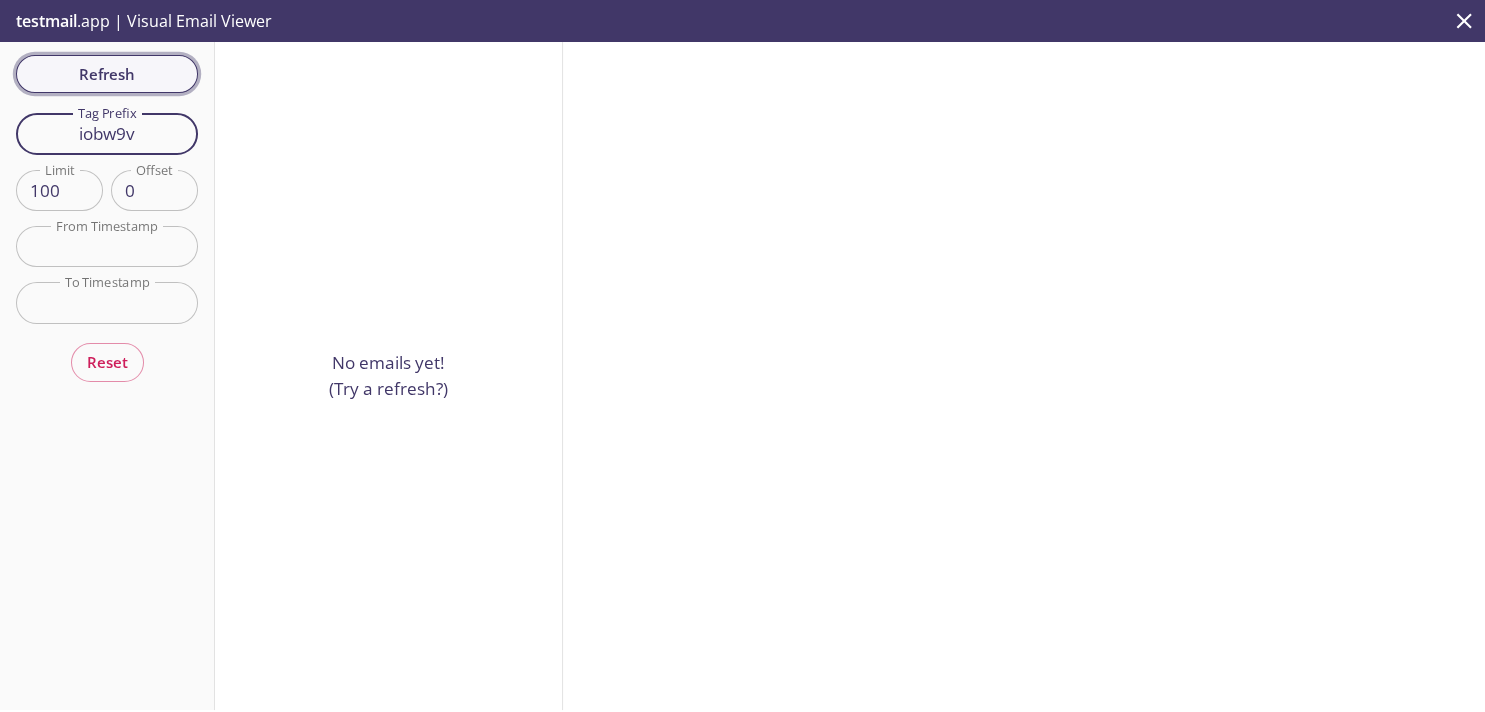 paste on "ama89k" 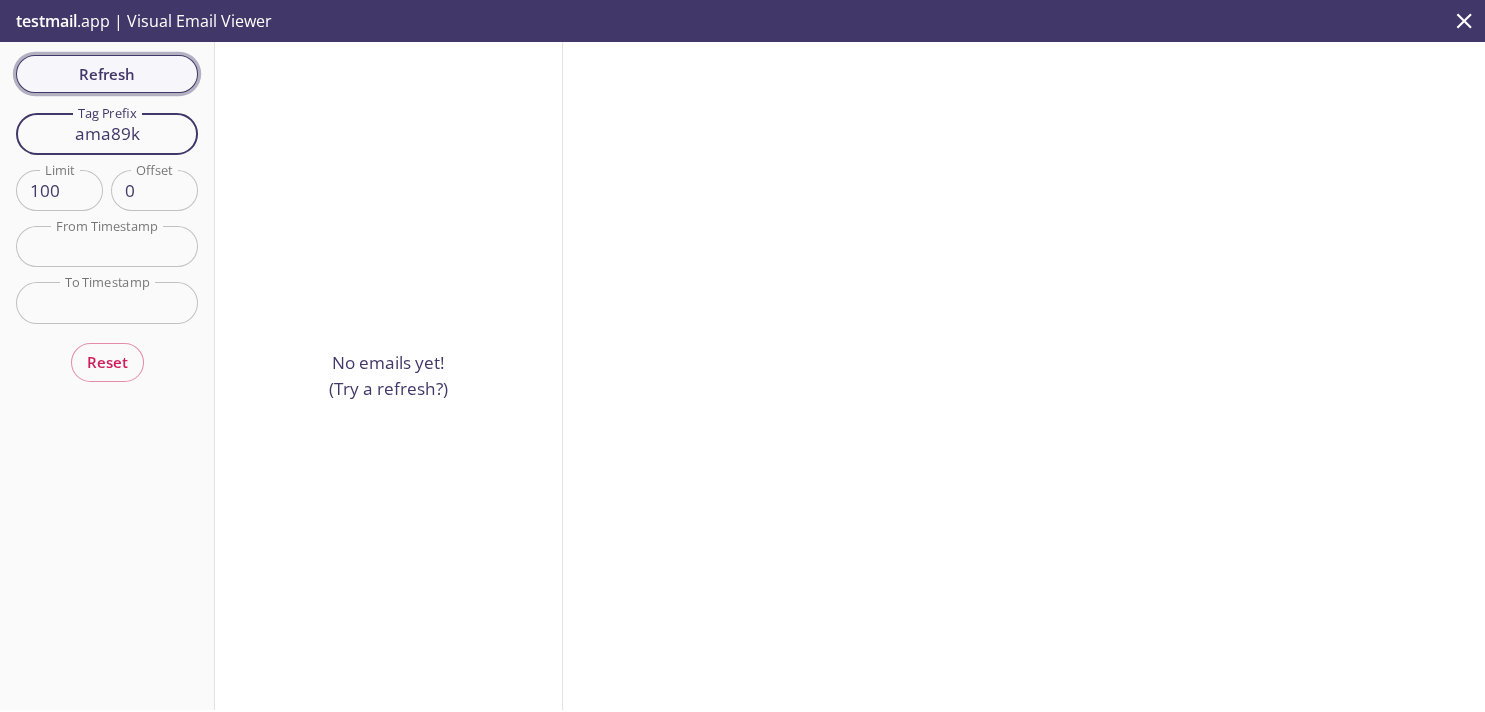 click on "Refresh" at bounding box center [107, 74] 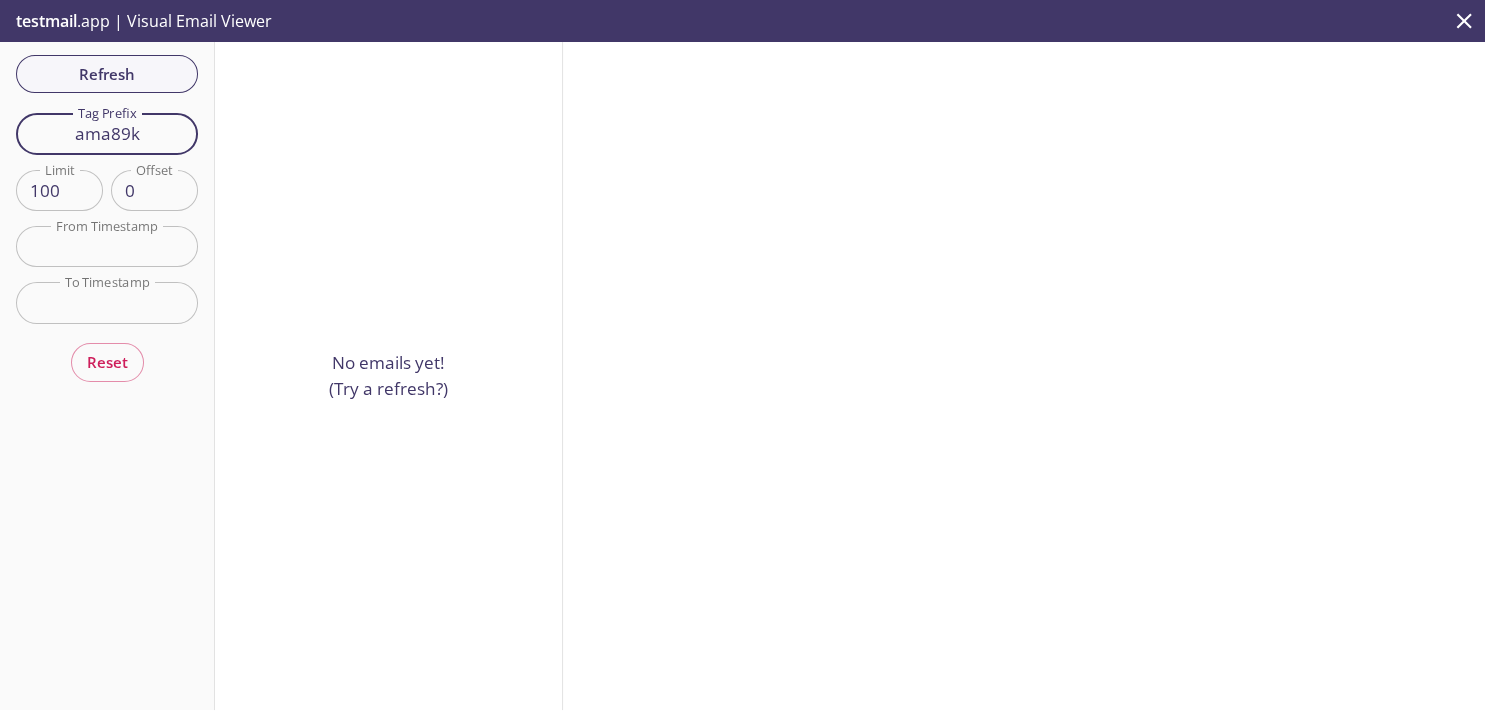 drag, startPoint x: 76, startPoint y: 136, endPoint x: 221, endPoint y: 136, distance: 145 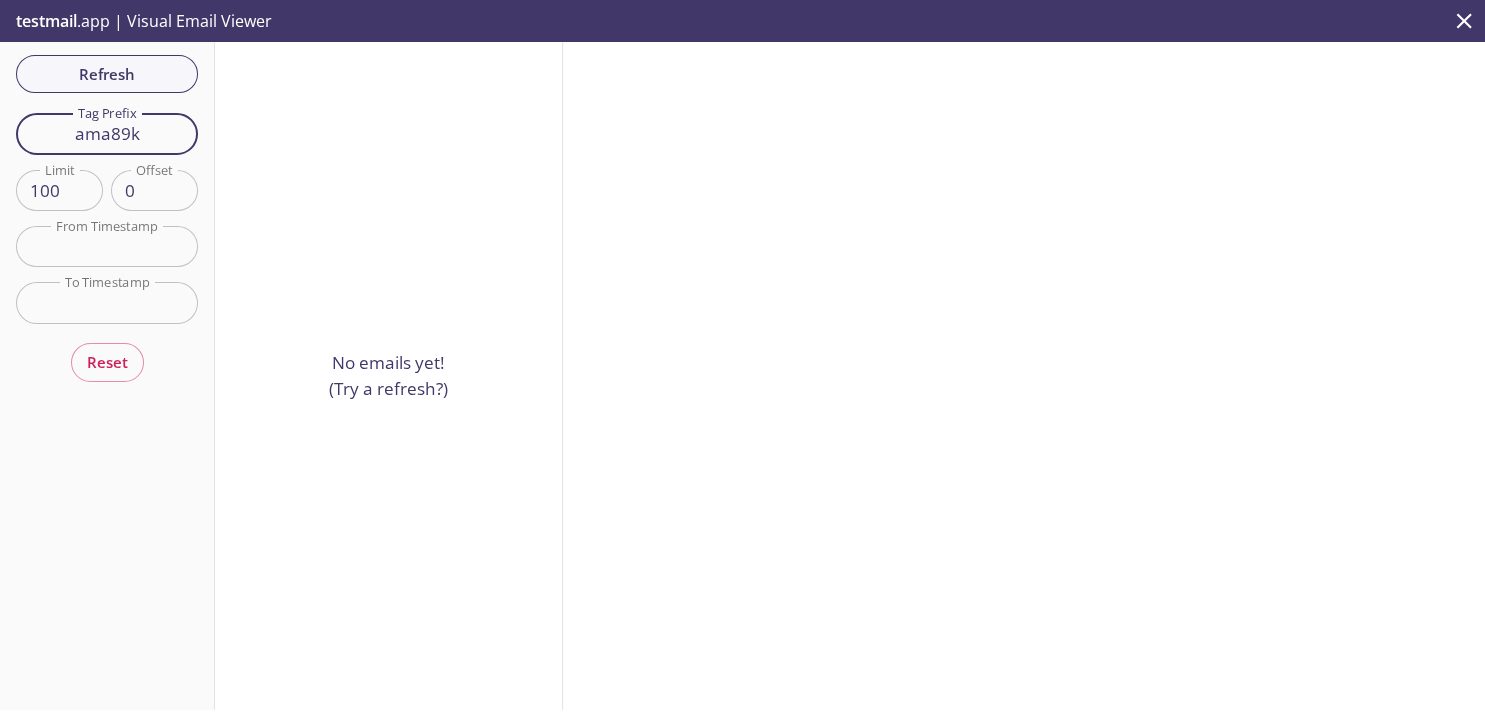 click on "ama89k" at bounding box center [107, 133] 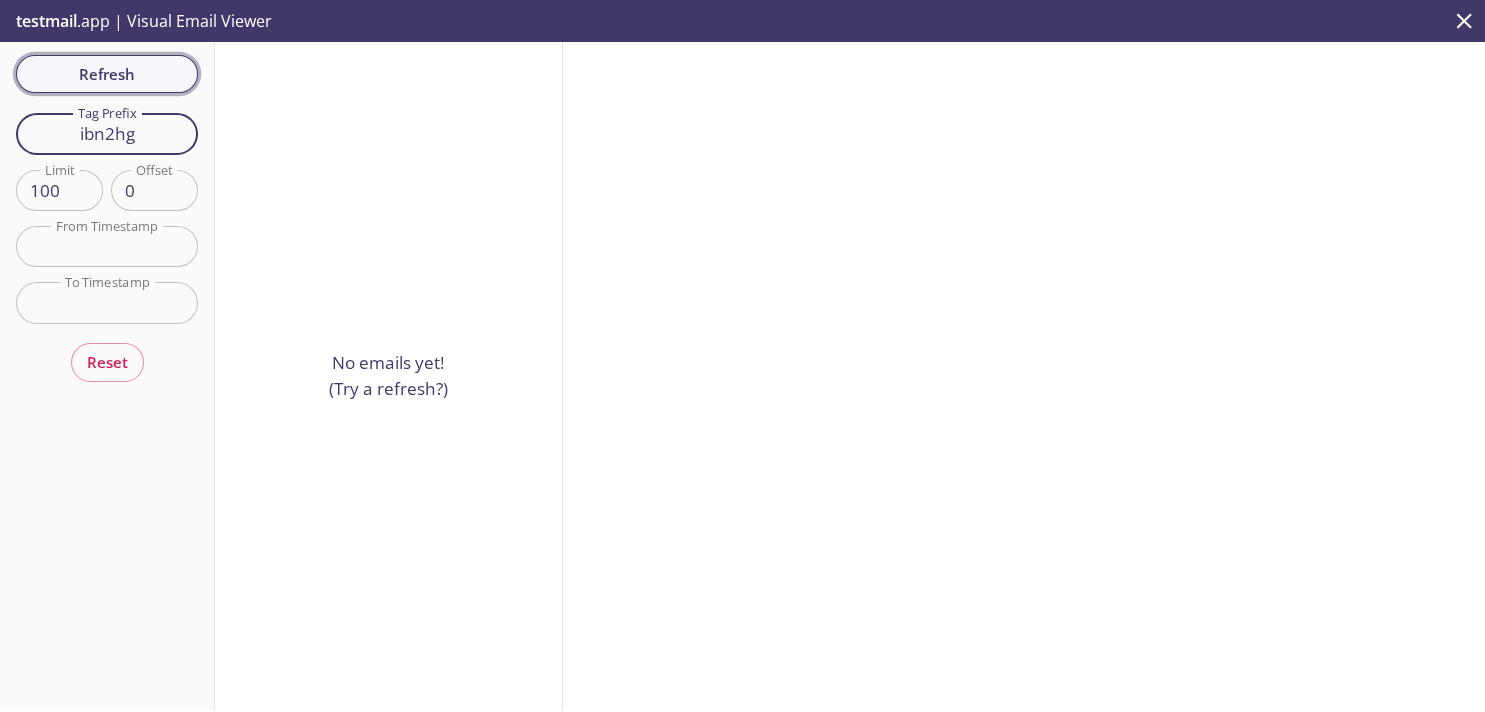 type on "ibn2hg" 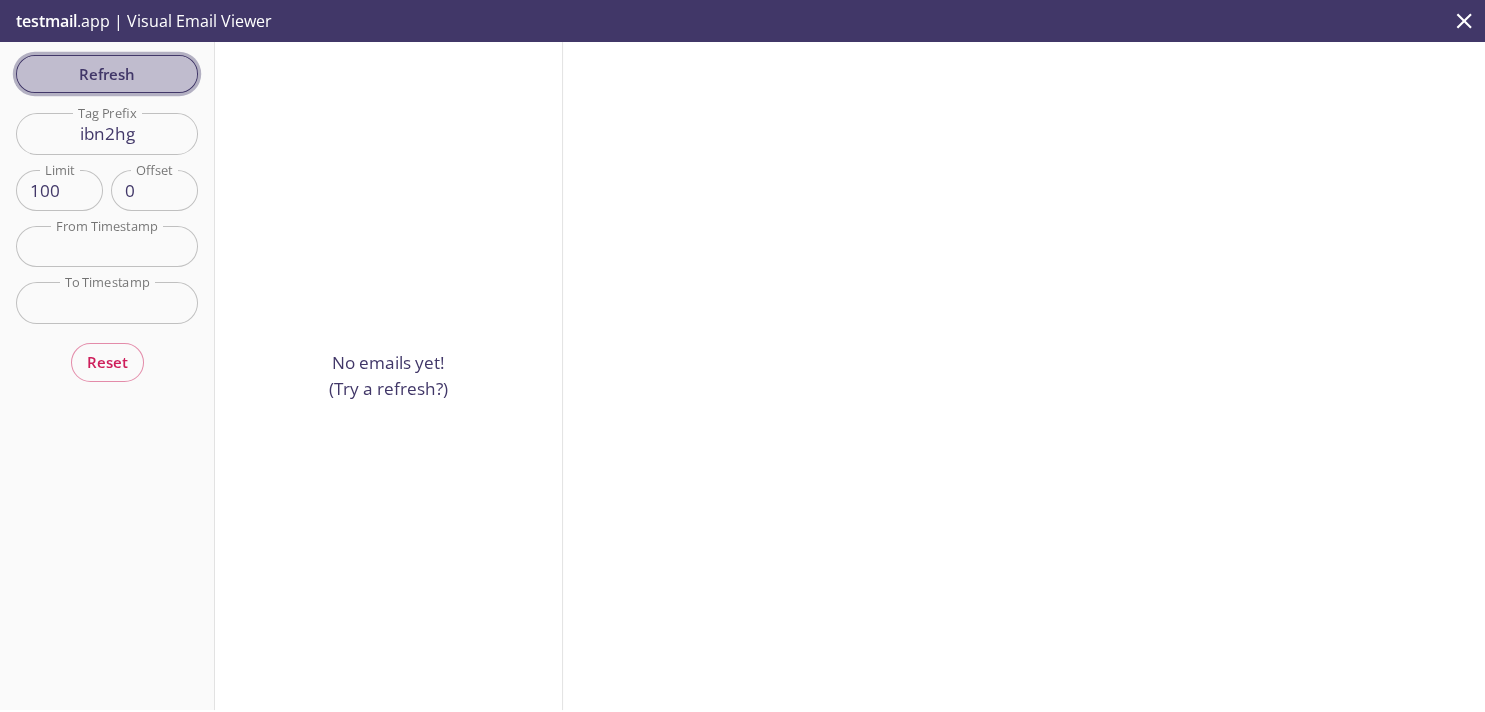 click on "Refresh" at bounding box center (107, 74) 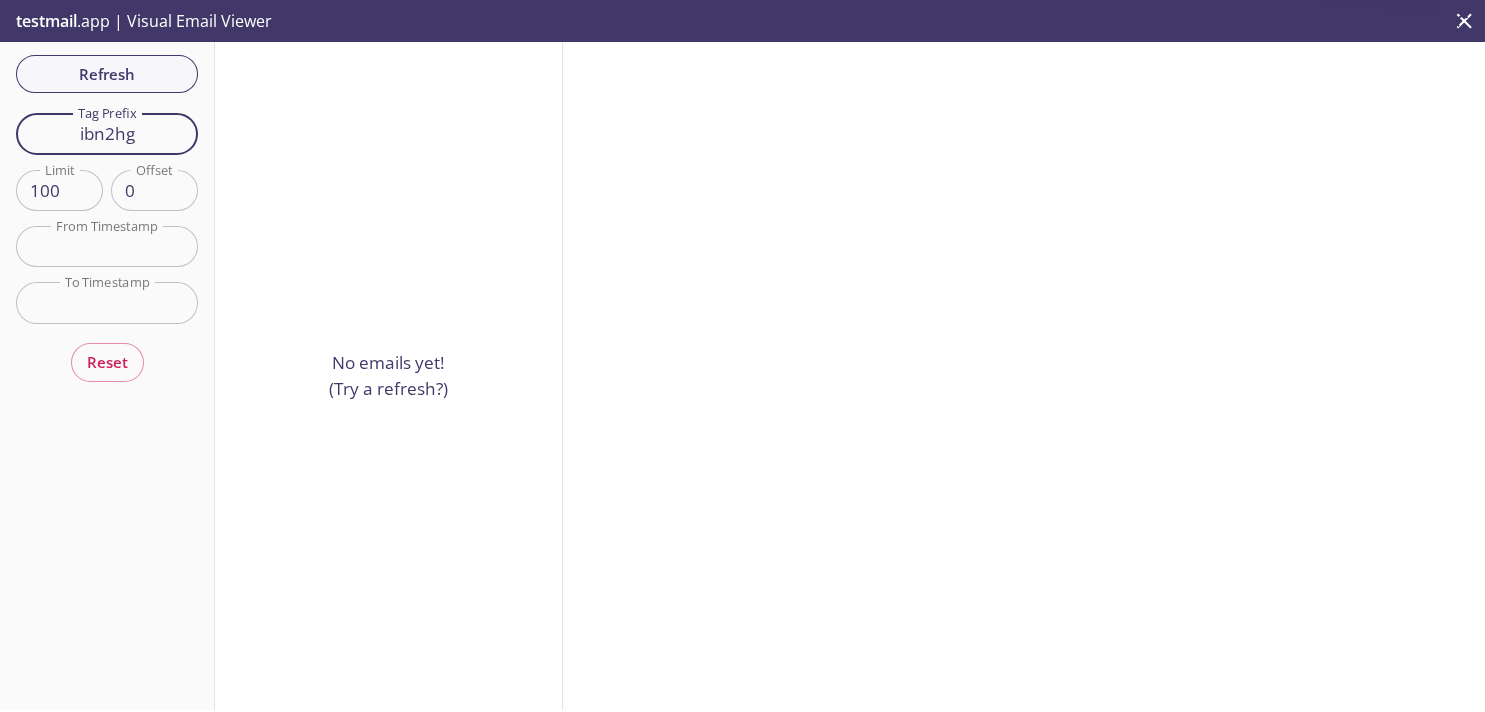 drag, startPoint x: 146, startPoint y: 138, endPoint x: 15, endPoint y: 117, distance: 132.67253 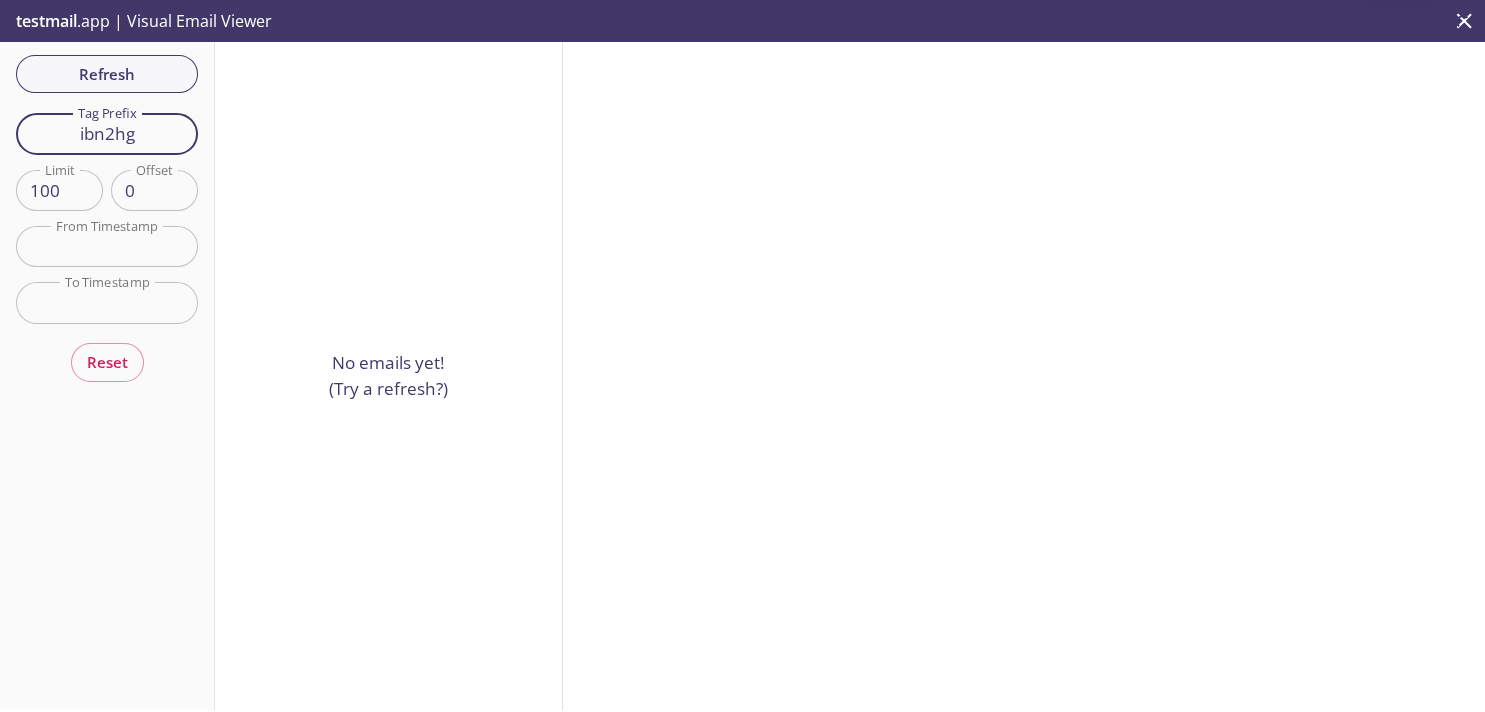 click on "ibn2hg" at bounding box center (107, 133) 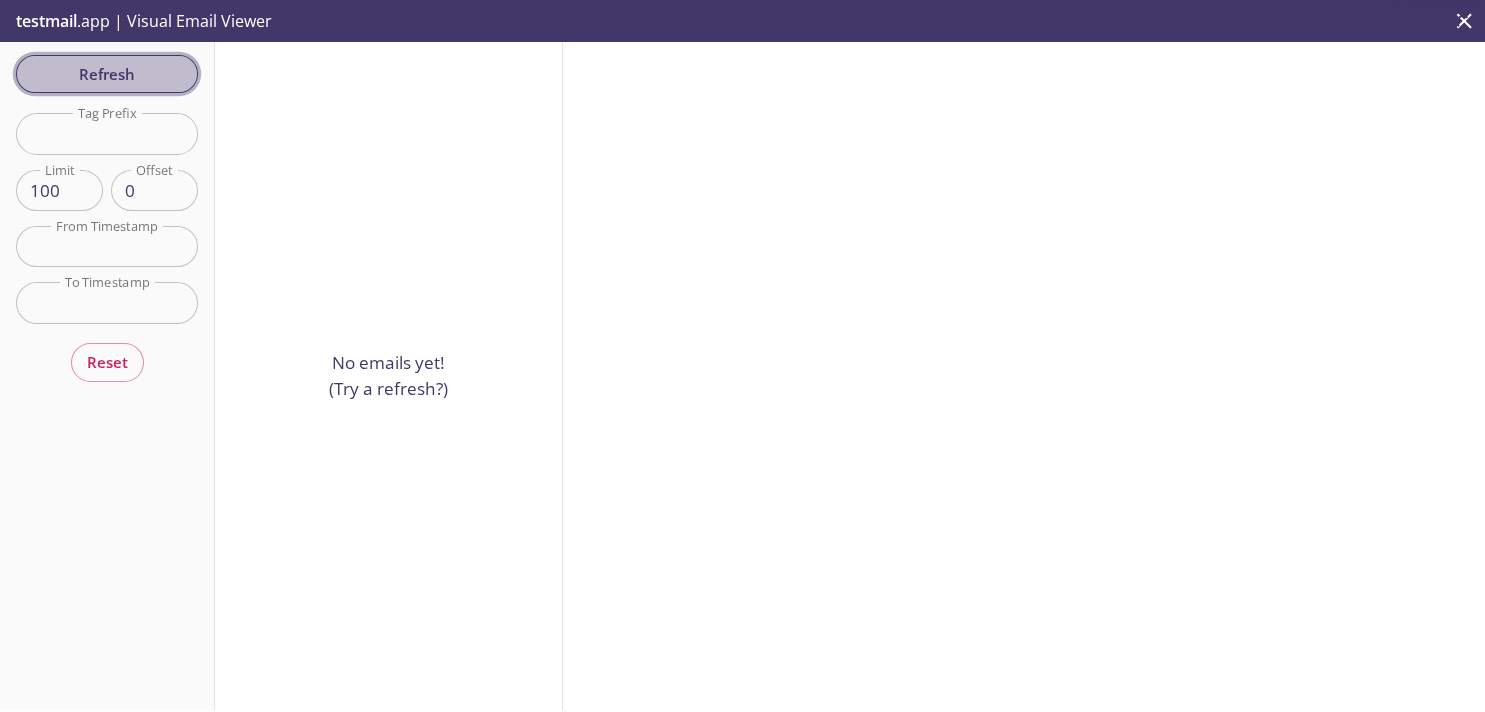 click on "Refresh" at bounding box center [107, 74] 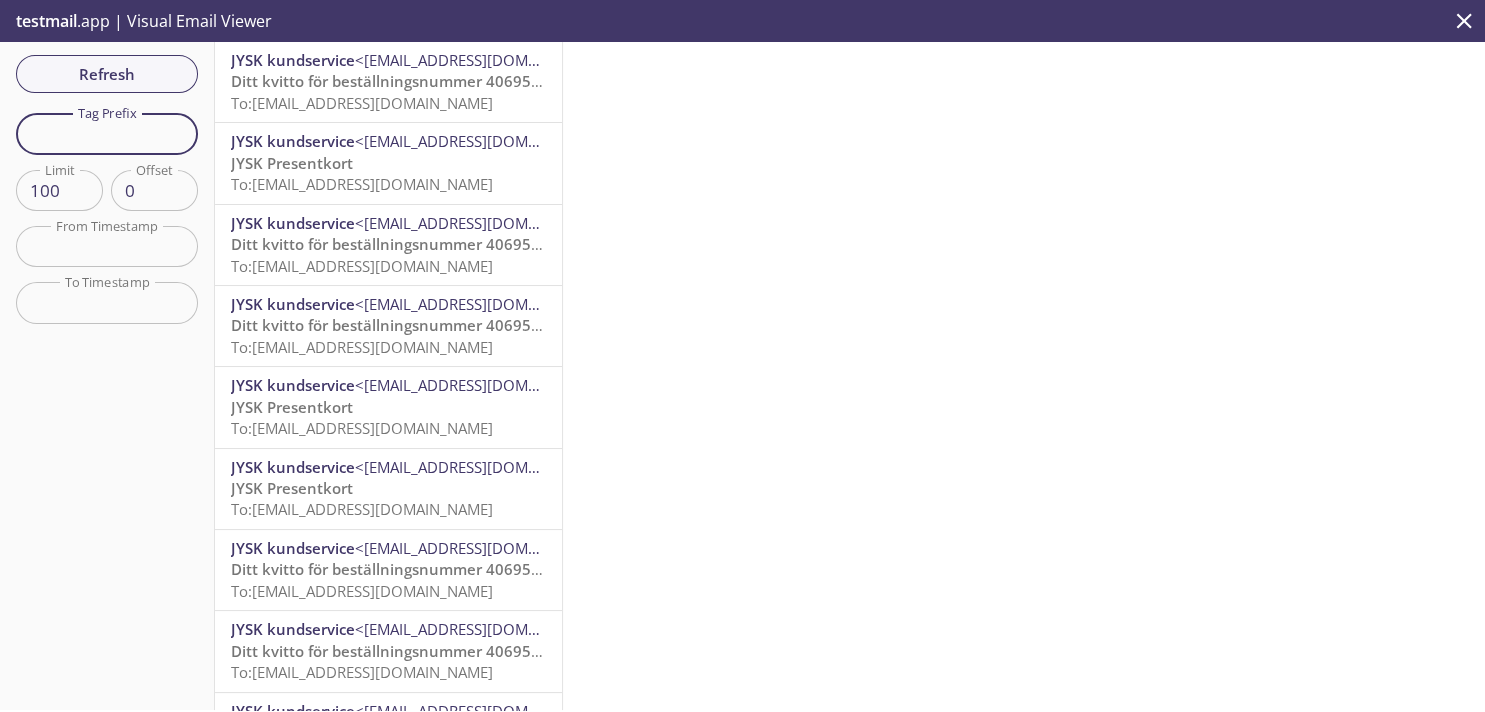 click at bounding box center (107, 133) 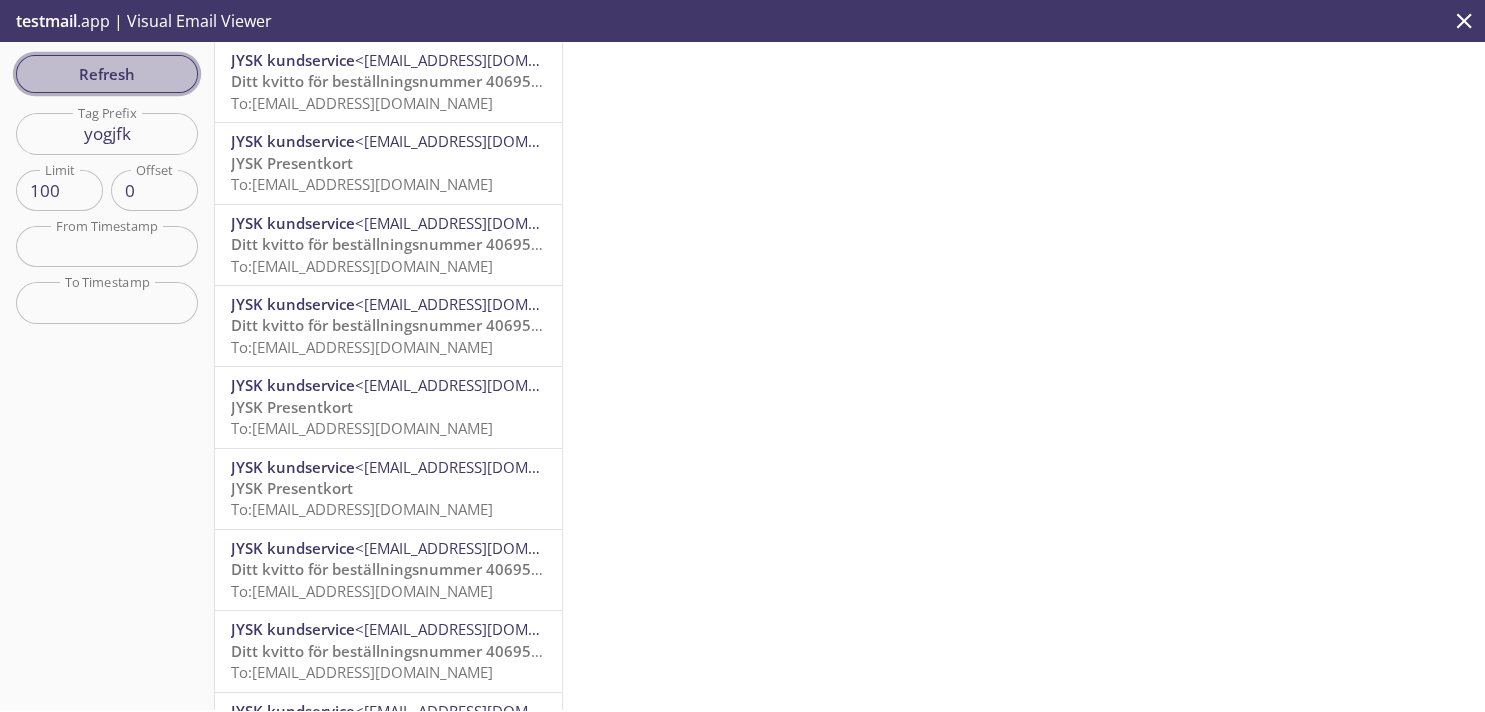 click on "Refresh" at bounding box center [107, 74] 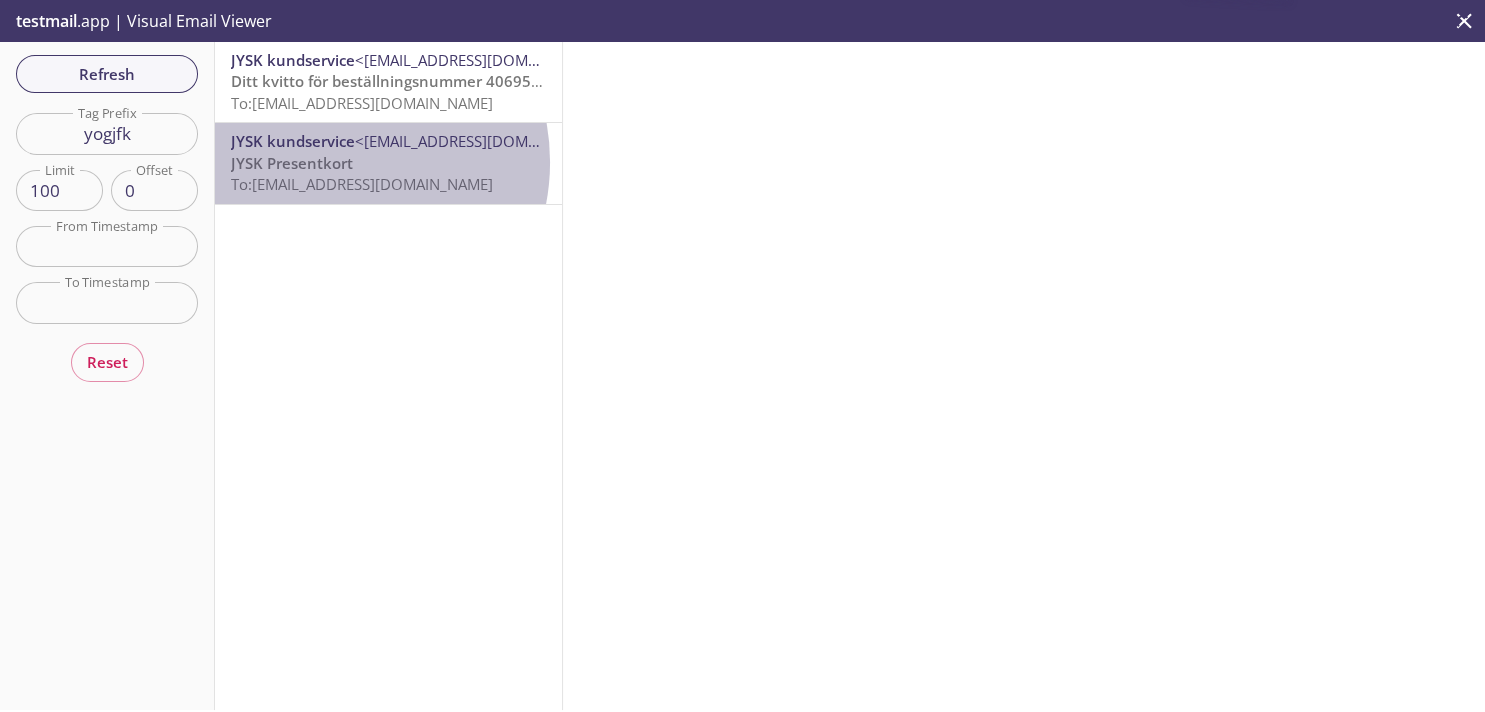 click on "JYSK Presentkort" at bounding box center (292, 163) 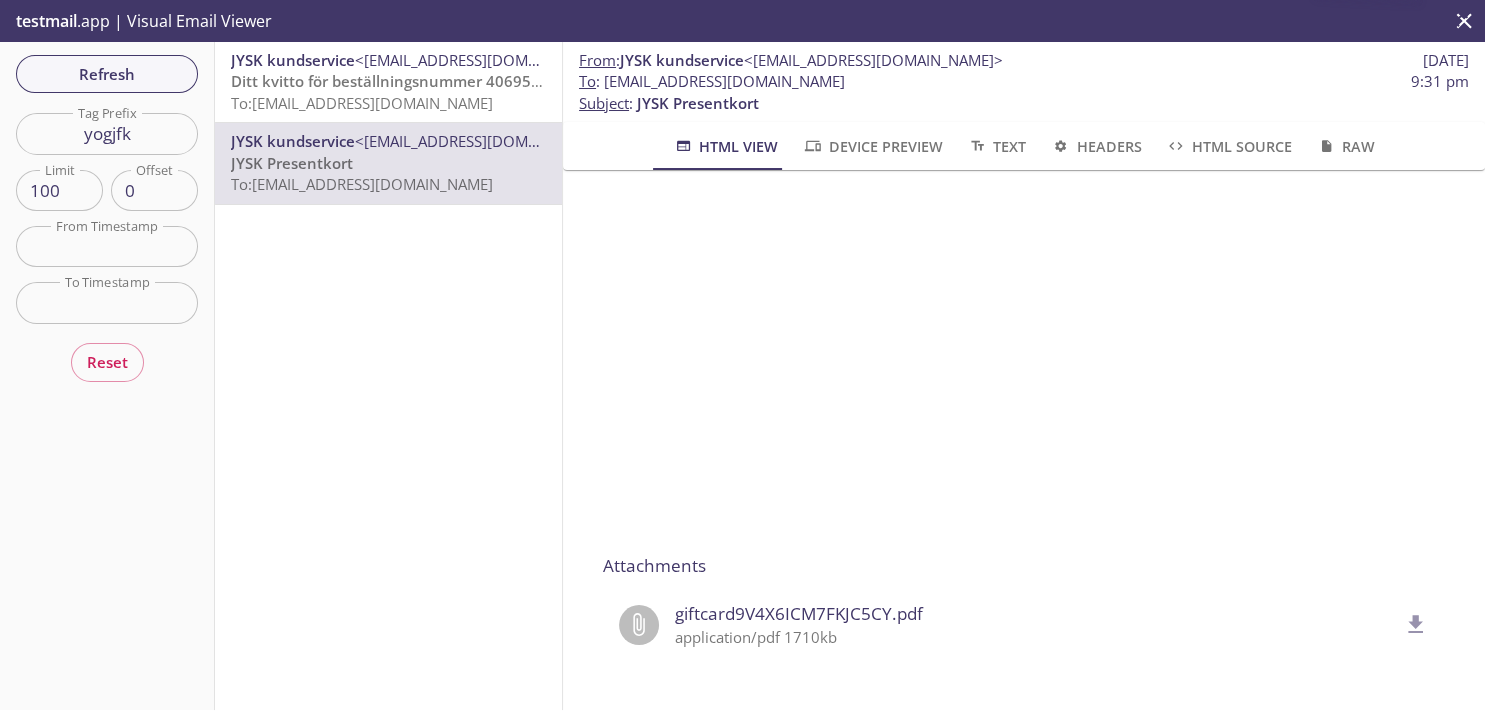 scroll, scrollTop: 226, scrollLeft: 0, axis: vertical 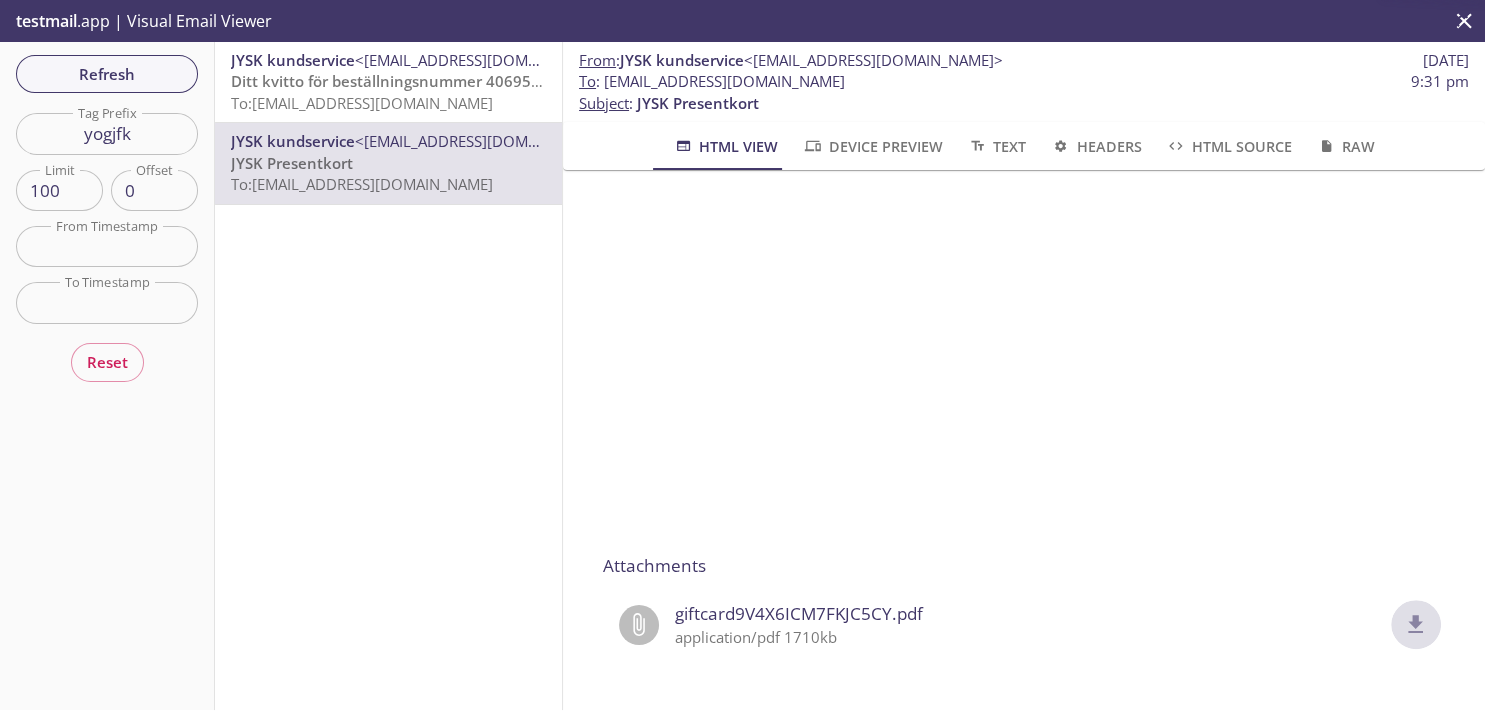 click 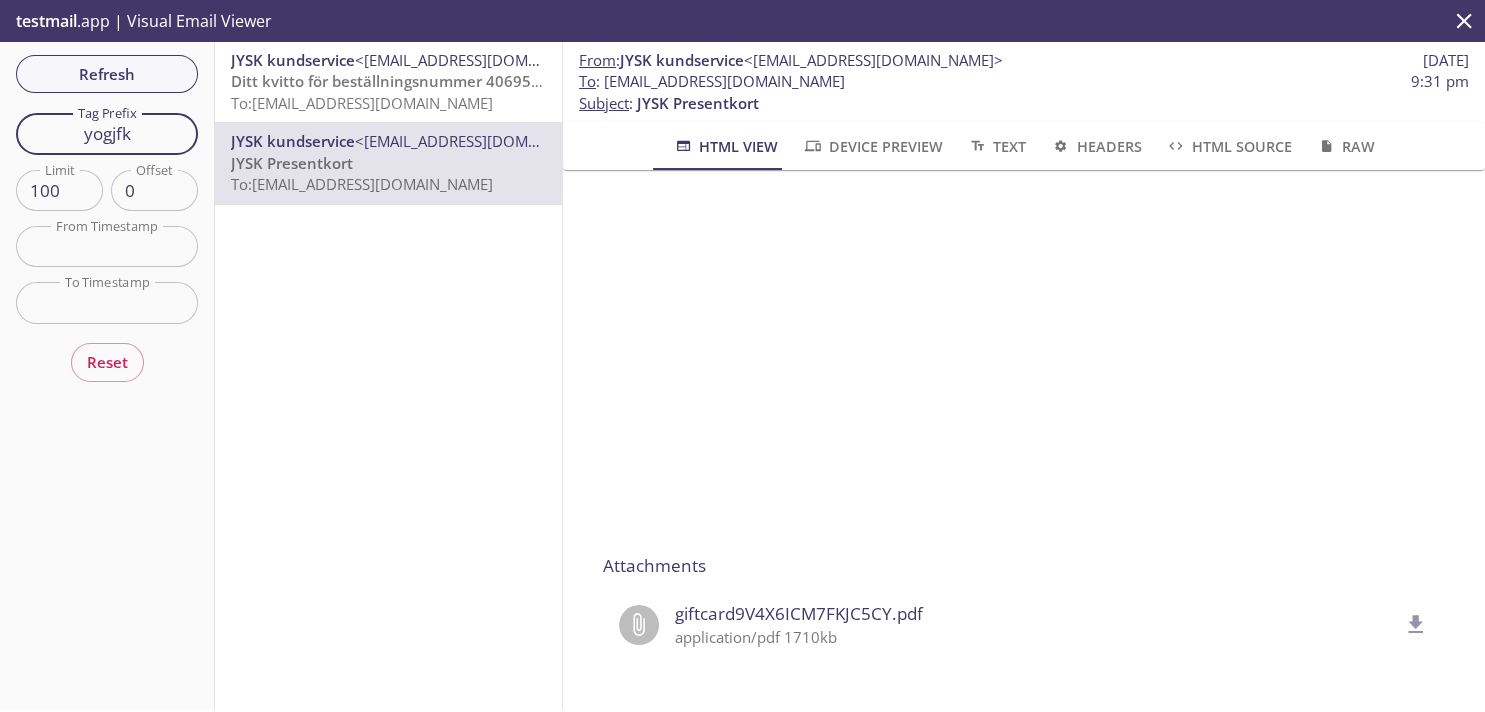 drag, startPoint x: 162, startPoint y: 137, endPoint x: 37, endPoint y: 115, distance: 126.921234 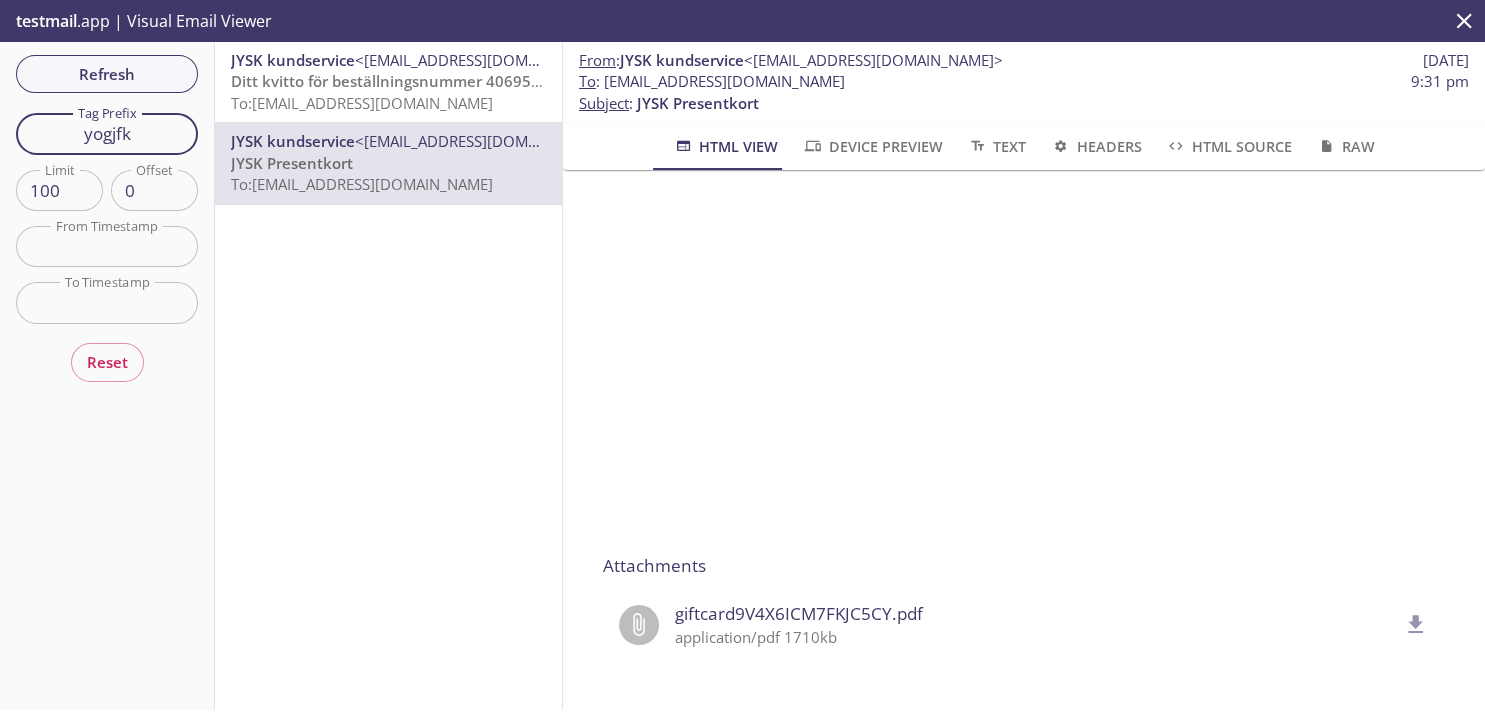 click on "yogjfk" at bounding box center [107, 133] 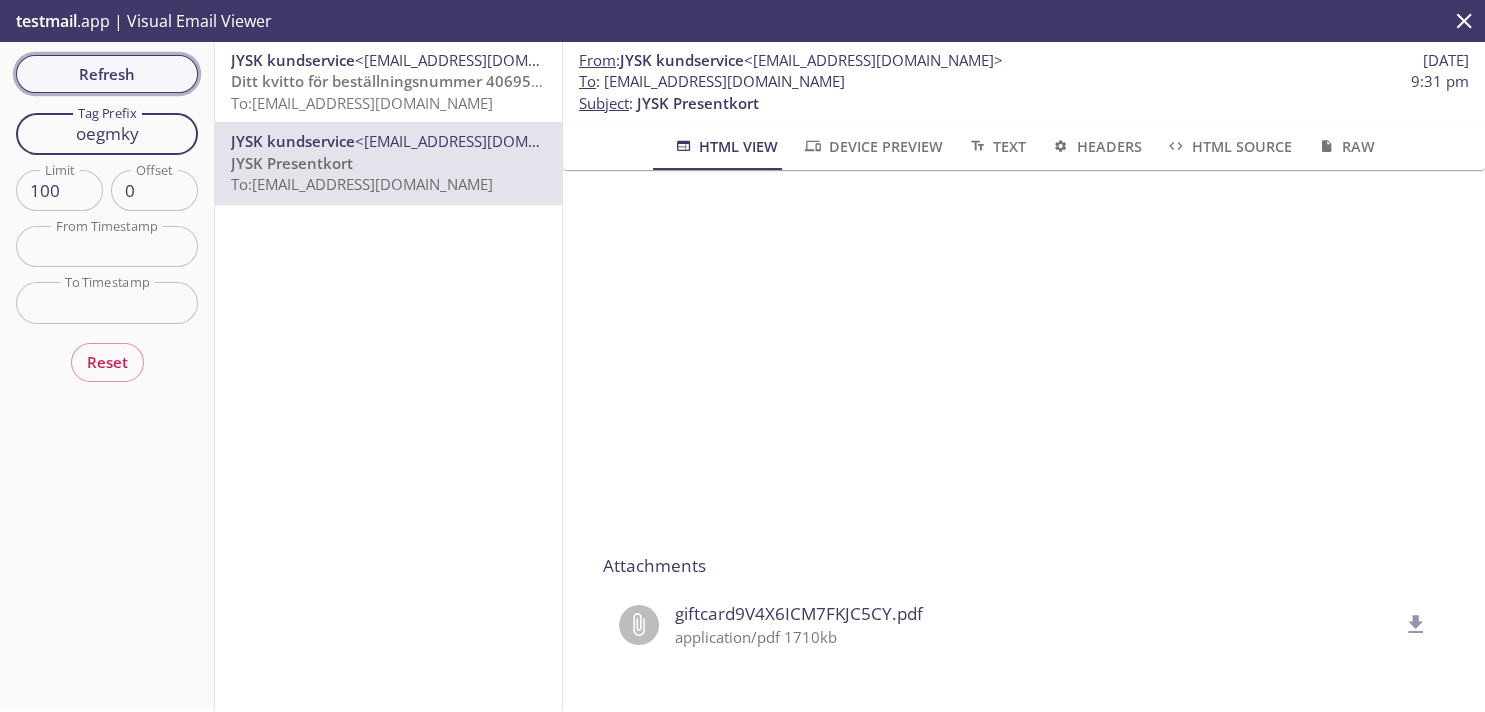 click on "Refresh" at bounding box center [107, 74] 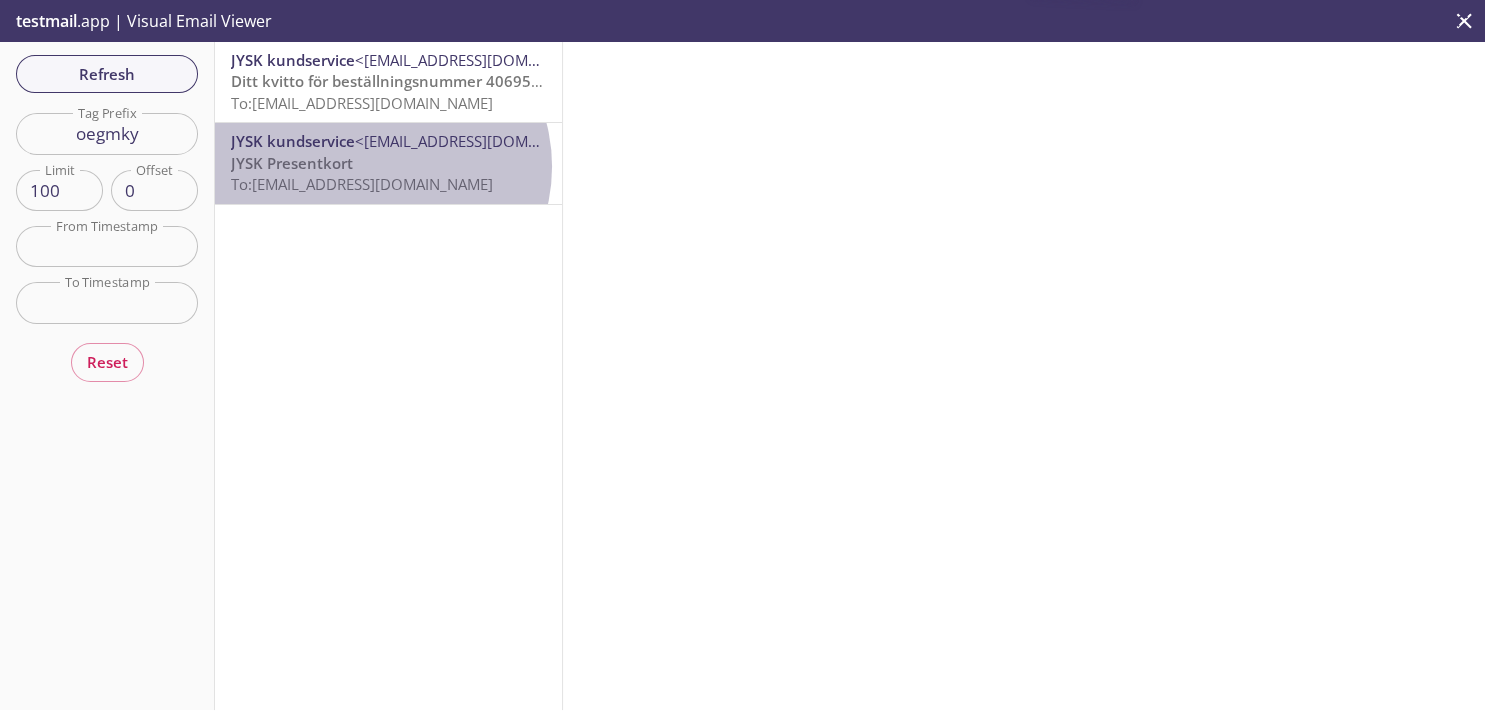 click on "JYSK Presentkort To:  [EMAIL_ADDRESS][DOMAIN_NAME]" at bounding box center [388, 174] 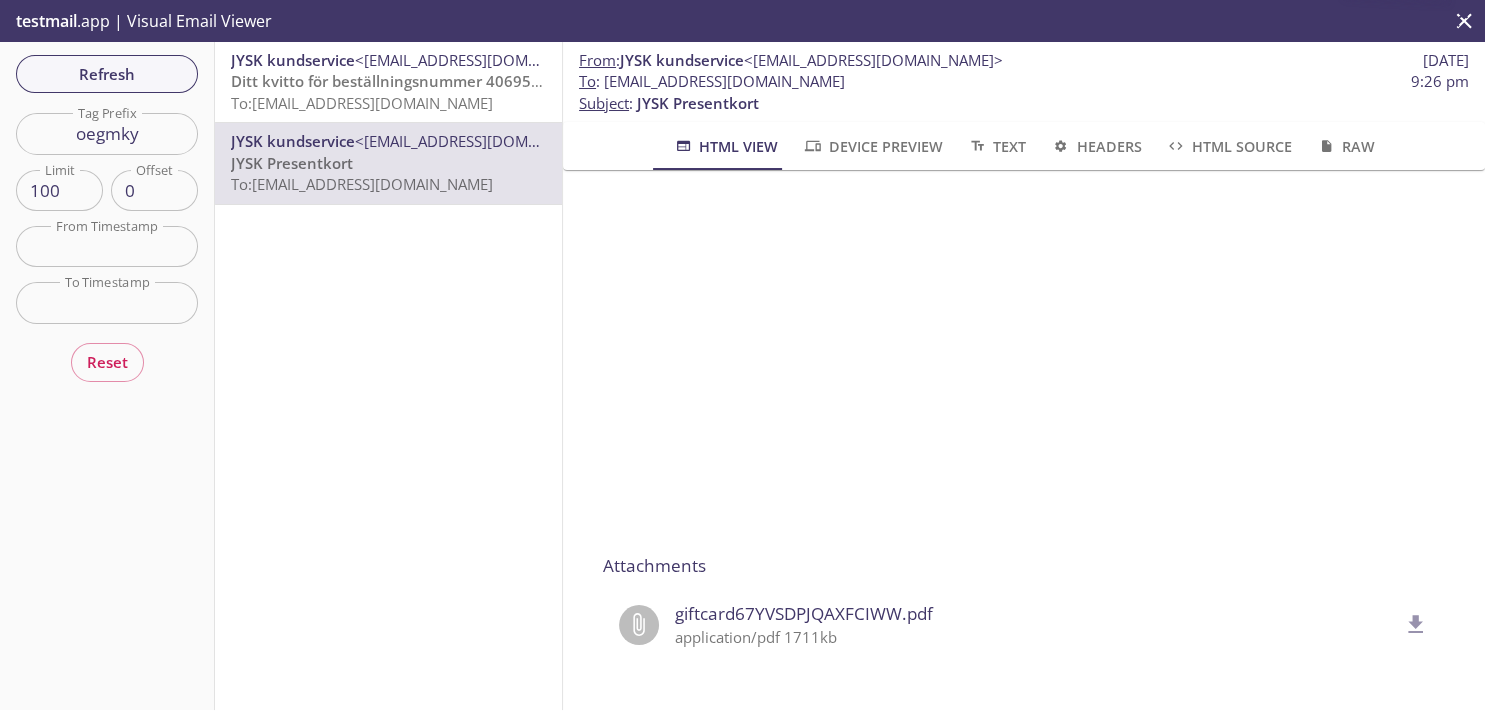 scroll, scrollTop: 122, scrollLeft: 0, axis: vertical 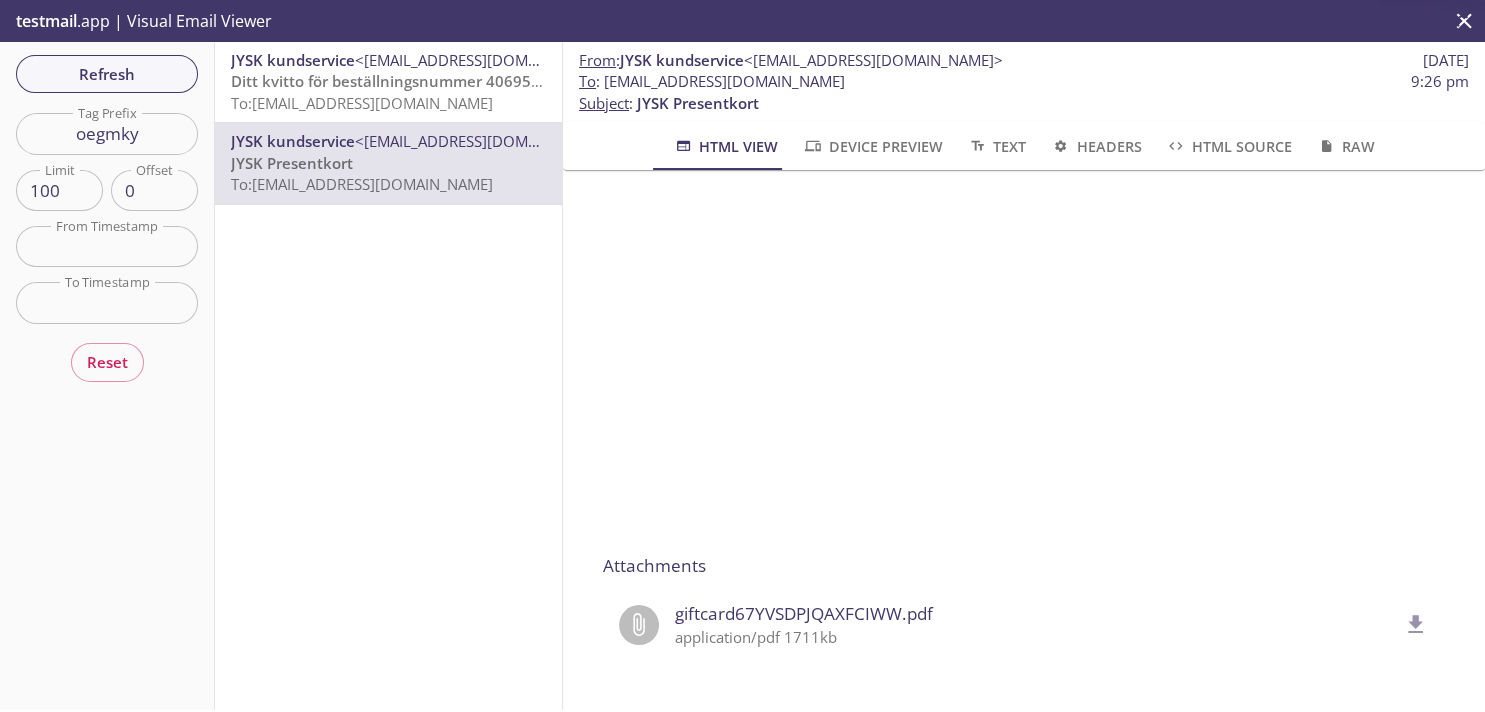 click 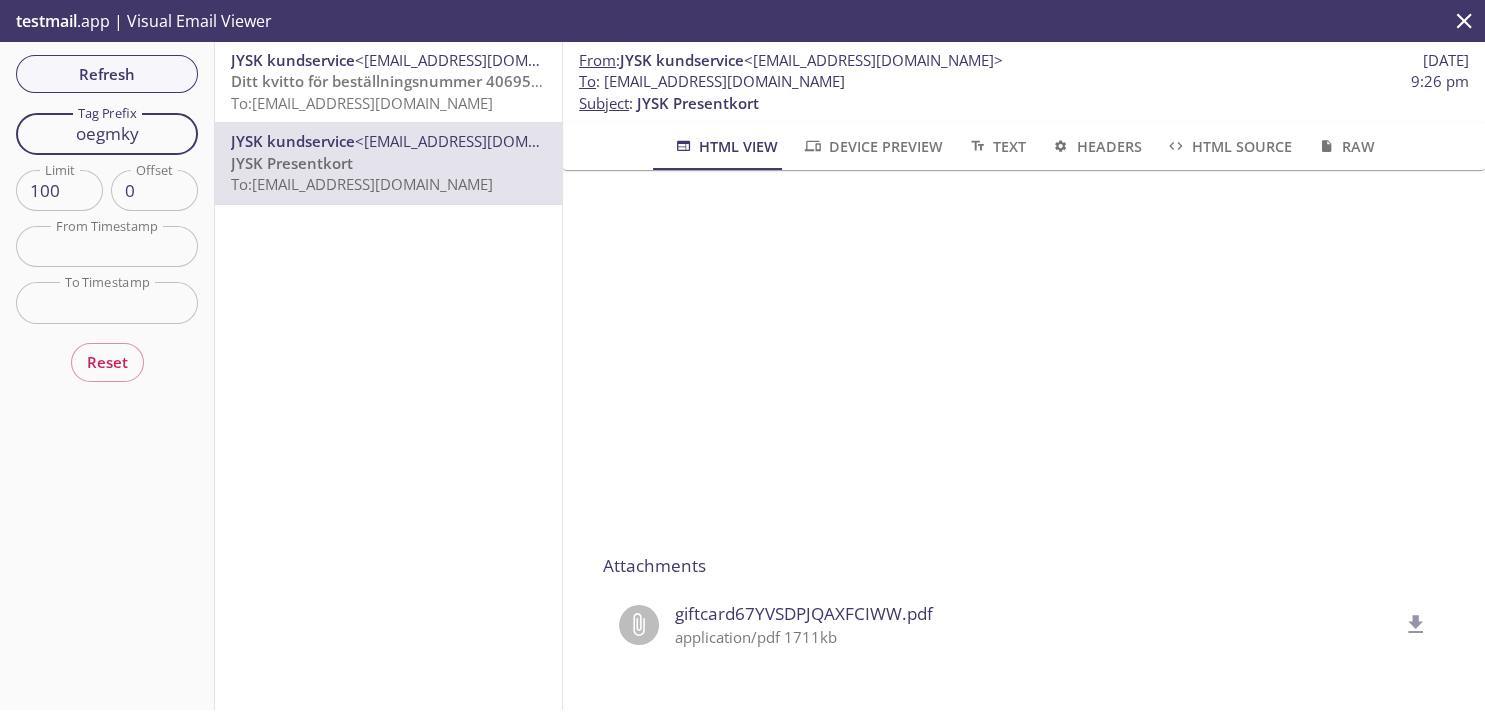 drag, startPoint x: 148, startPoint y: 136, endPoint x: 84, endPoint y: 128, distance: 64.49806 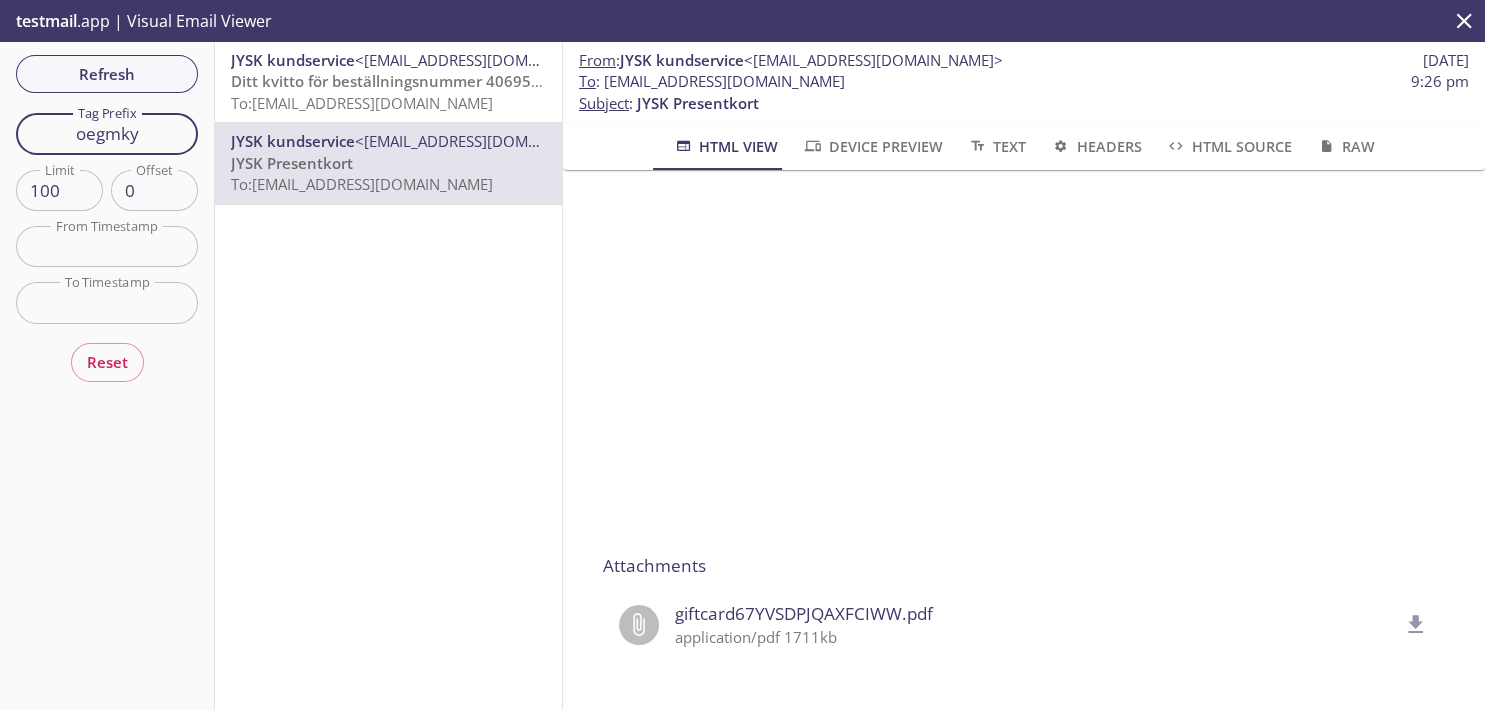 click on "oegmky" at bounding box center [107, 133] 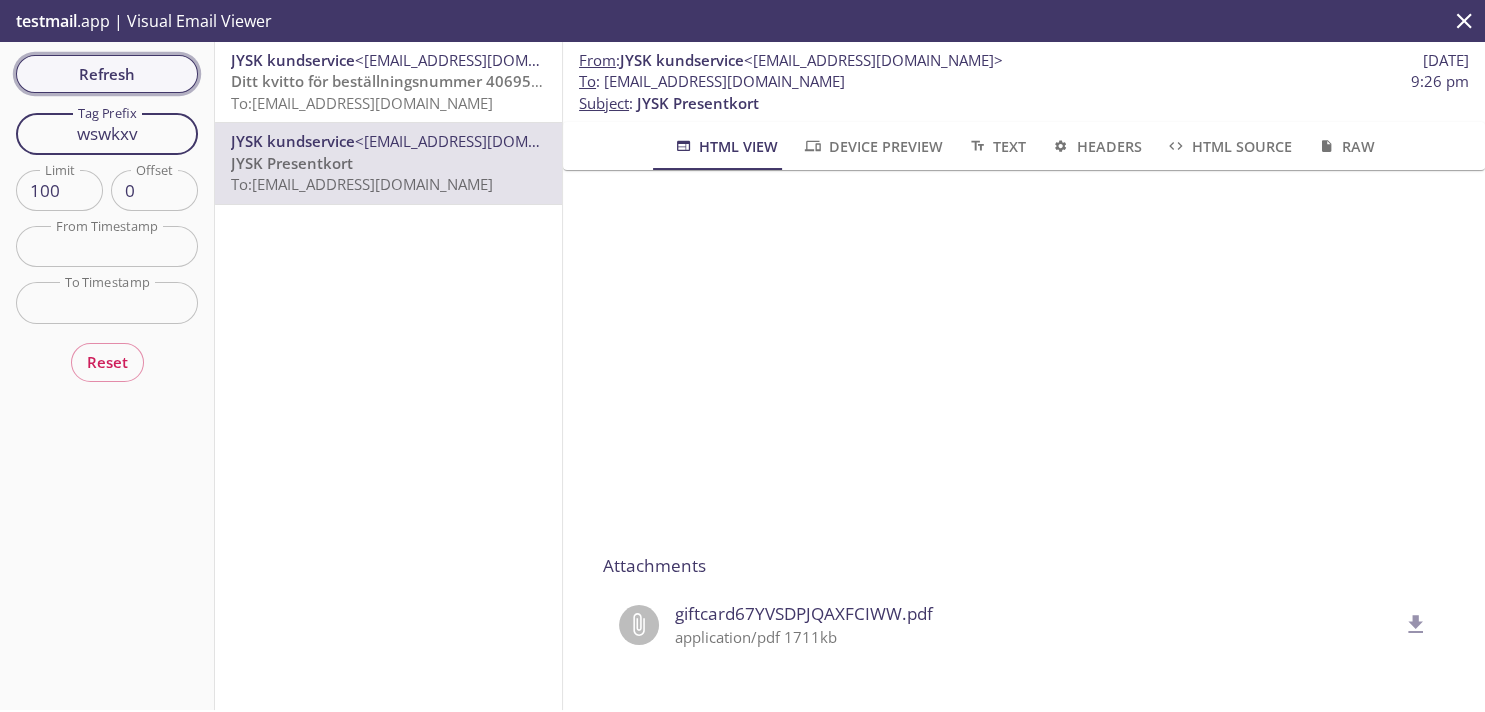 click on "Refresh" at bounding box center (107, 74) 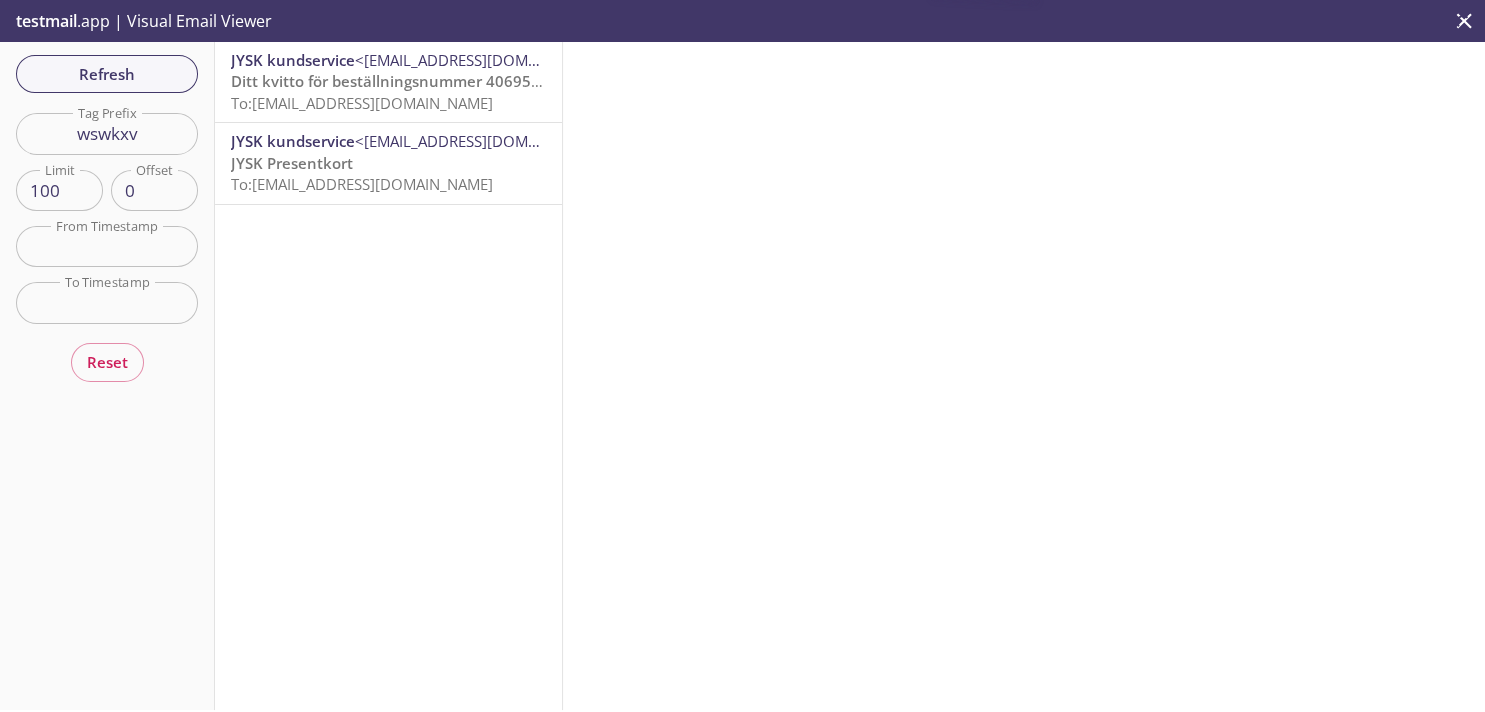 click on "JYSK Presentkort To:  [EMAIL_ADDRESS][DOMAIN_NAME]" at bounding box center [388, 174] 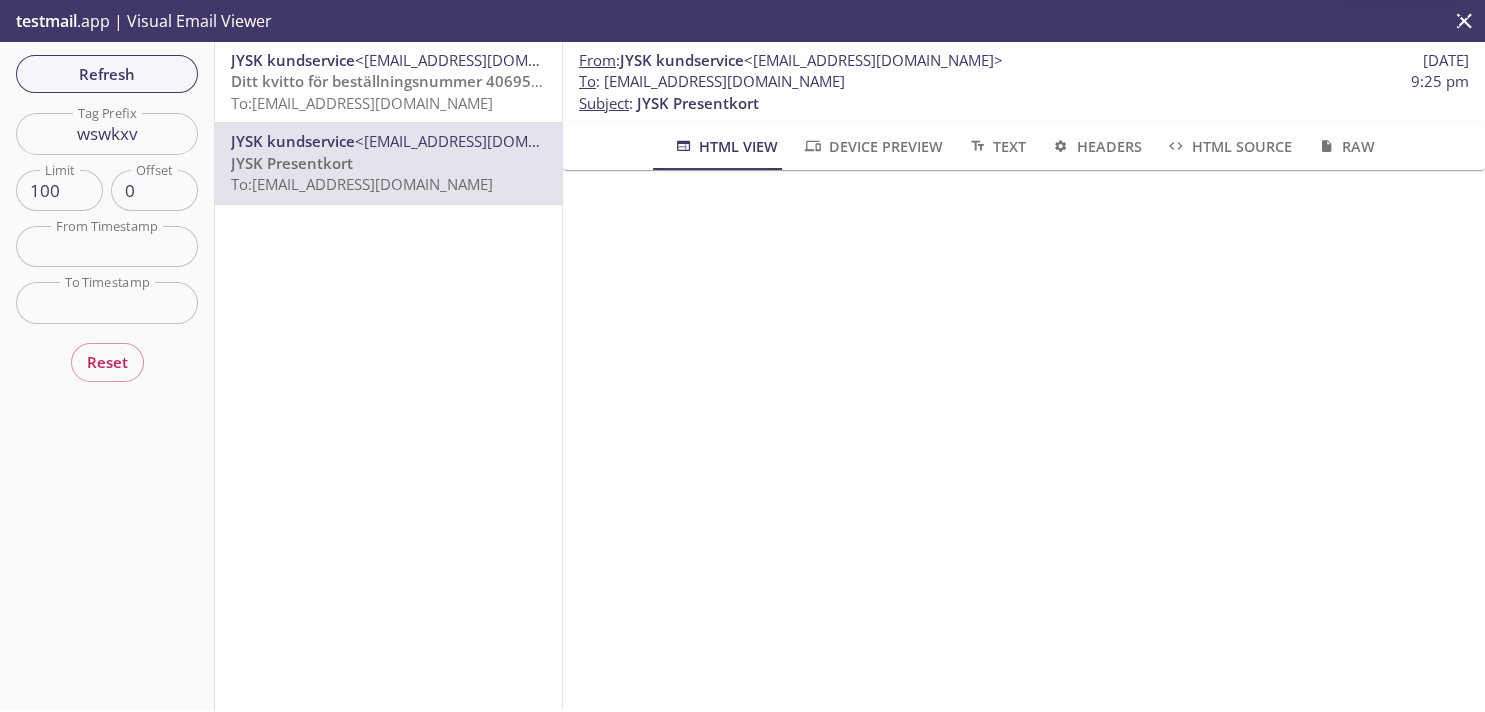 scroll, scrollTop: 0, scrollLeft: 0, axis: both 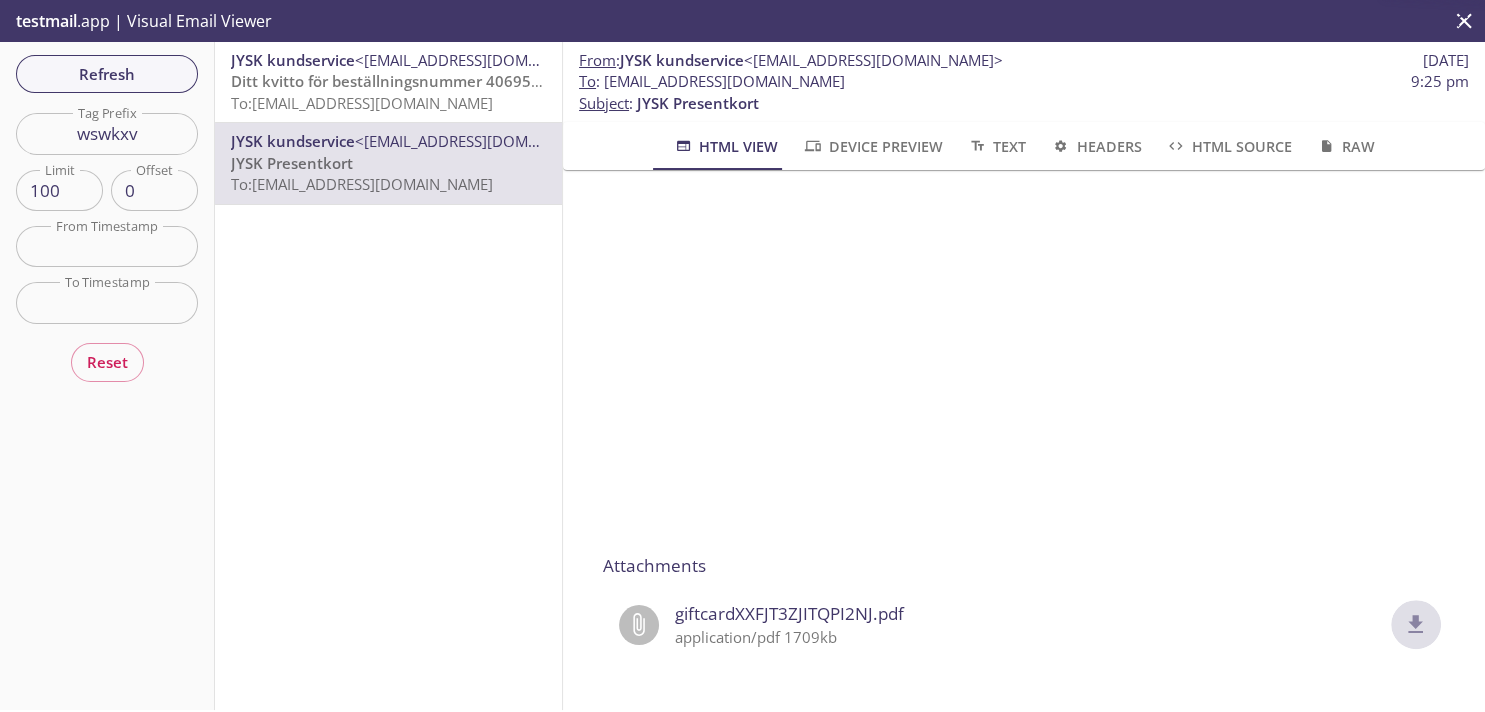 click 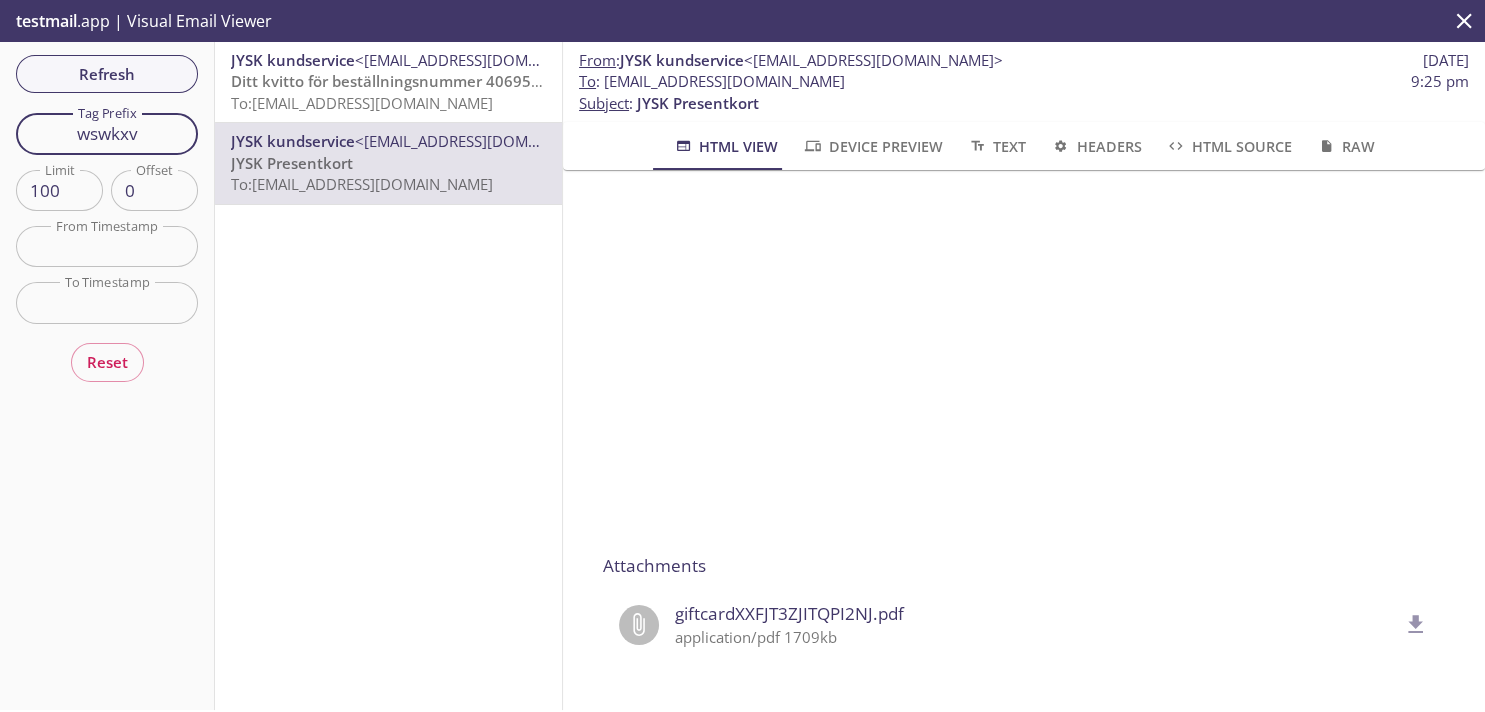 drag, startPoint x: 155, startPoint y: 137, endPoint x: 23, endPoint y: 105, distance: 135.82341 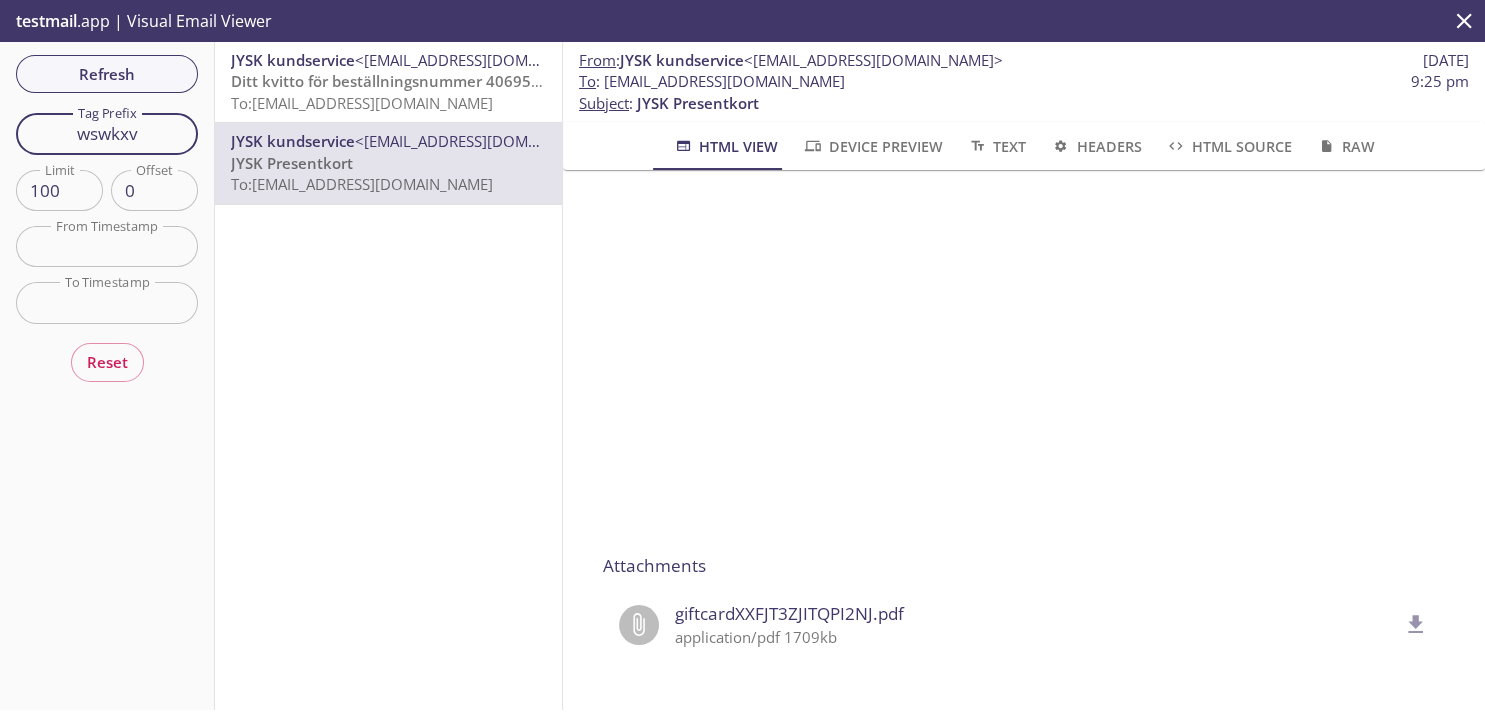 click on "wswkxv" at bounding box center (107, 133) 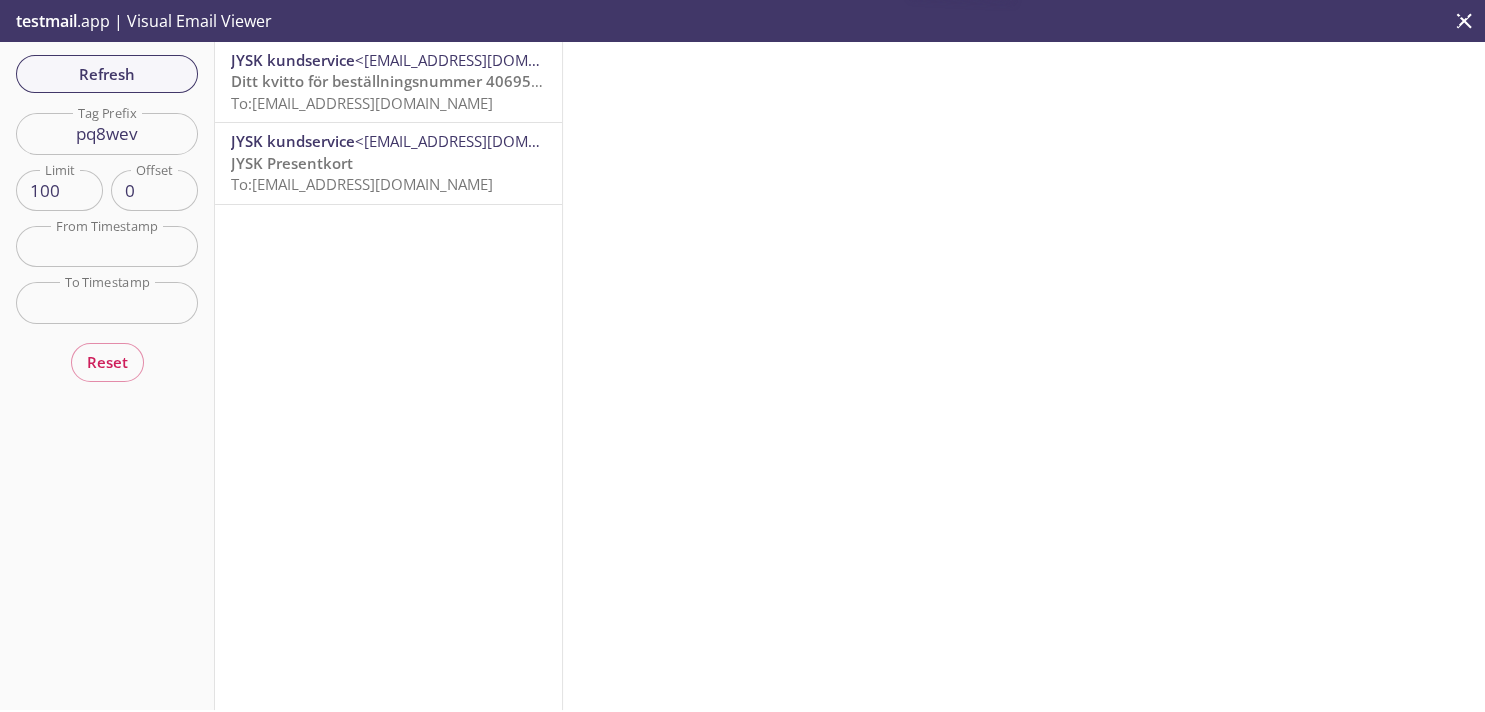 click on "To:  [EMAIL_ADDRESS][DOMAIN_NAME]" at bounding box center [362, 184] 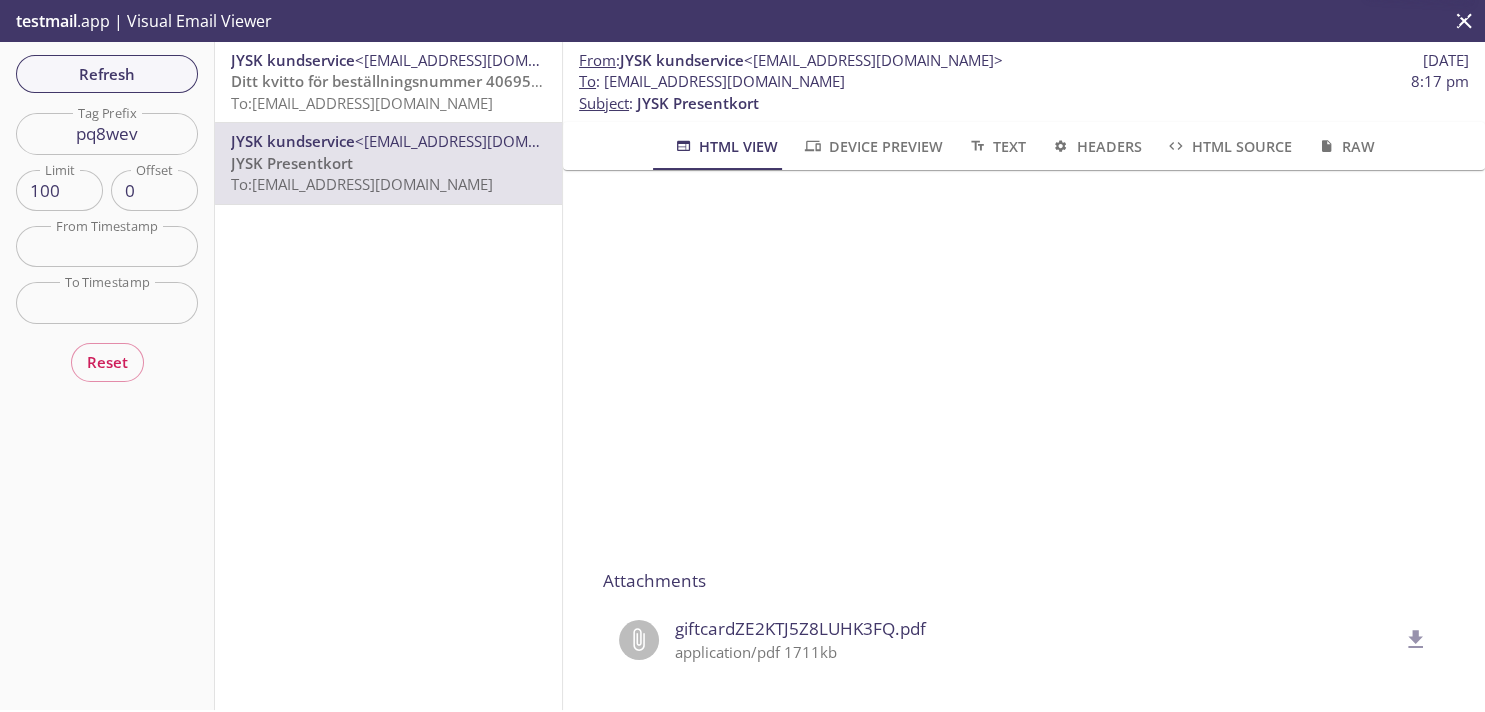 scroll, scrollTop: 348, scrollLeft: 0, axis: vertical 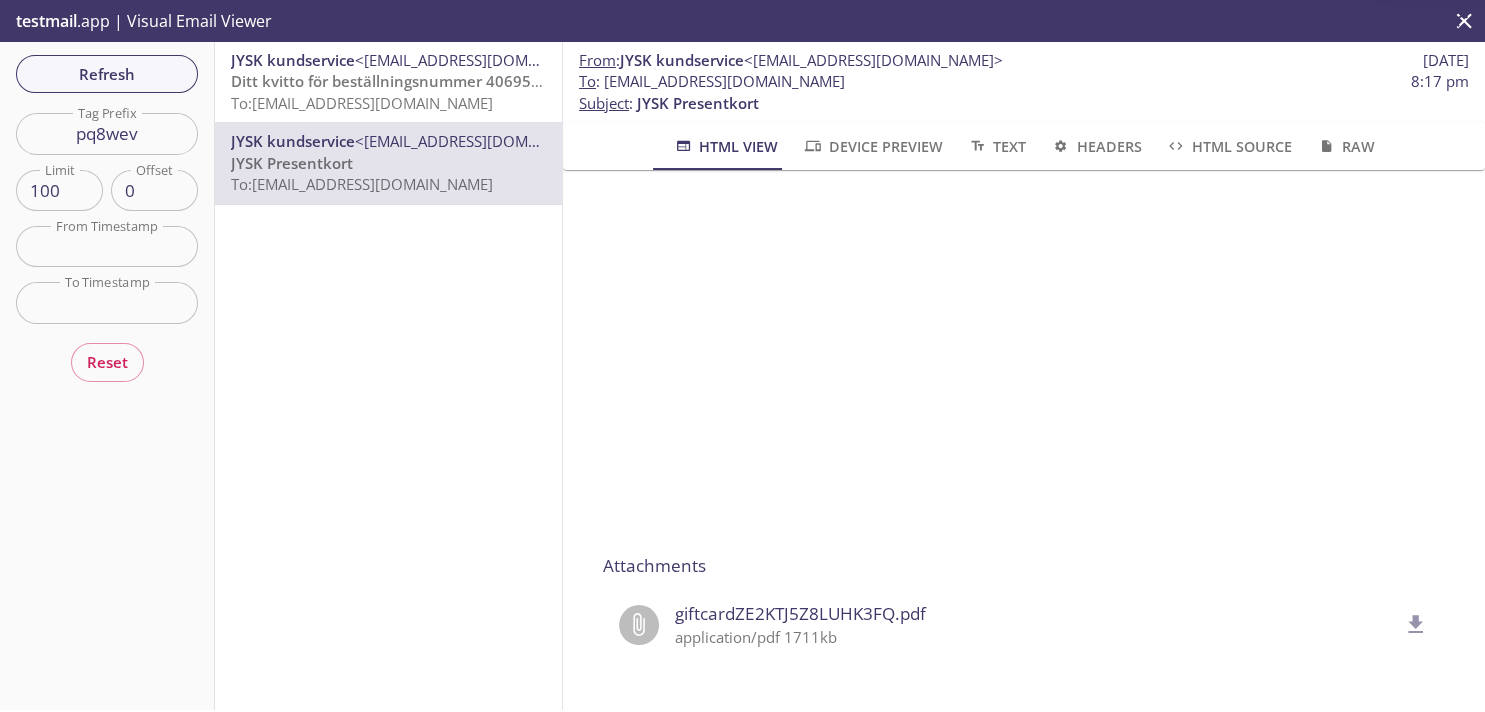 click 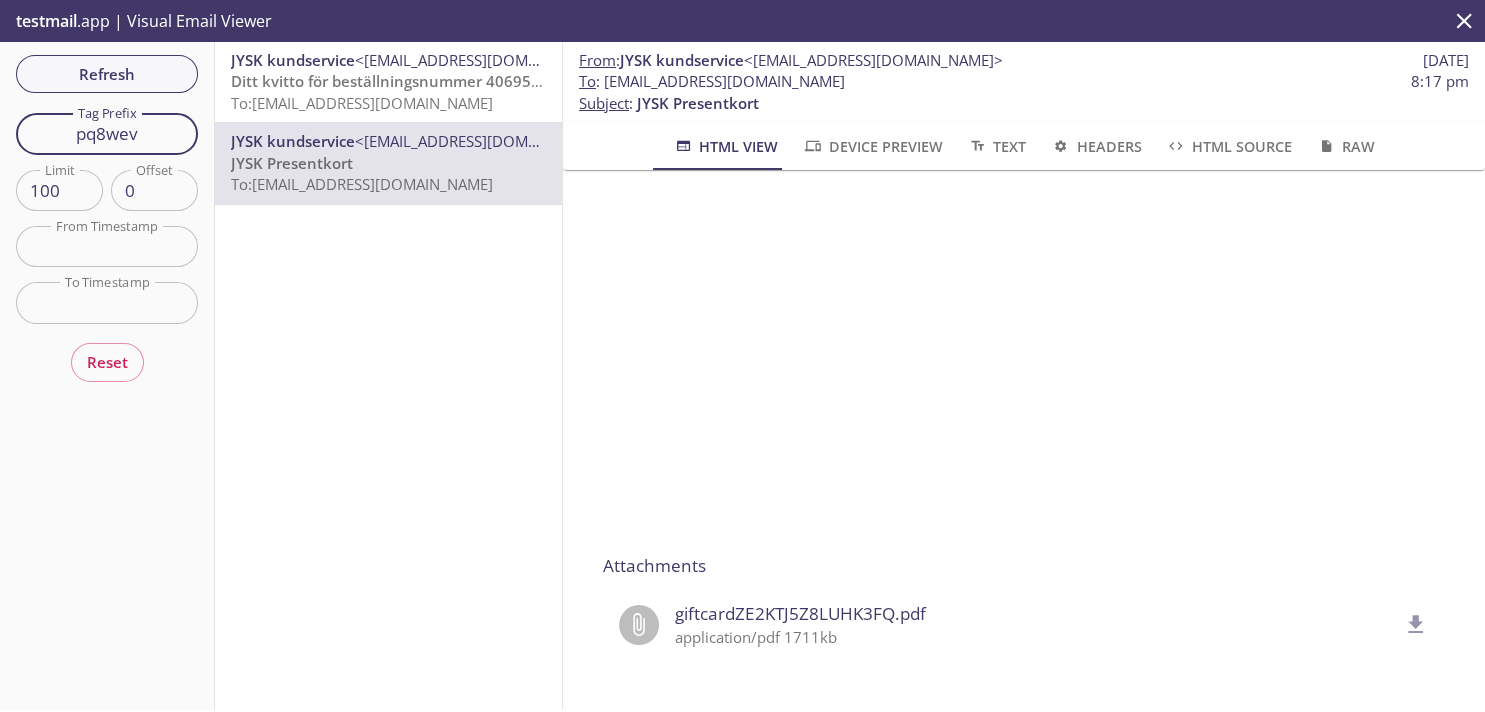 drag, startPoint x: 173, startPoint y: 136, endPoint x: 16, endPoint y: 140, distance: 157.05095 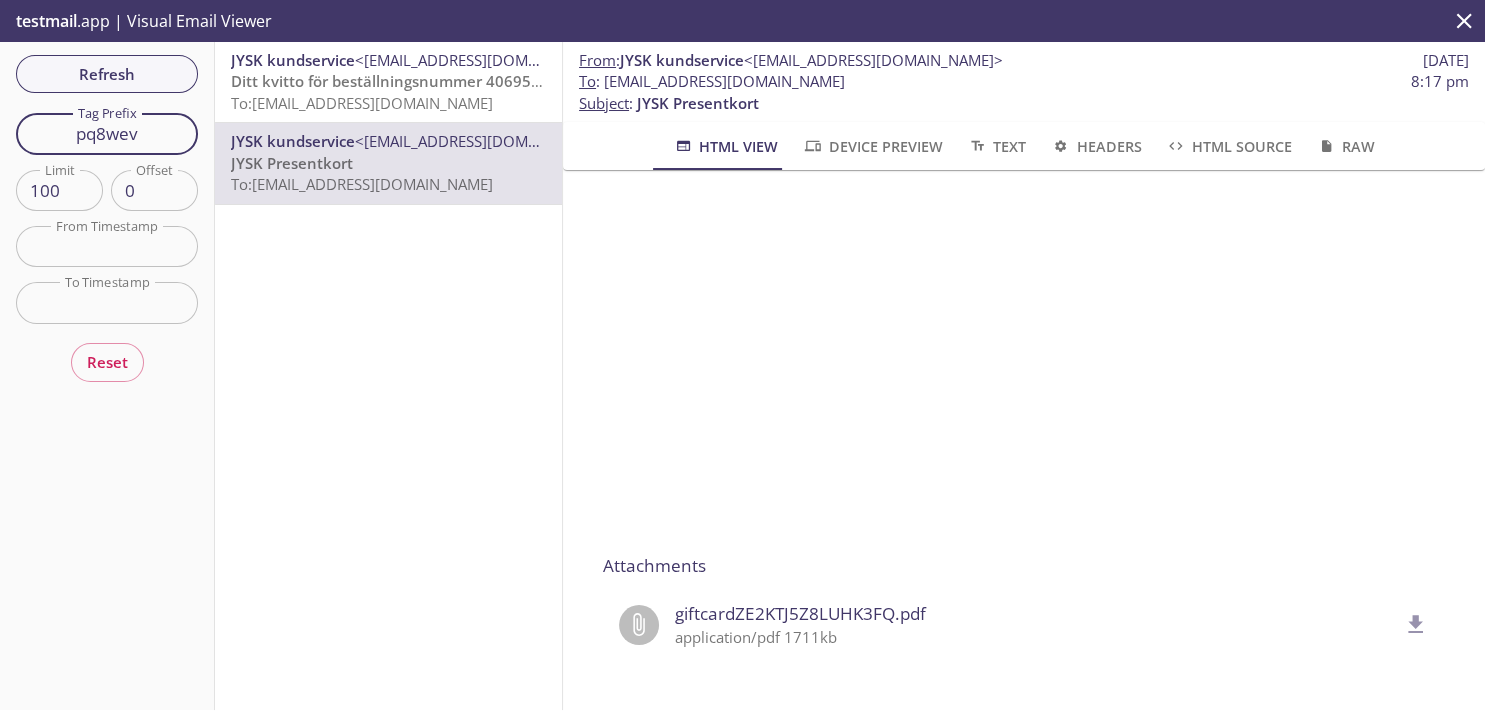click on "pq8wev" at bounding box center [107, 133] 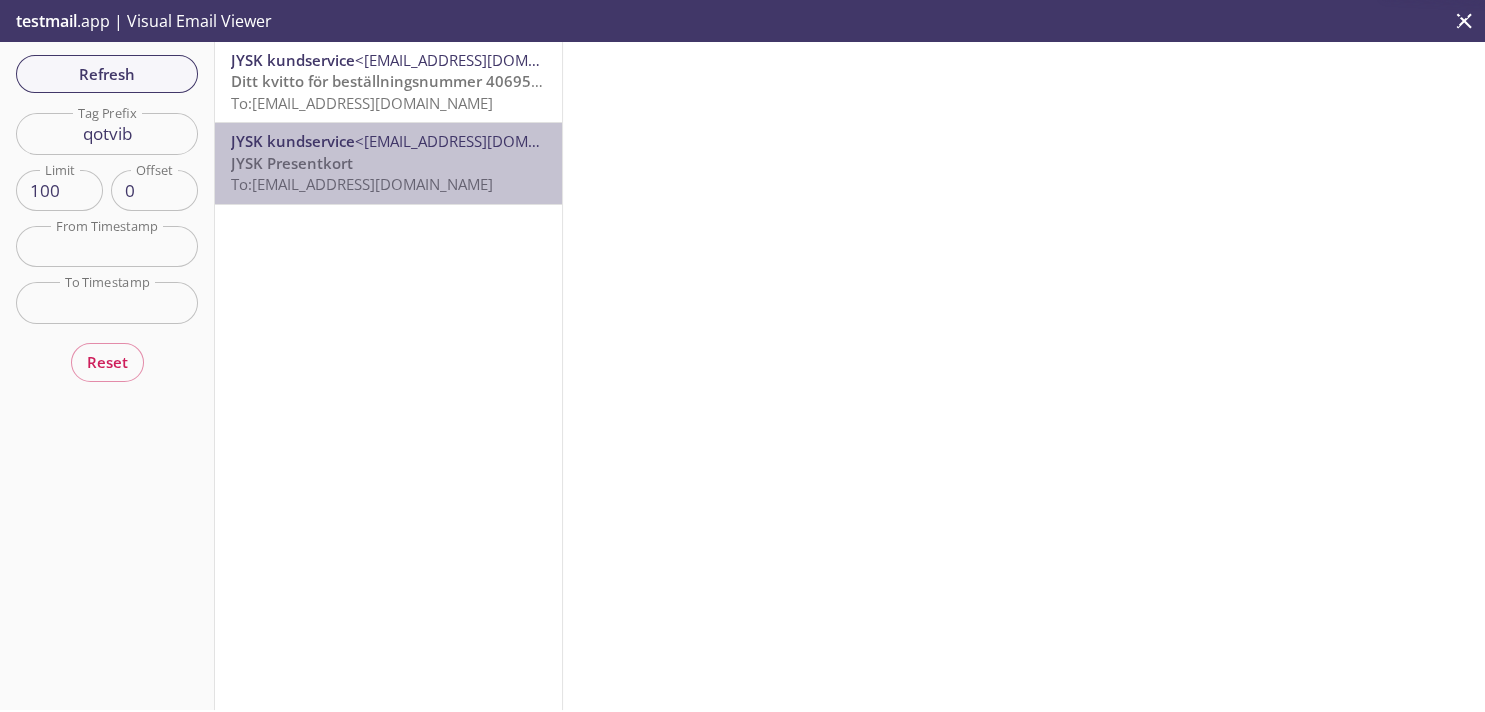 click on "<[EMAIL_ADDRESS][DOMAIN_NAME]>" at bounding box center (484, 141) 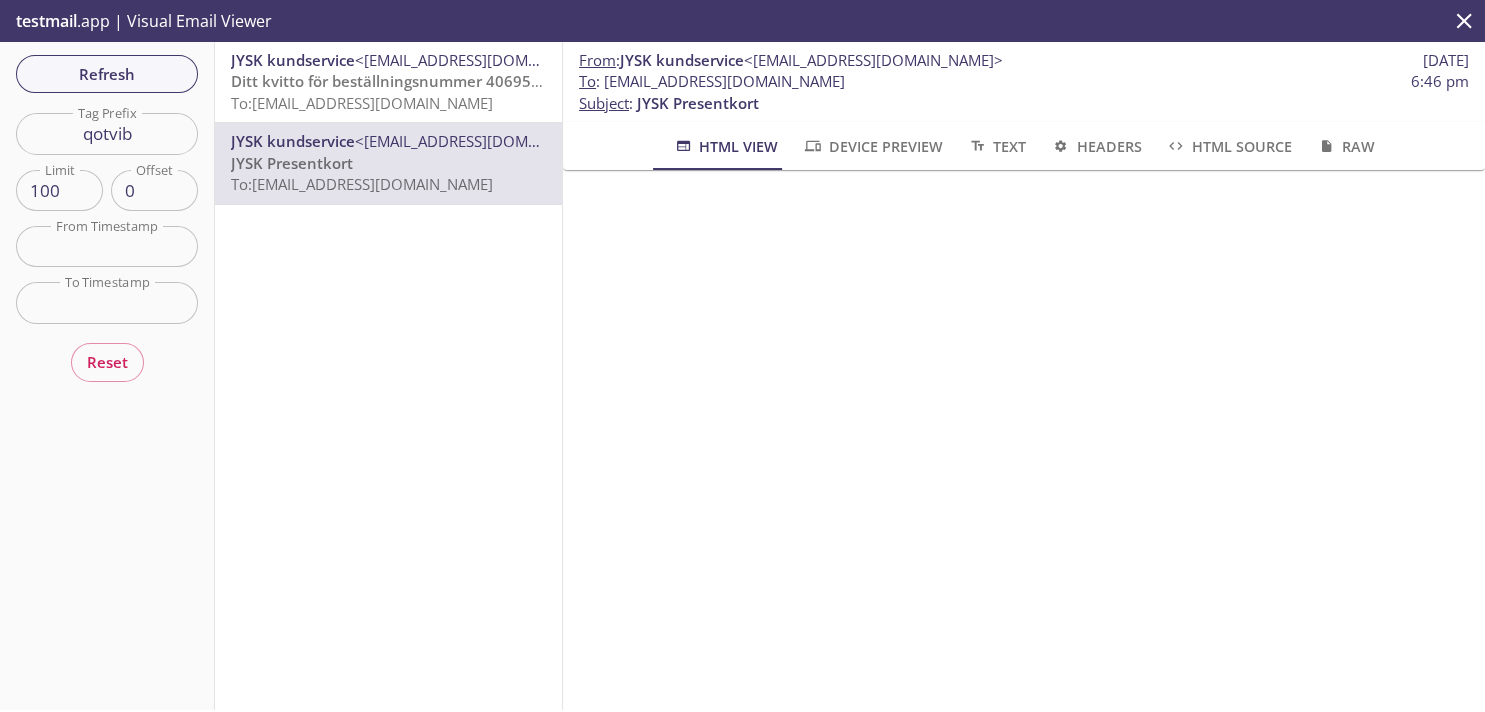 scroll, scrollTop: 0, scrollLeft: 0, axis: both 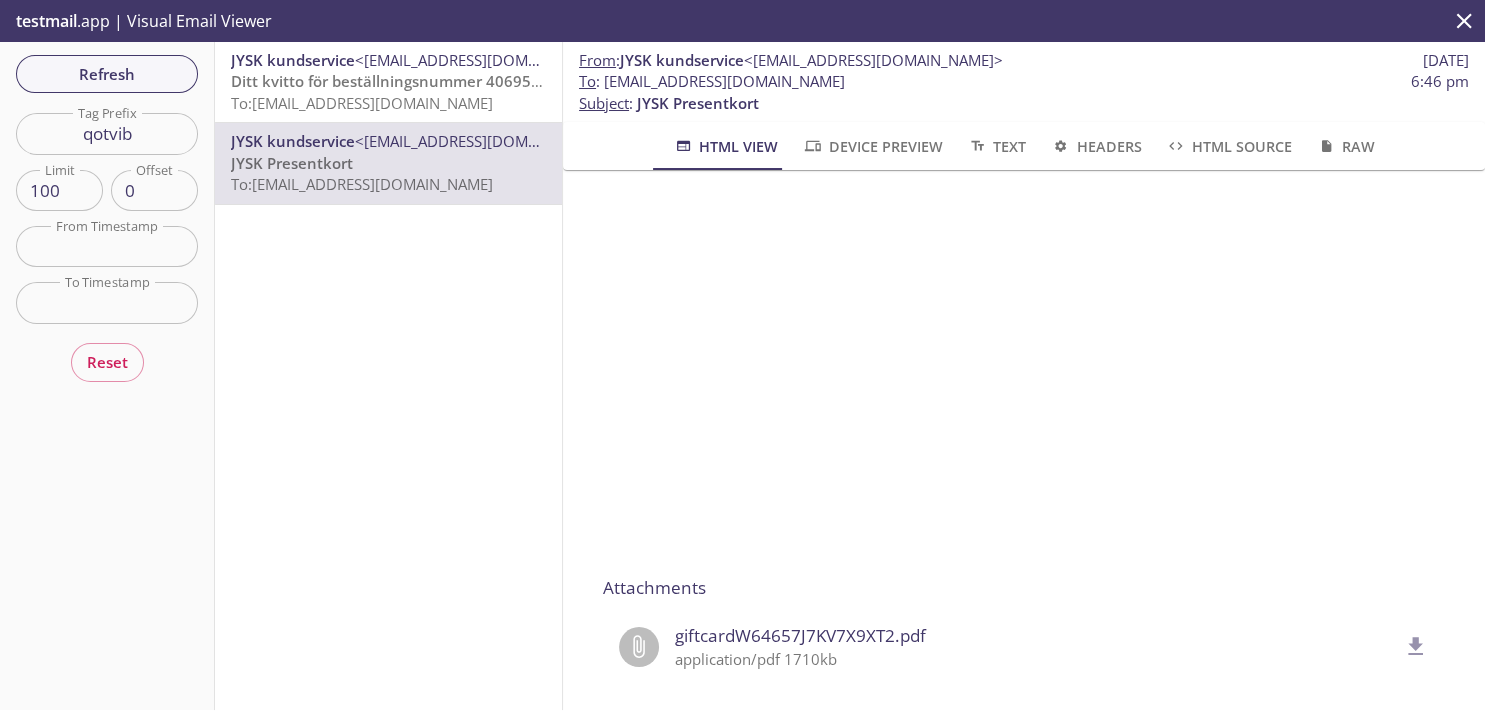 click 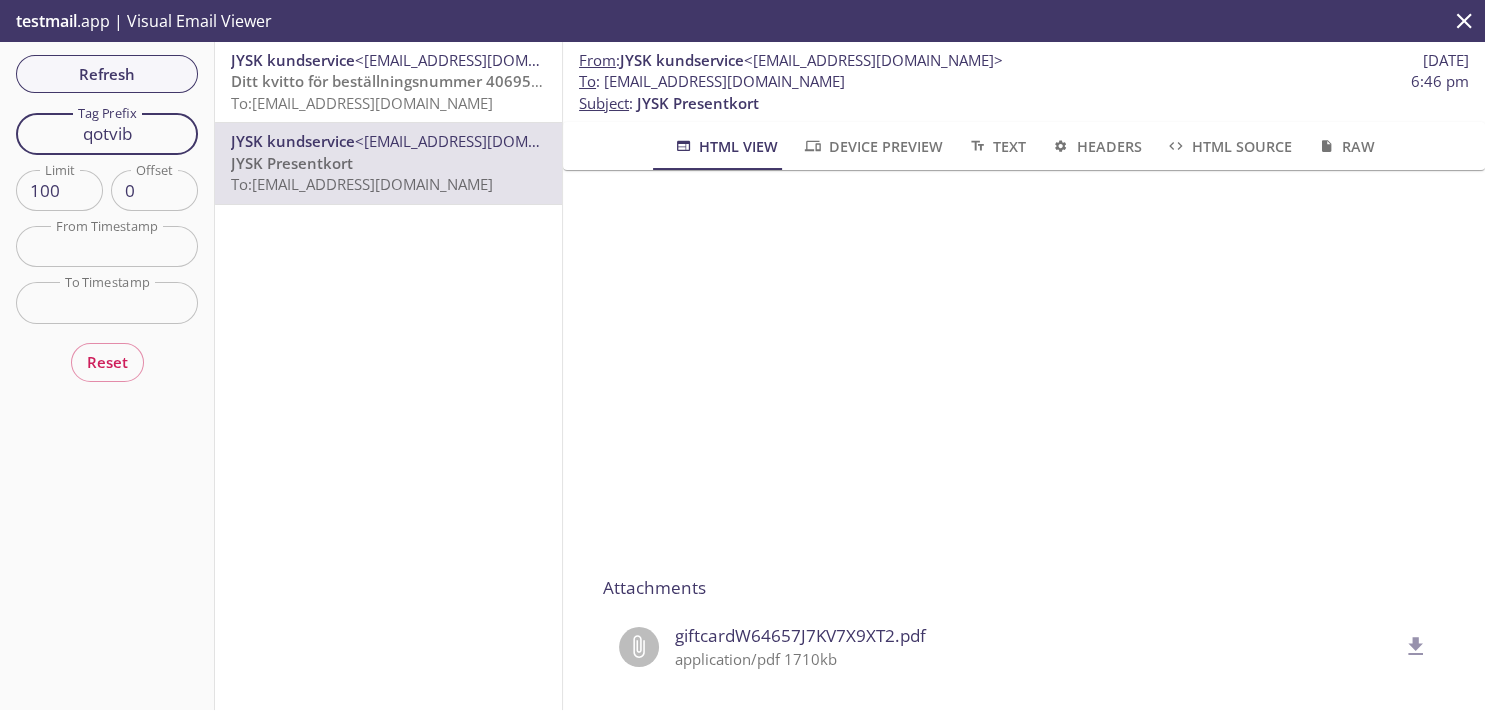 drag, startPoint x: 146, startPoint y: 129, endPoint x: 51, endPoint y: 116, distance: 95.885345 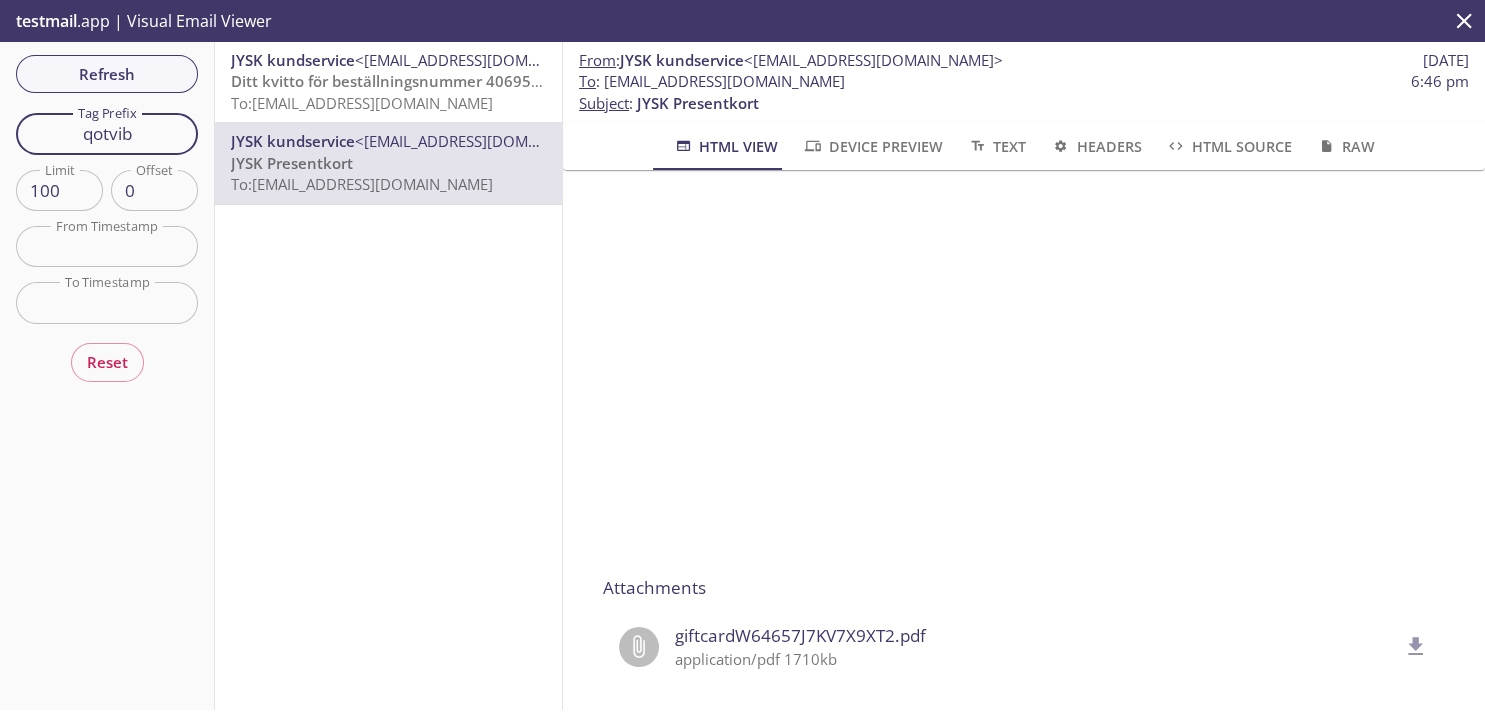 click on "qotvib" at bounding box center (107, 133) 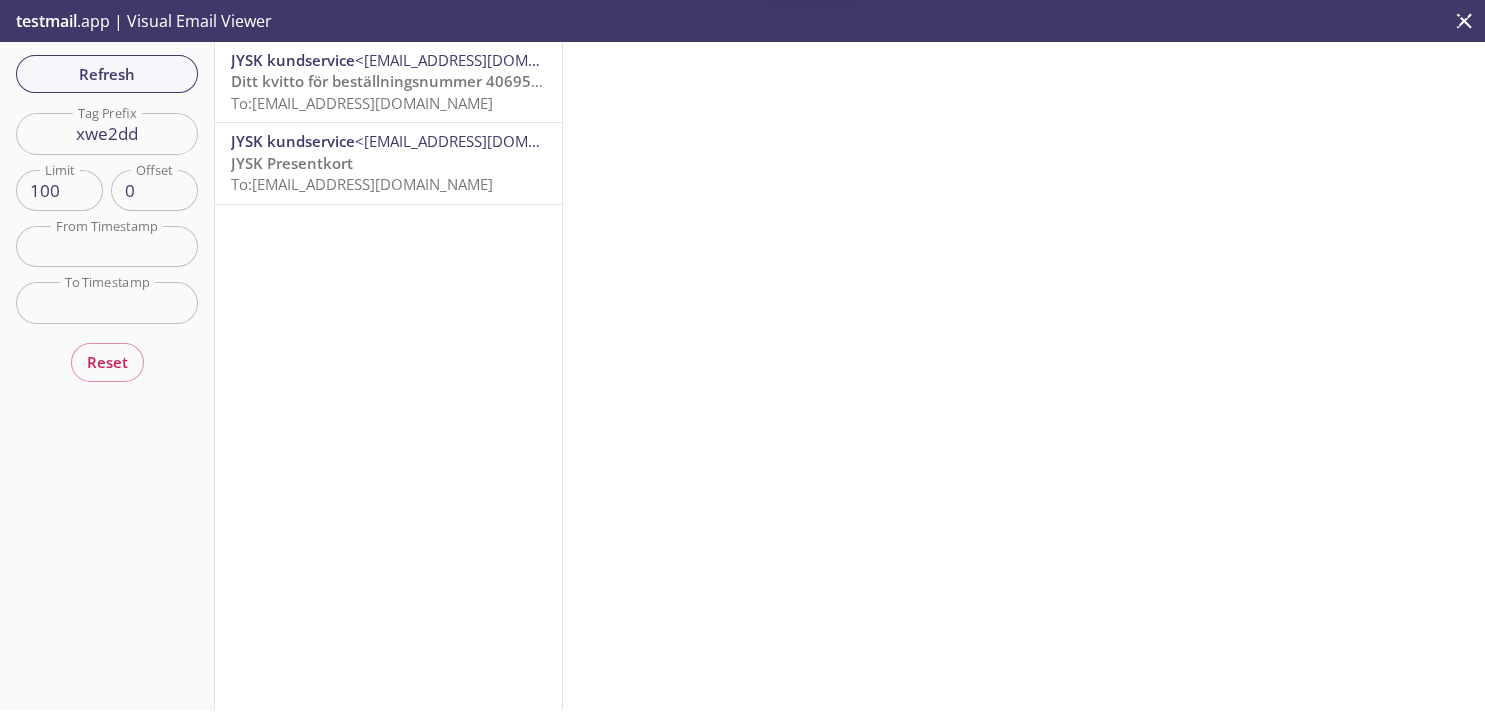 click on "To:  [EMAIL_ADDRESS][DOMAIN_NAME]" at bounding box center (362, 184) 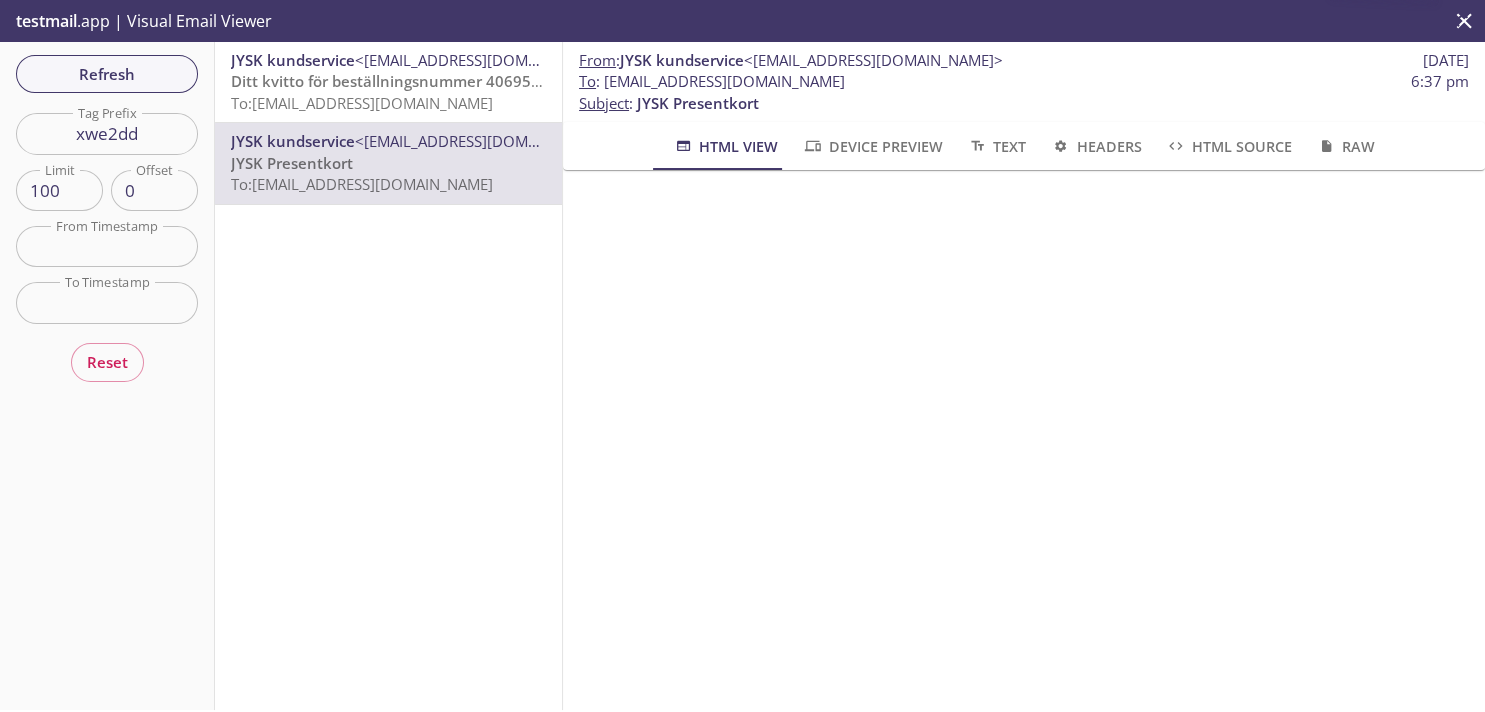 drag, startPoint x: 1450, startPoint y: 227, endPoint x: 1460, endPoint y: 480, distance: 253.19756 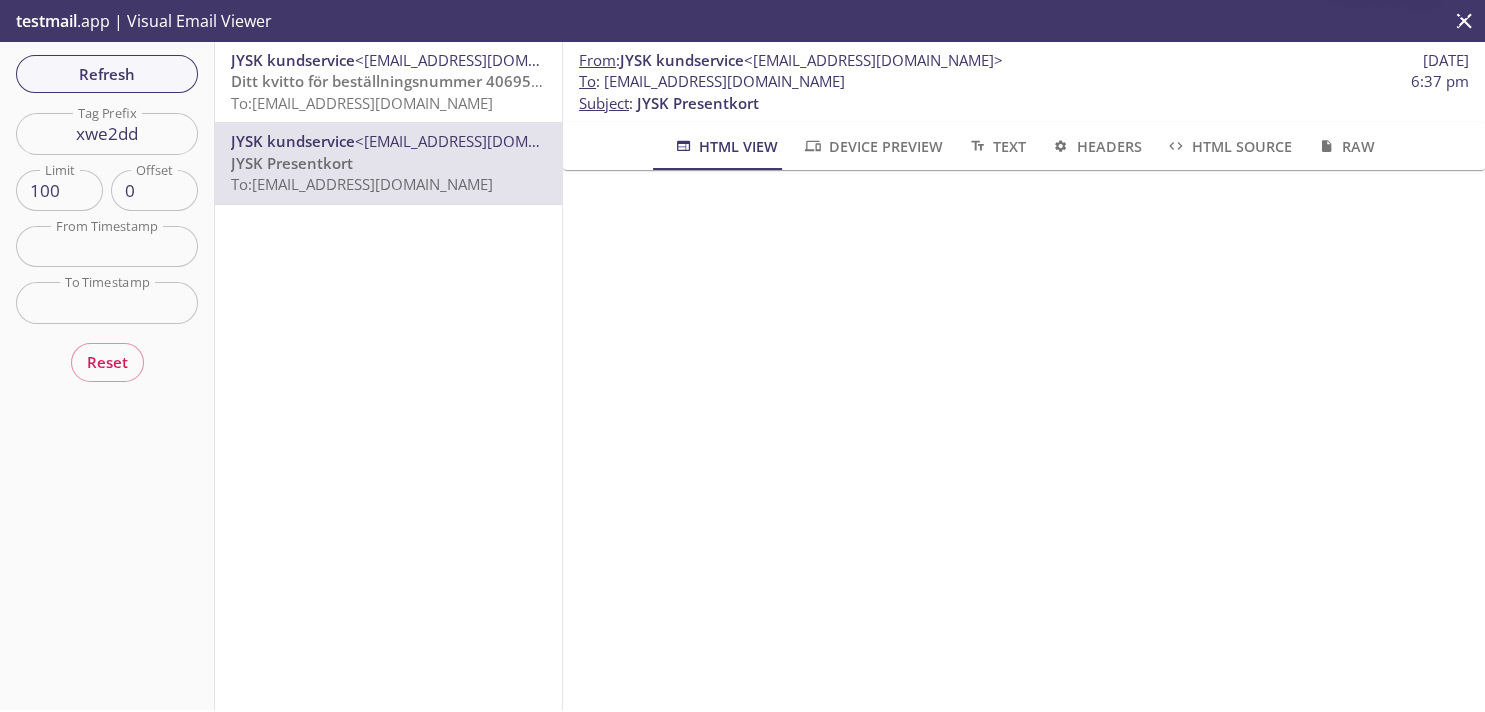 click on "Attachments giftcardGMQES3E4M1K4RCB8.pdf application/pdf 1711kb" at bounding box center [1024, 440] 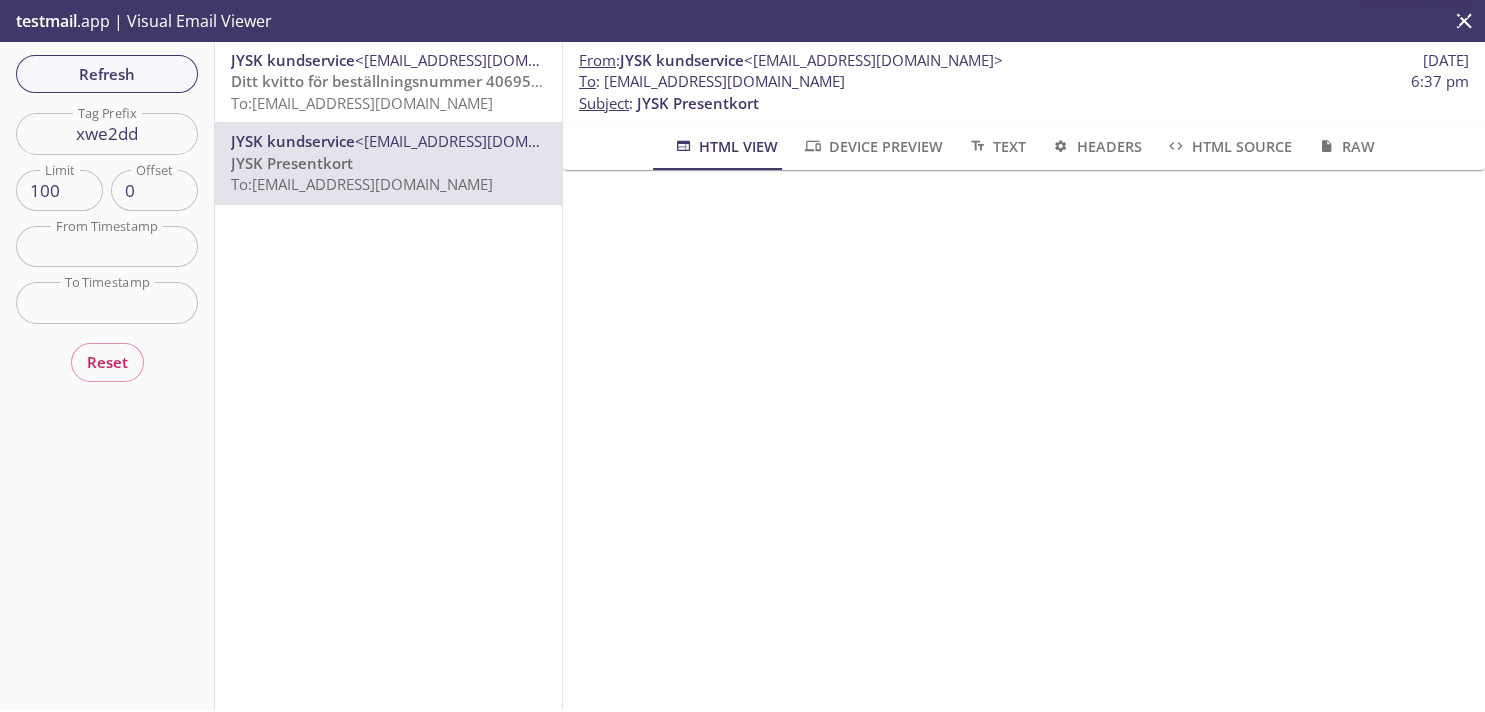 scroll, scrollTop: 348, scrollLeft: 0, axis: vertical 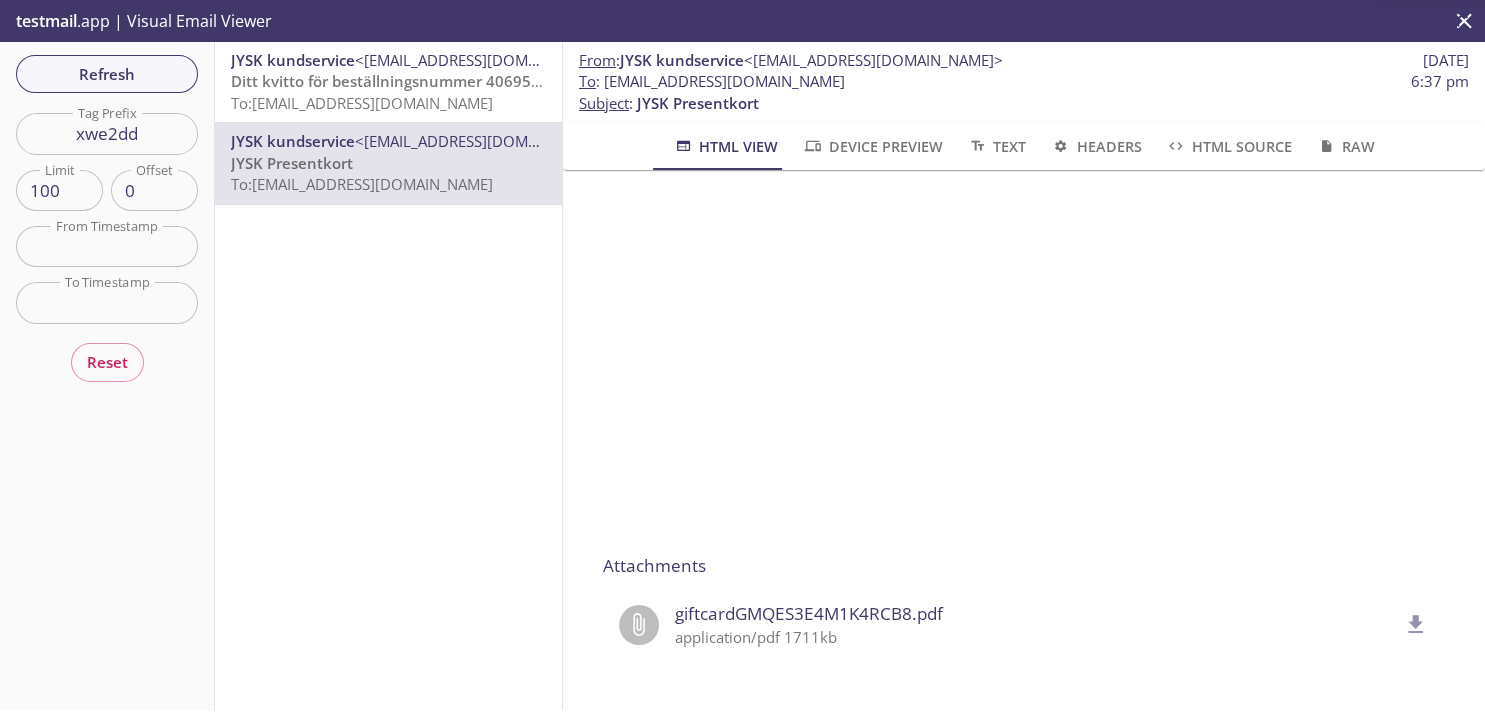click 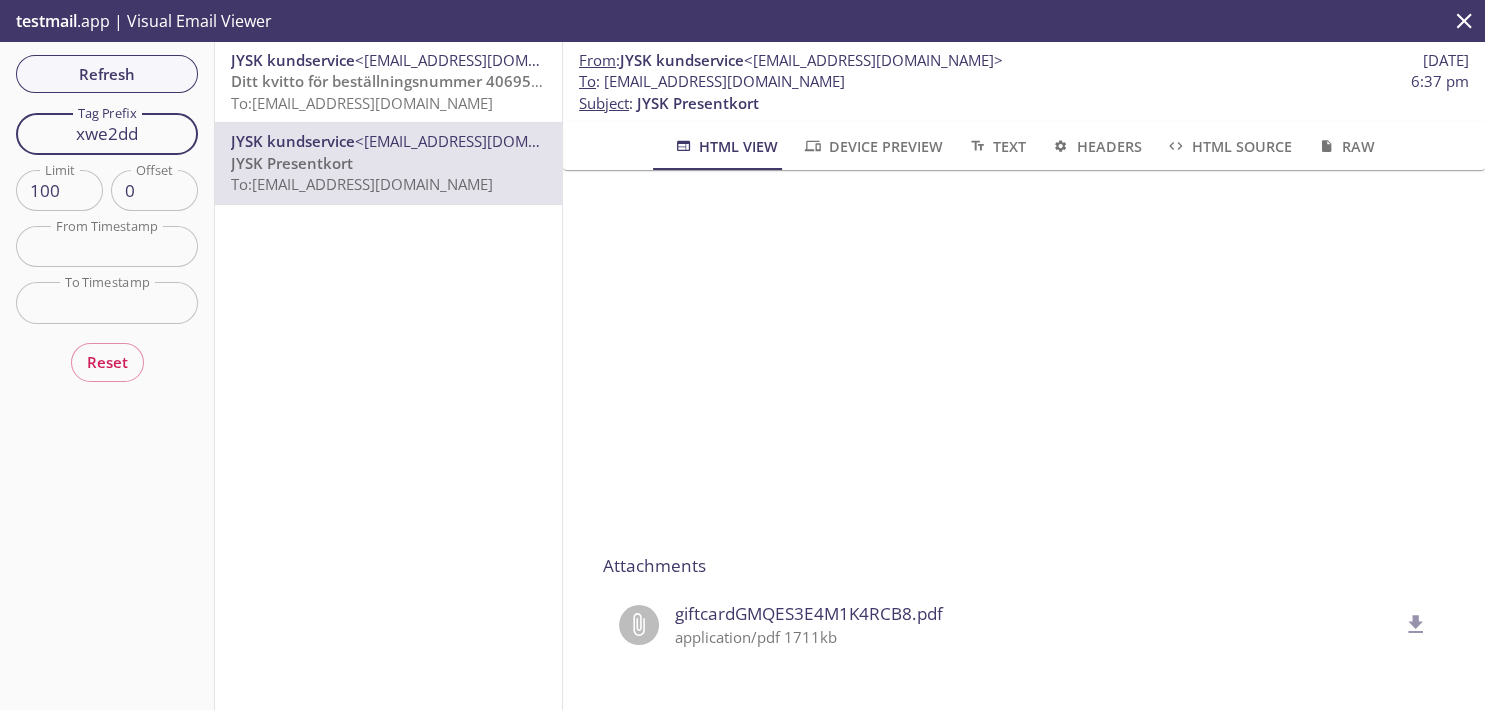 drag, startPoint x: 168, startPoint y: 134, endPoint x: 0, endPoint y: 150, distance: 168.76018 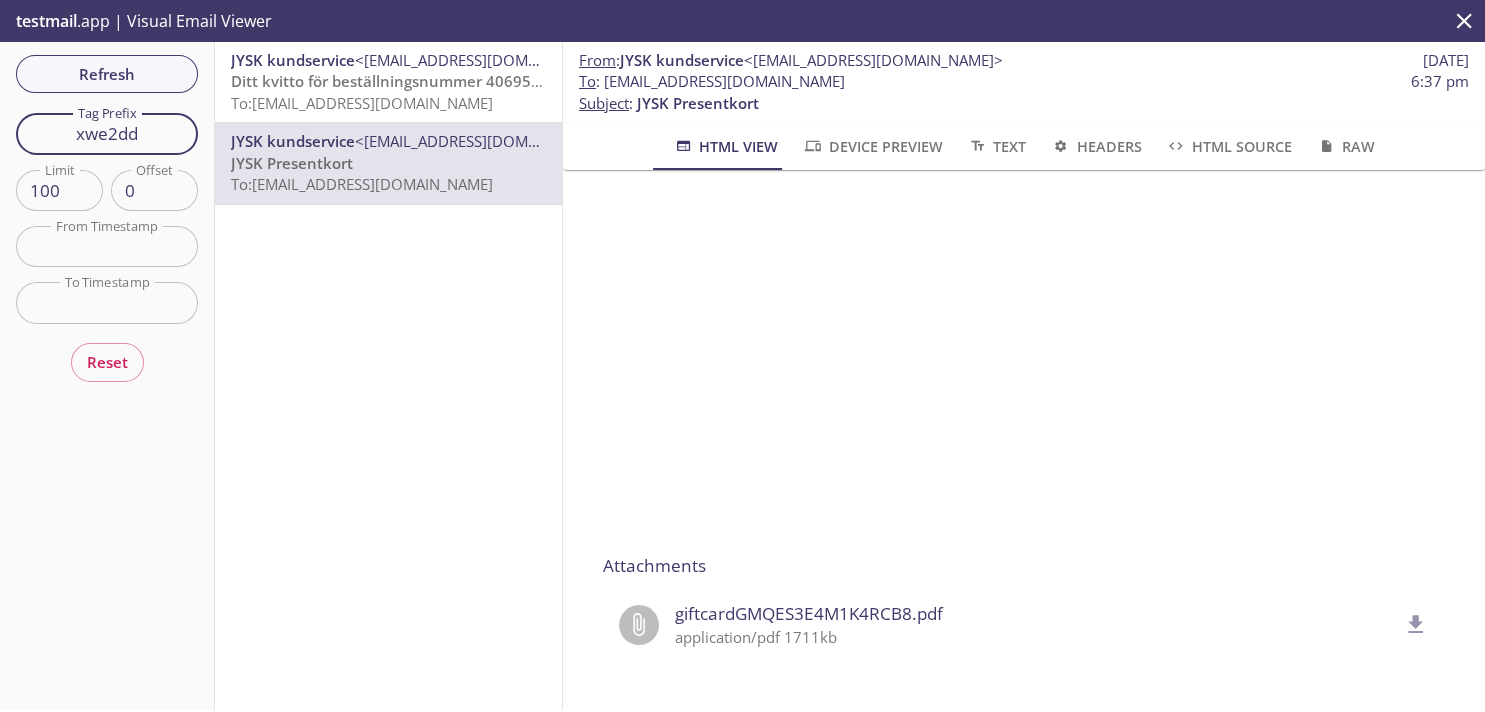 click on "xwe2dd" at bounding box center (107, 133) 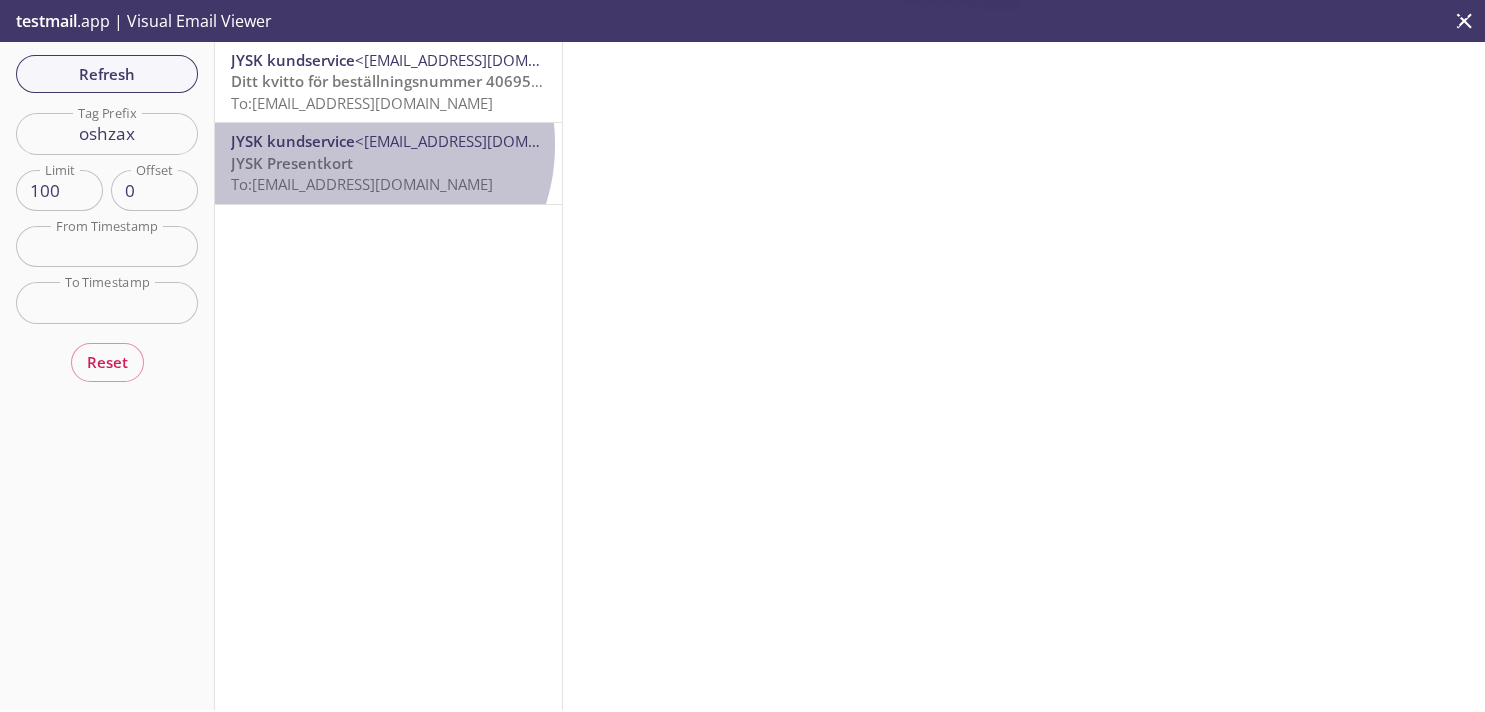 click on "<[EMAIL_ADDRESS][DOMAIN_NAME]>" at bounding box center (484, 141) 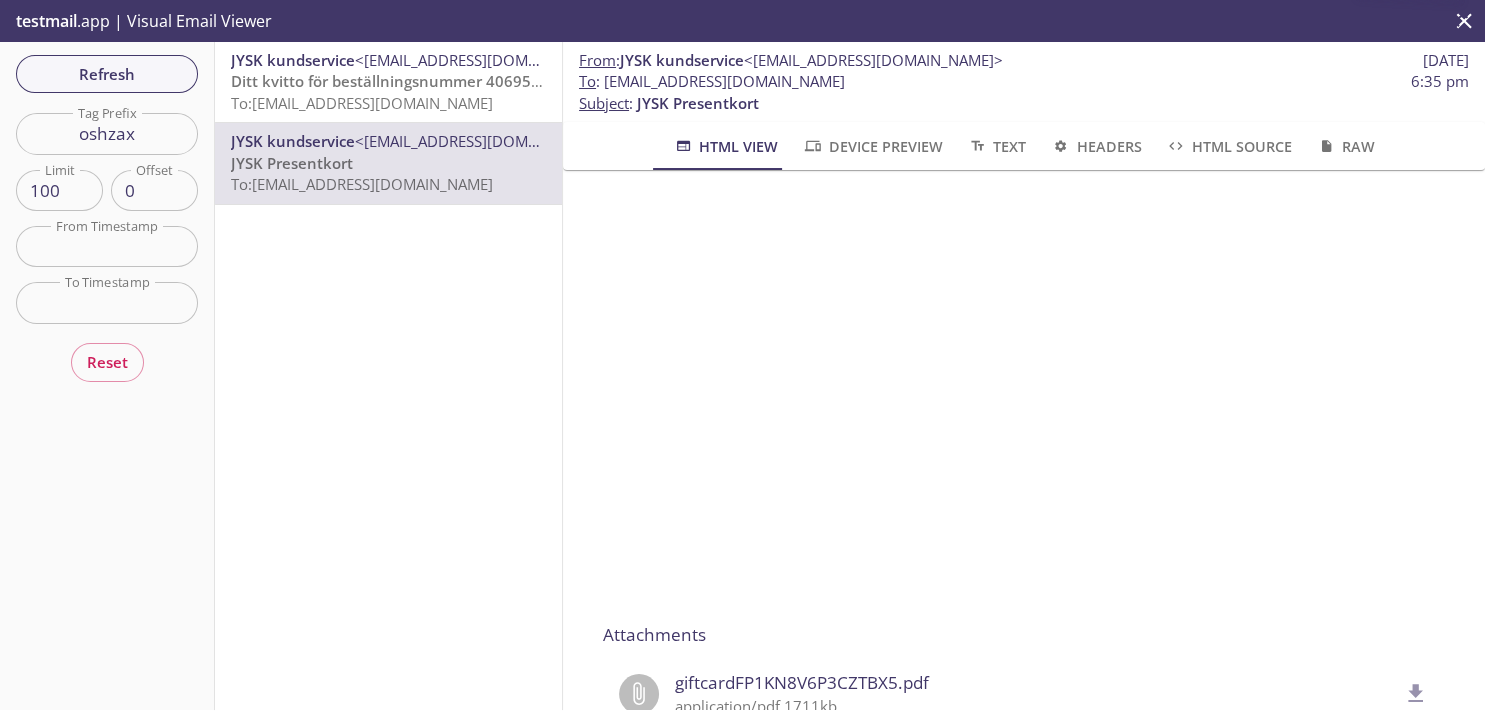 scroll, scrollTop: 298, scrollLeft: 0, axis: vertical 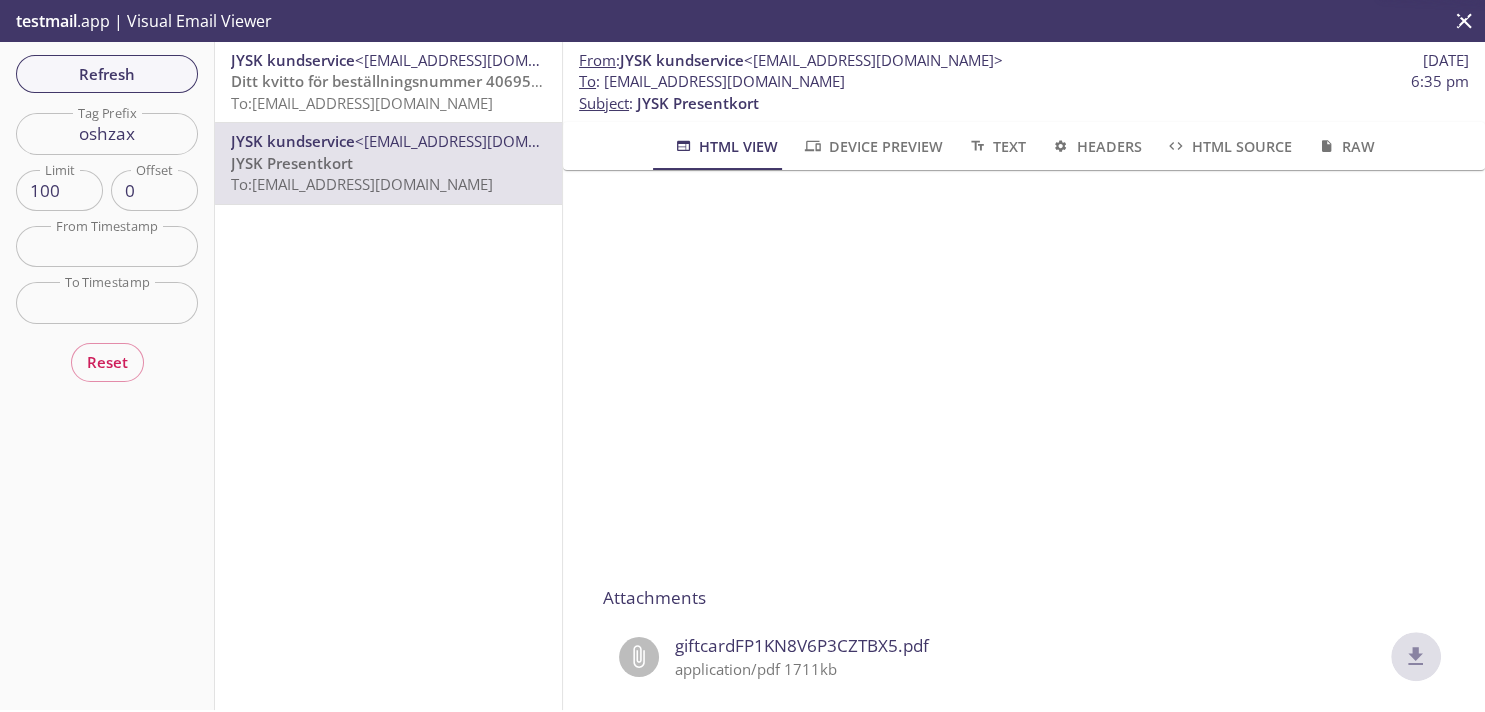 click 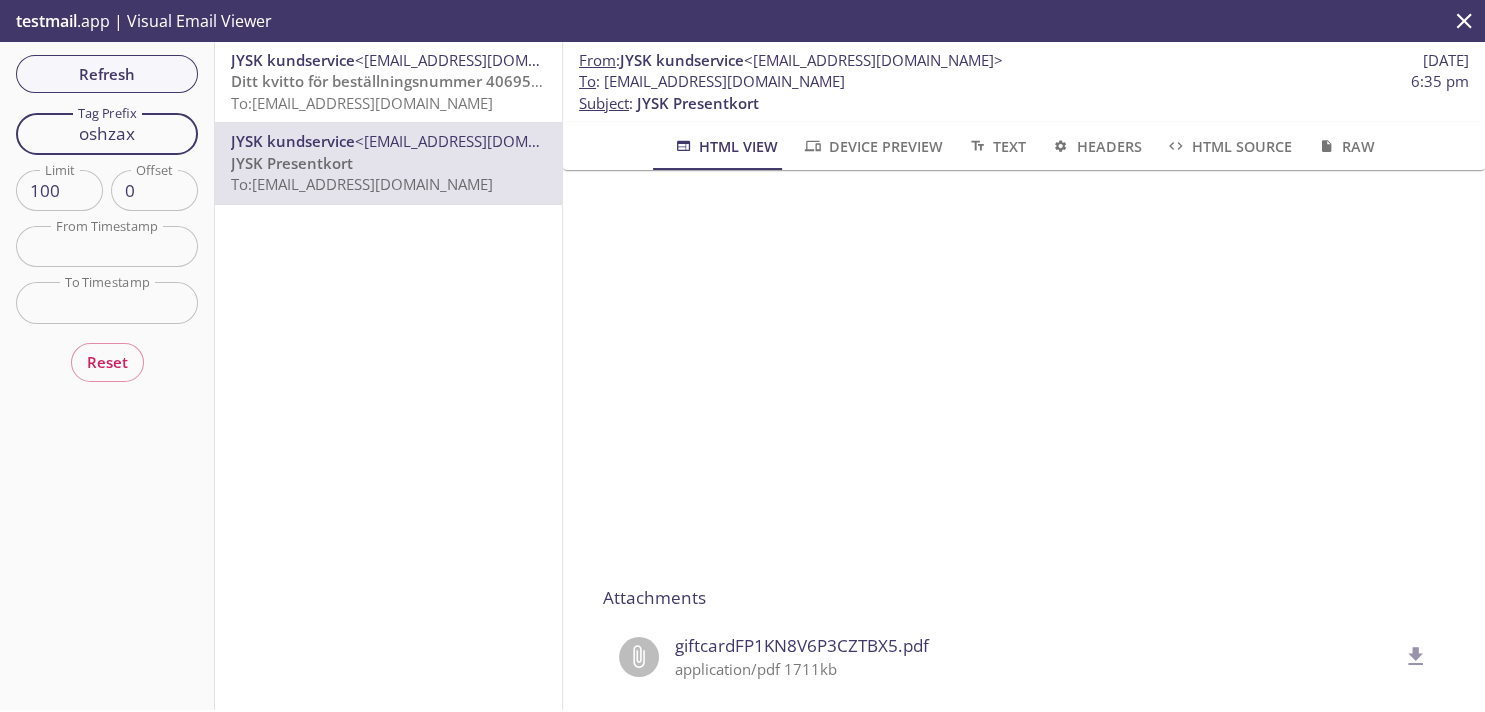 drag, startPoint x: 160, startPoint y: 139, endPoint x: 30, endPoint y: 127, distance: 130.55267 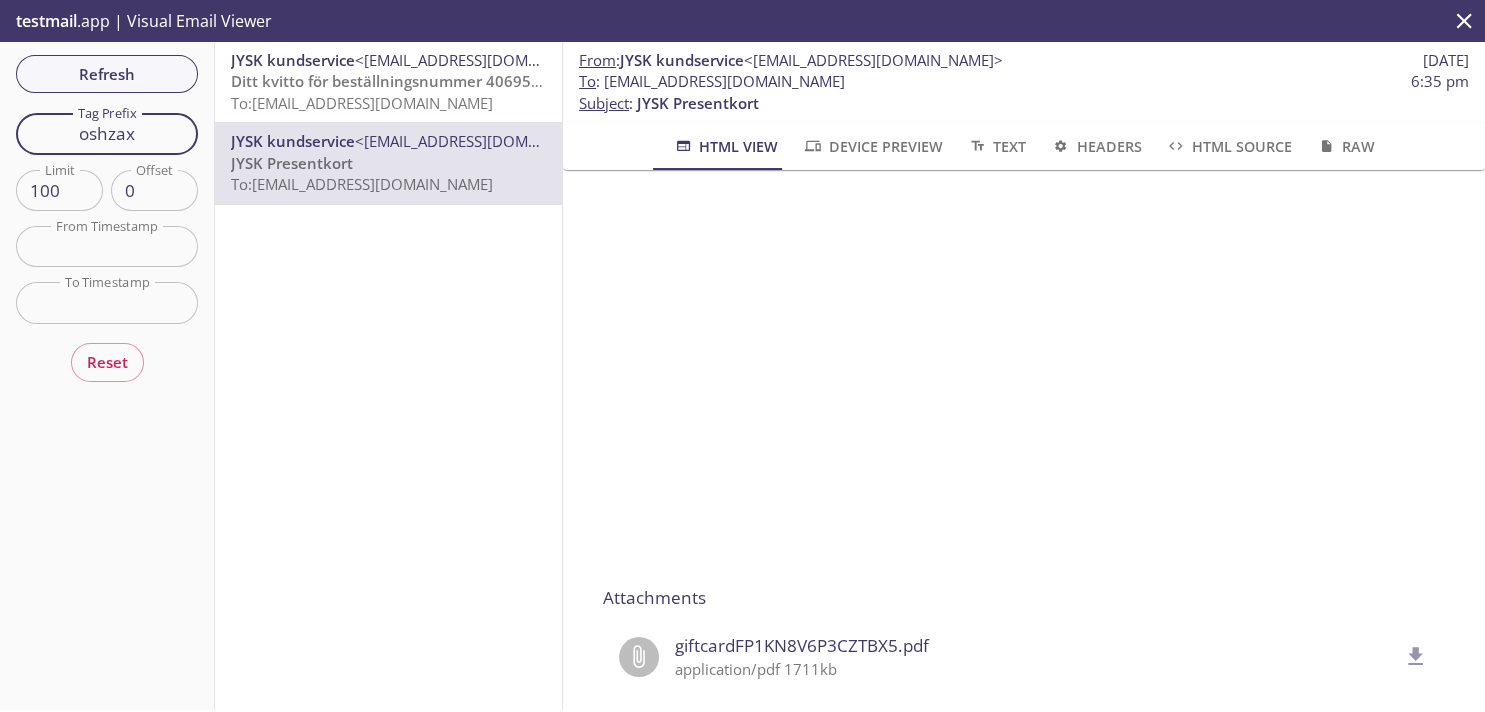click on "oshzax" at bounding box center (107, 133) 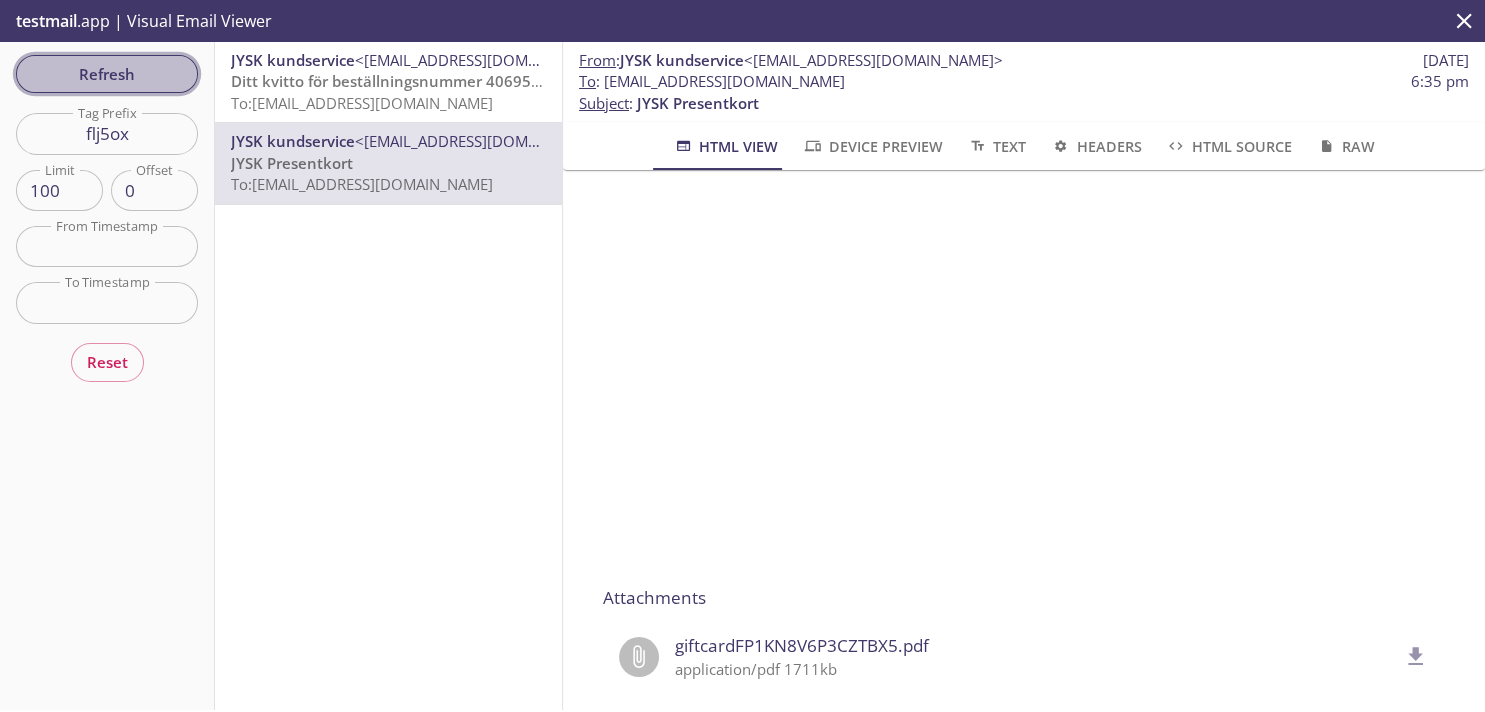 click on "Refresh" at bounding box center [107, 74] 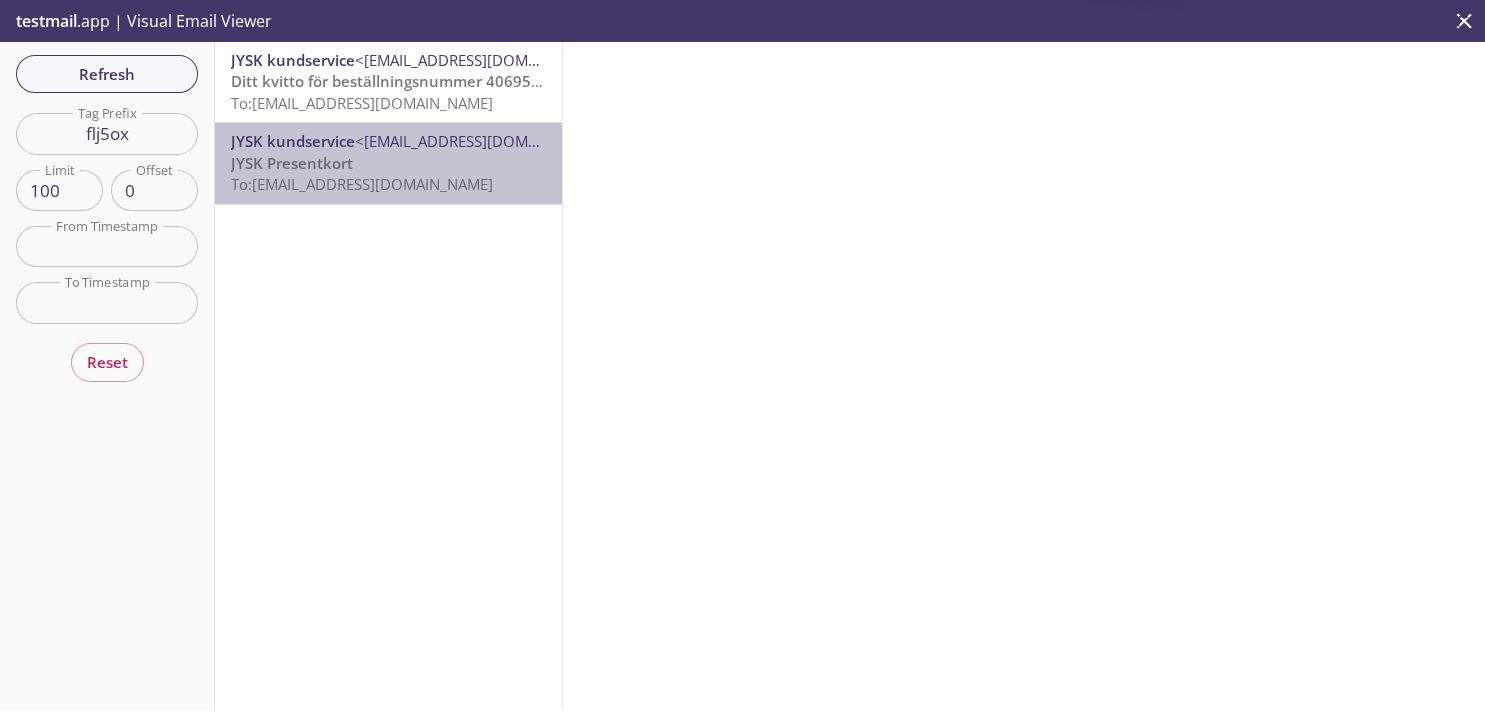 click on "<[EMAIL_ADDRESS][DOMAIN_NAME]>" at bounding box center [484, 141] 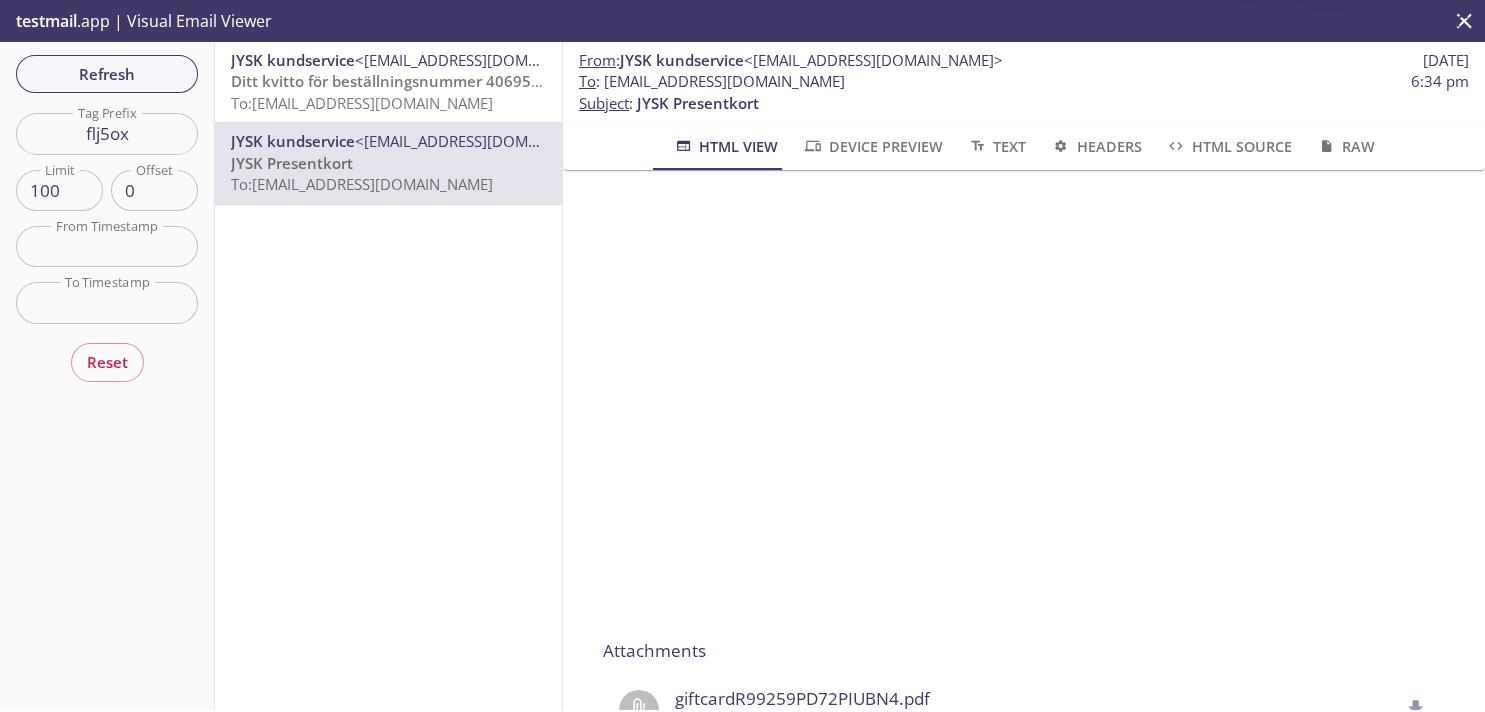 scroll, scrollTop: 348, scrollLeft: 0, axis: vertical 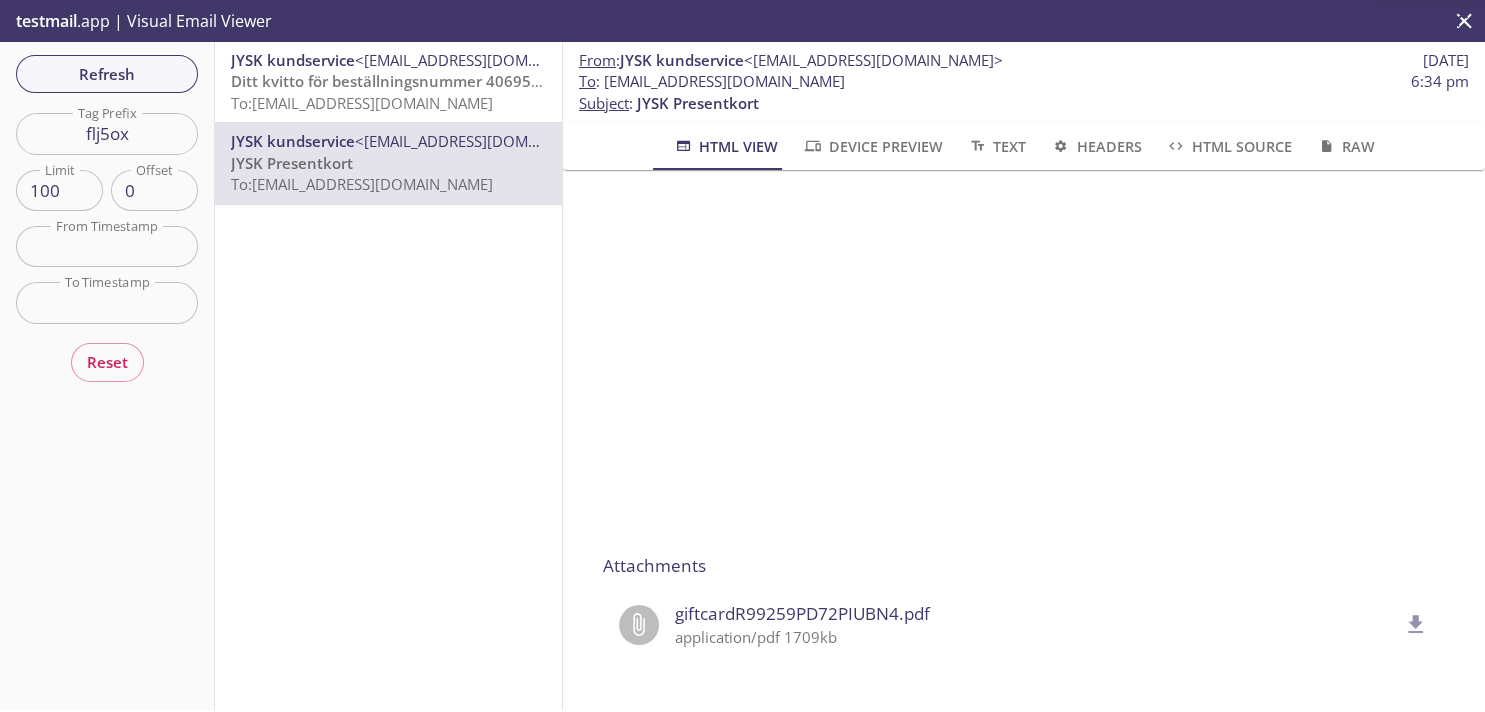 click 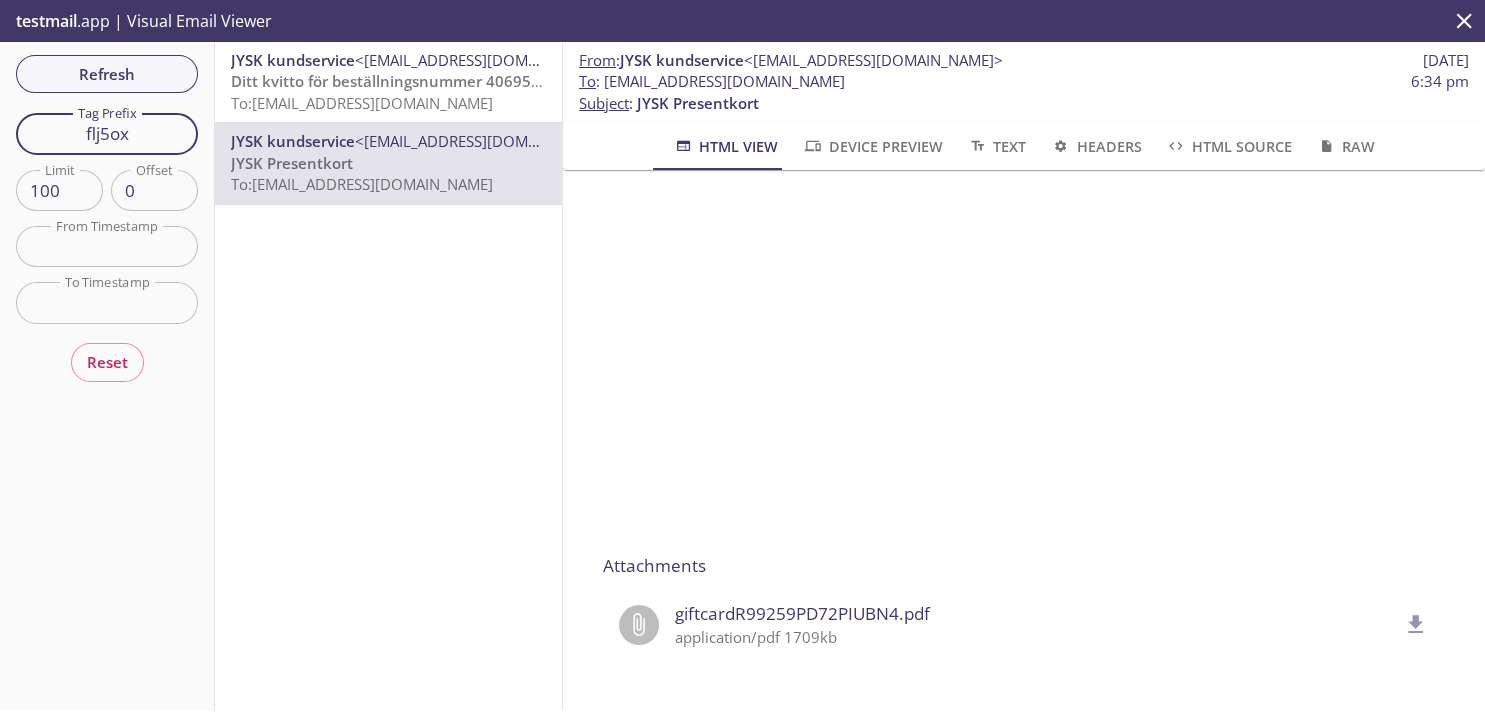 drag, startPoint x: 154, startPoint y: 132, endPoint x: 0, endPoint y: 122, distance: 154.32434 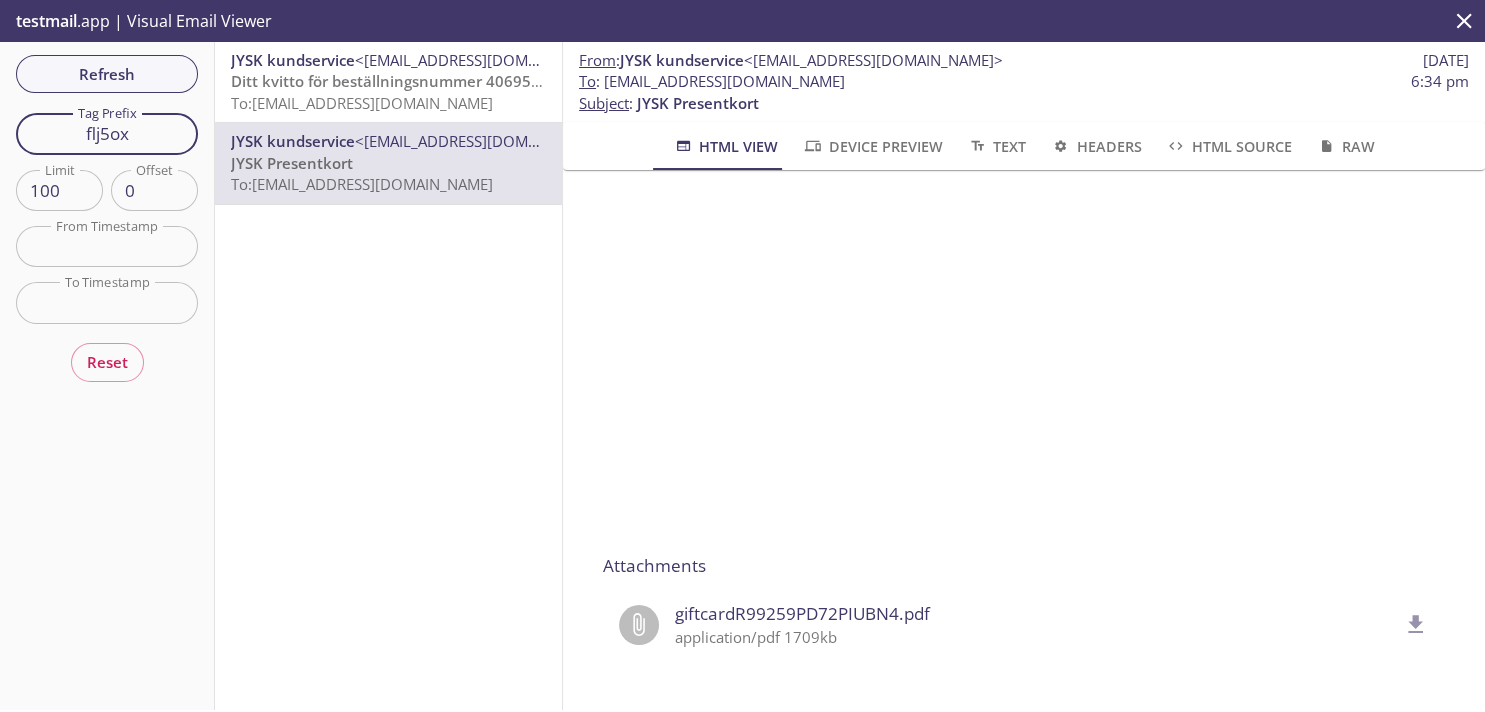 click on "flj5ox" at bounding box center (107, 133) 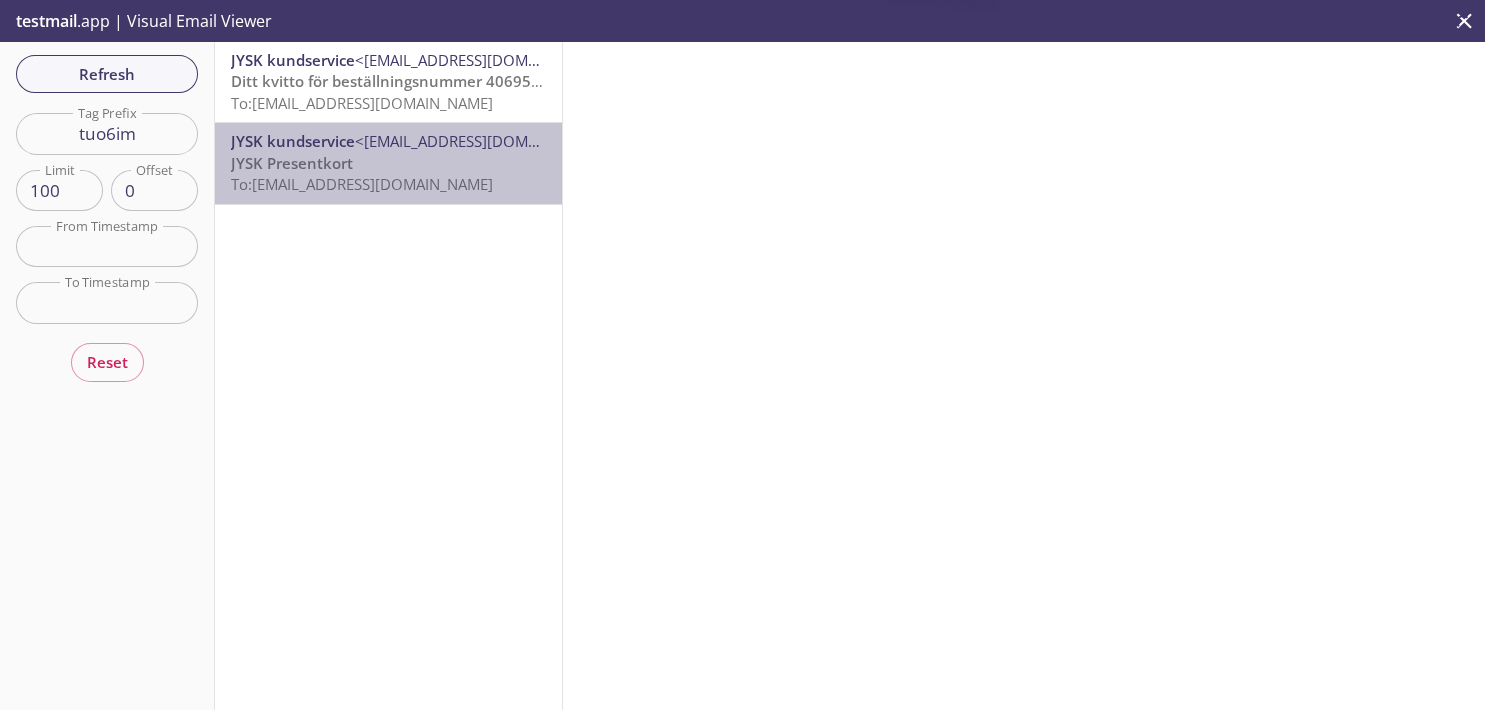 click on "JYSK Presentkort To:  [EMAIL_ADDRESS][DOMAIN_NAME]" at bounding box center (388, 174) 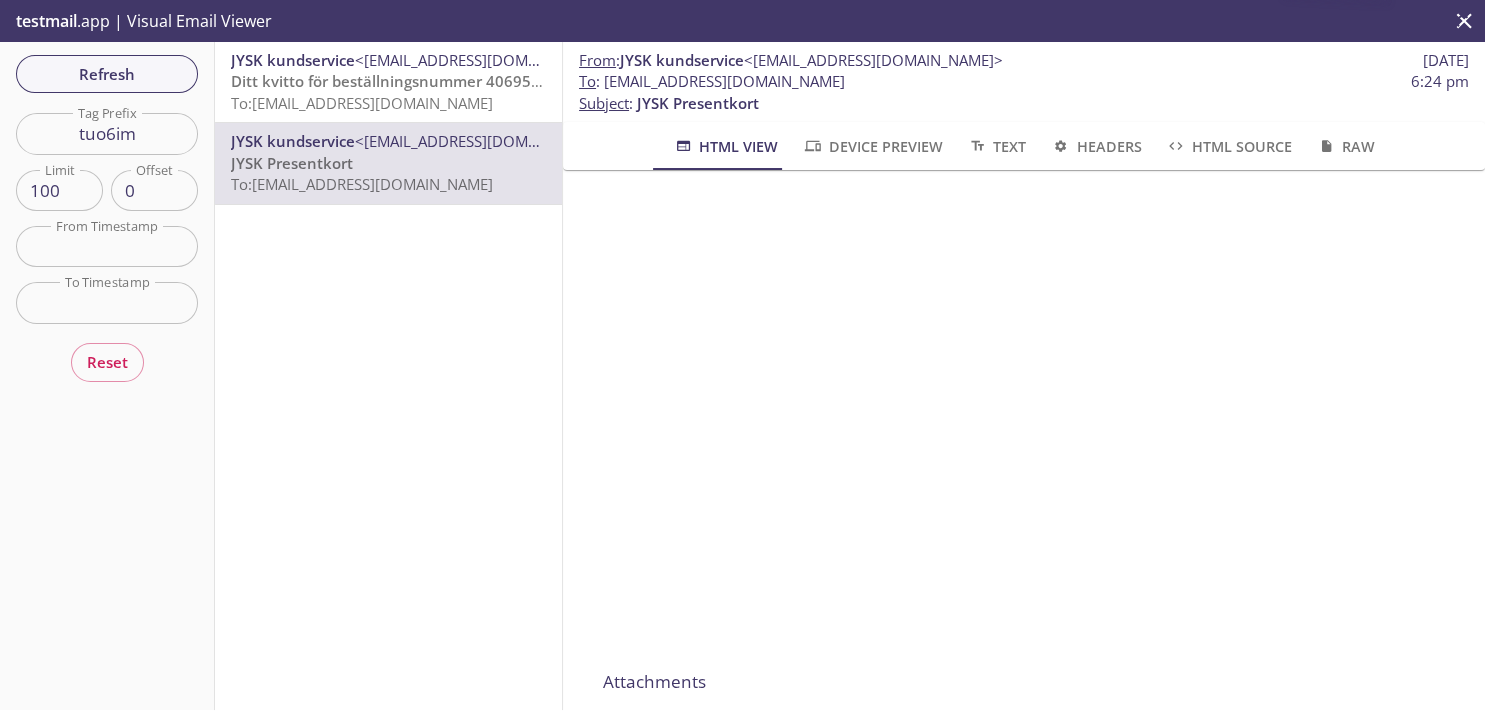 scroll, scrollTop: 348, scrollLeft: 0, axis: vertical 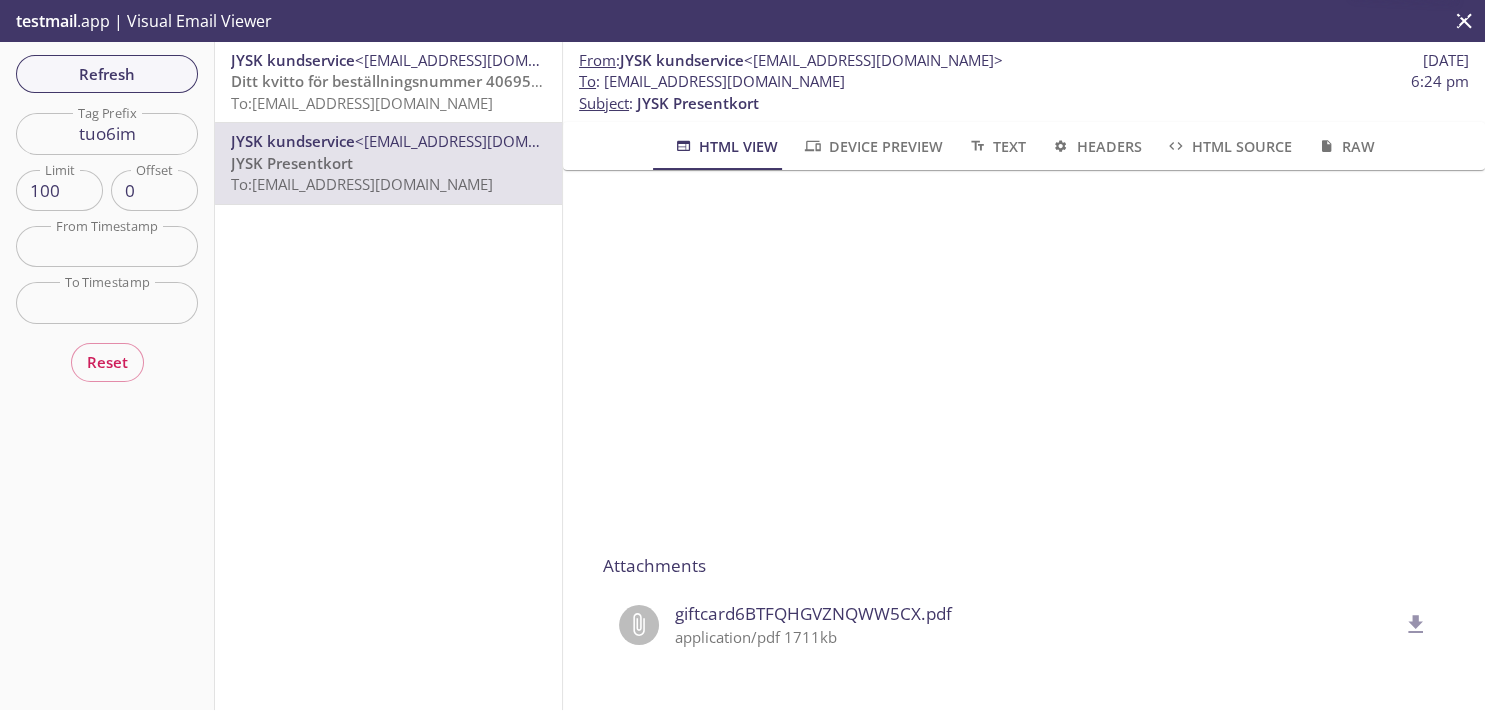 click 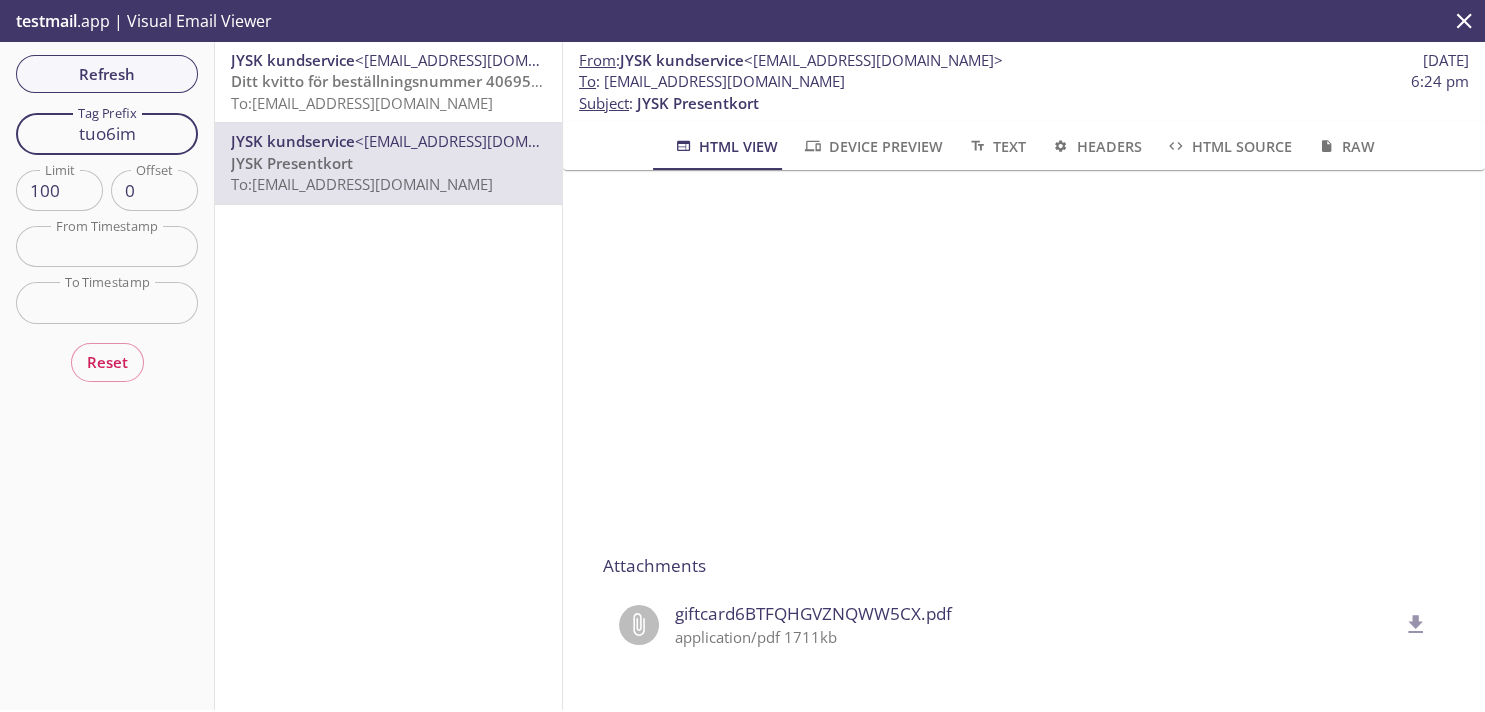 drag, startPoint x: 143, startPoint y: 138, endPoint x: 25, endPoint y: 128, distance: 118.42297 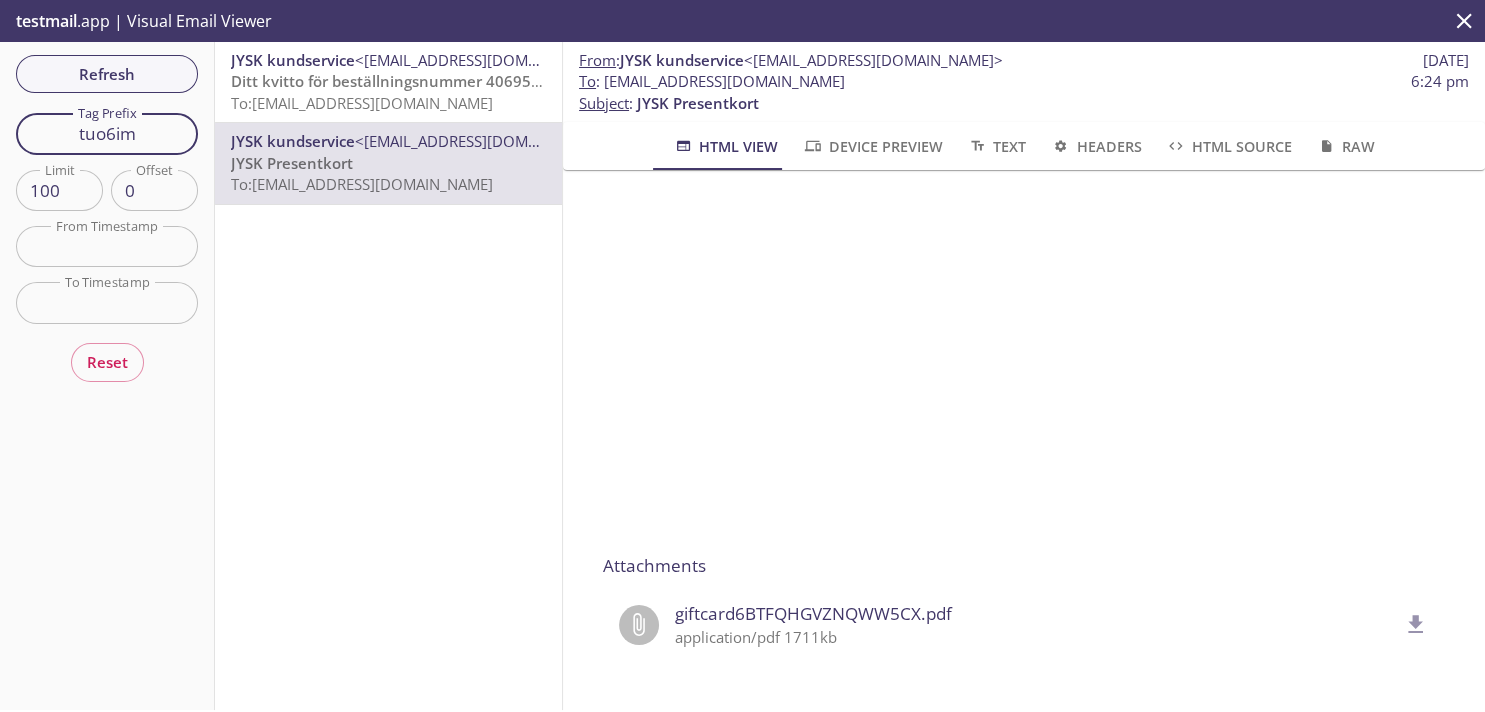 click on "tuo6im" at bounding box center (107, 133) 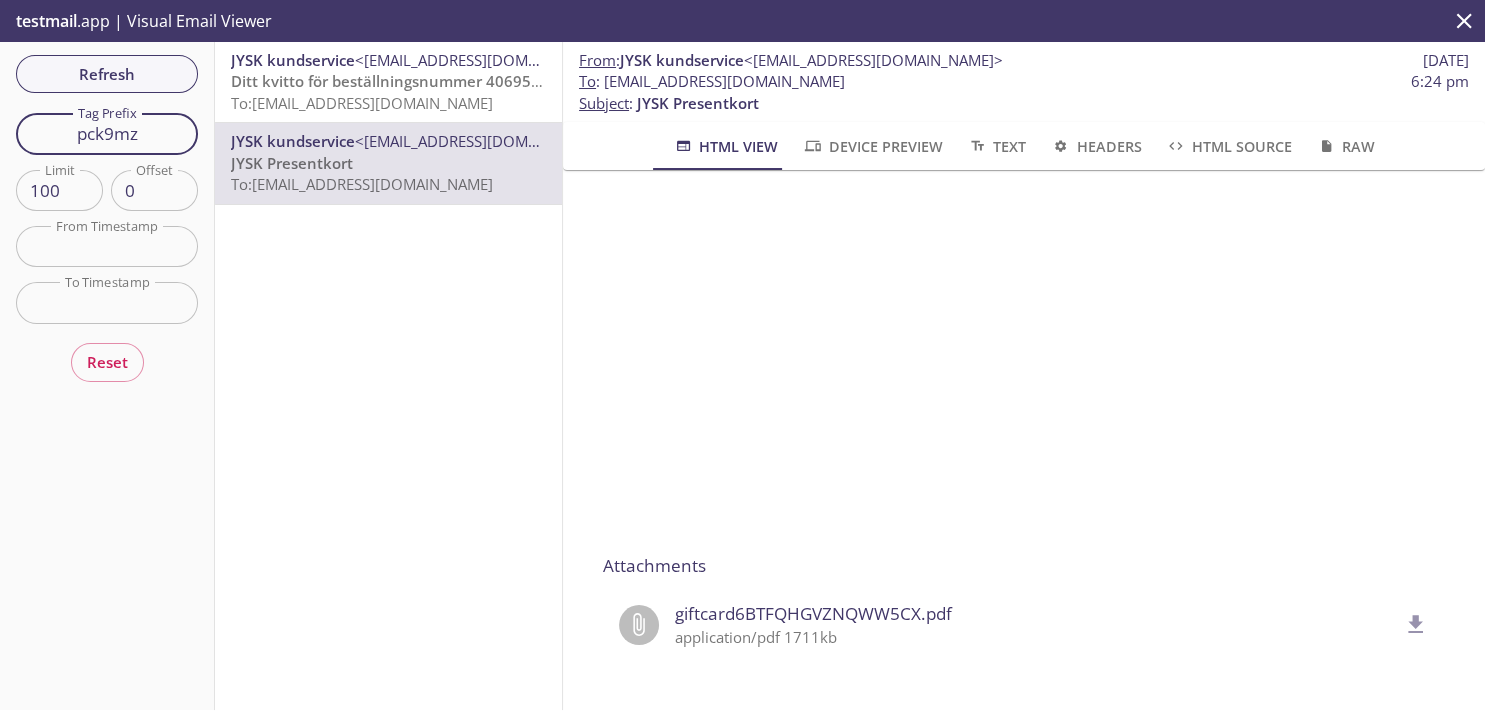 click on "Refresh Filters Tag Prefix pck9mz Tag Prefix Limit 100 Limit Offset 0 Offset From Timestamp From Timestamp To Timestamp To Timestamp Reset" at bounding box center (107, 376) 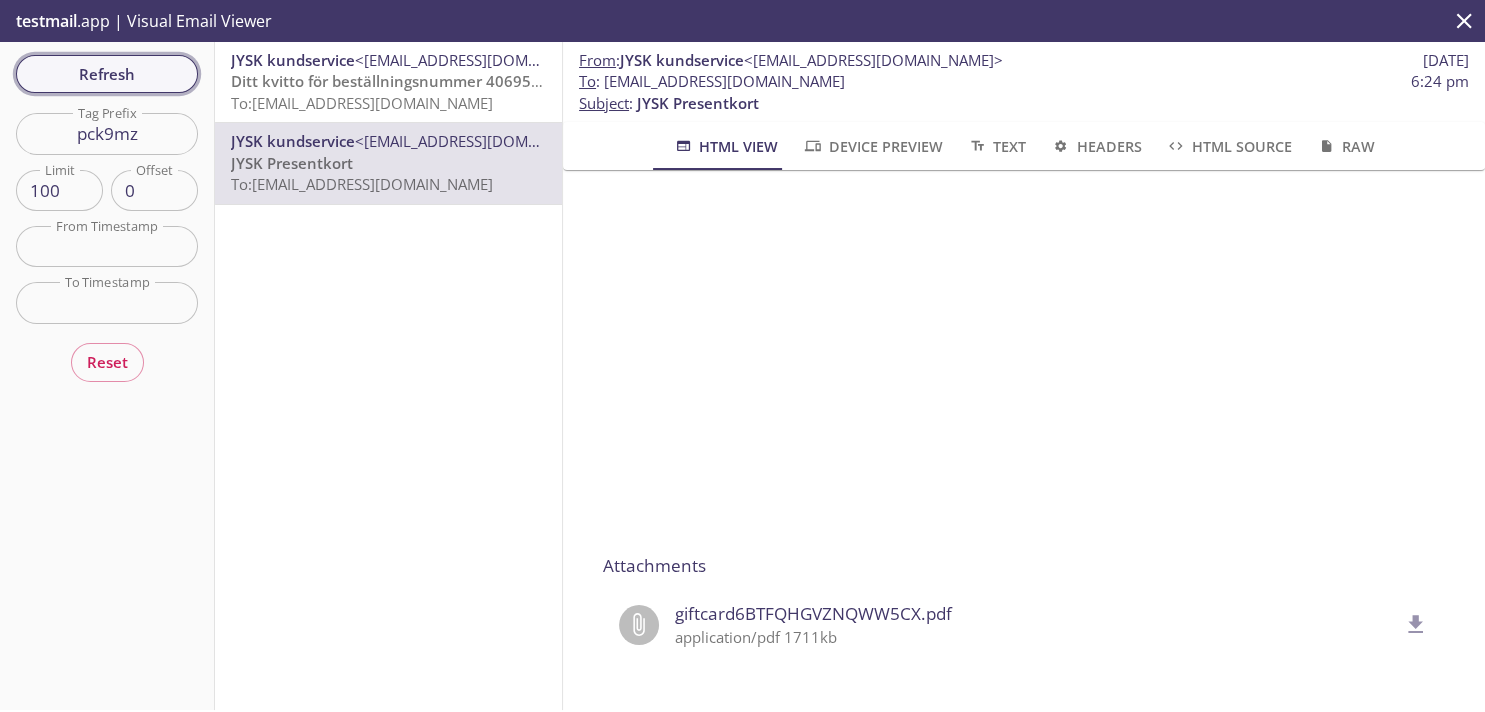 click on "Refresh Filters Tag Prefix pck9mz Tag Prefix Limit 100 Limit Offset 0 Offset From Timestamp From Timestamp To Timestamp To Timestamp Reset" at bounding box center [107, 376] 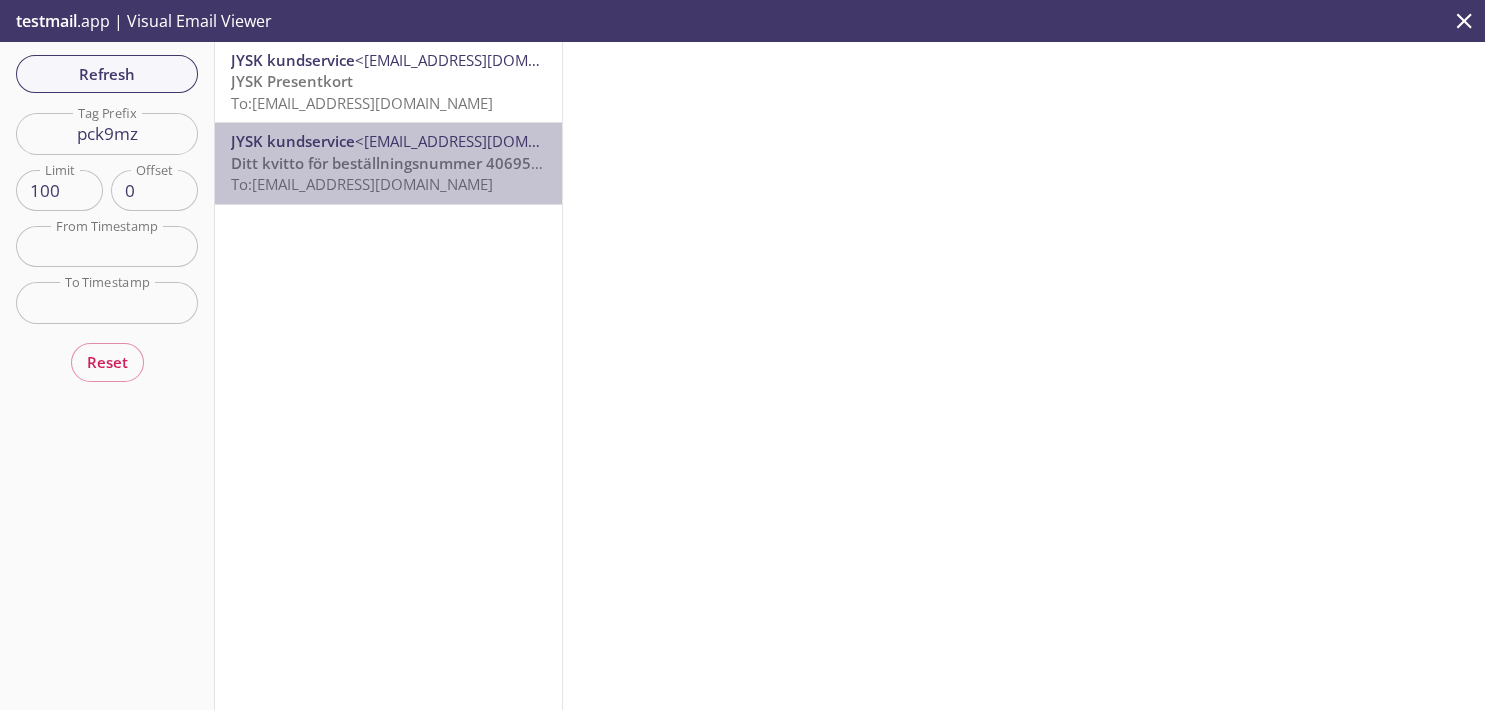 click on "<[EMAIL_ADDRESS][DOMAIN_NAME]>" at bounding box center [484, 141] 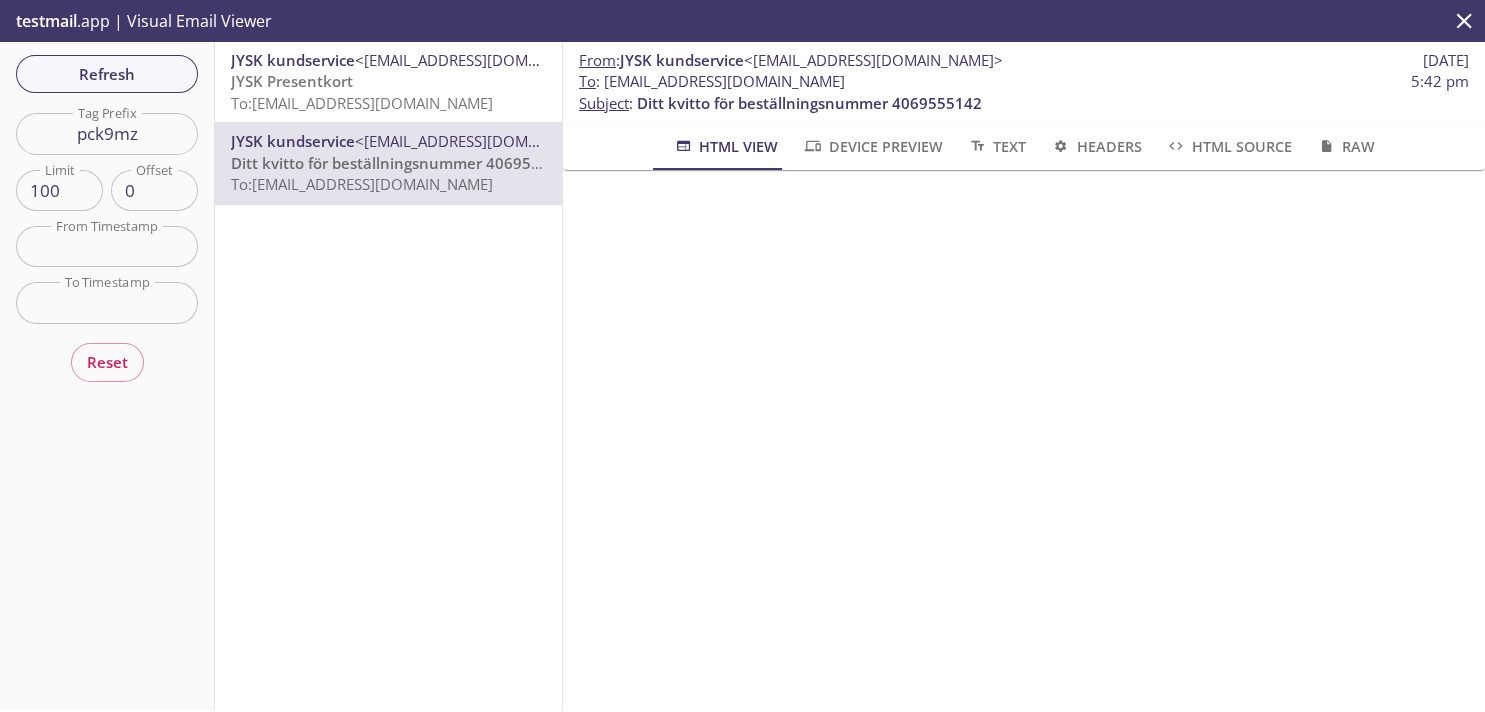 scroll, scrollTop: 818, scrollLeft: 0, axis: vertical 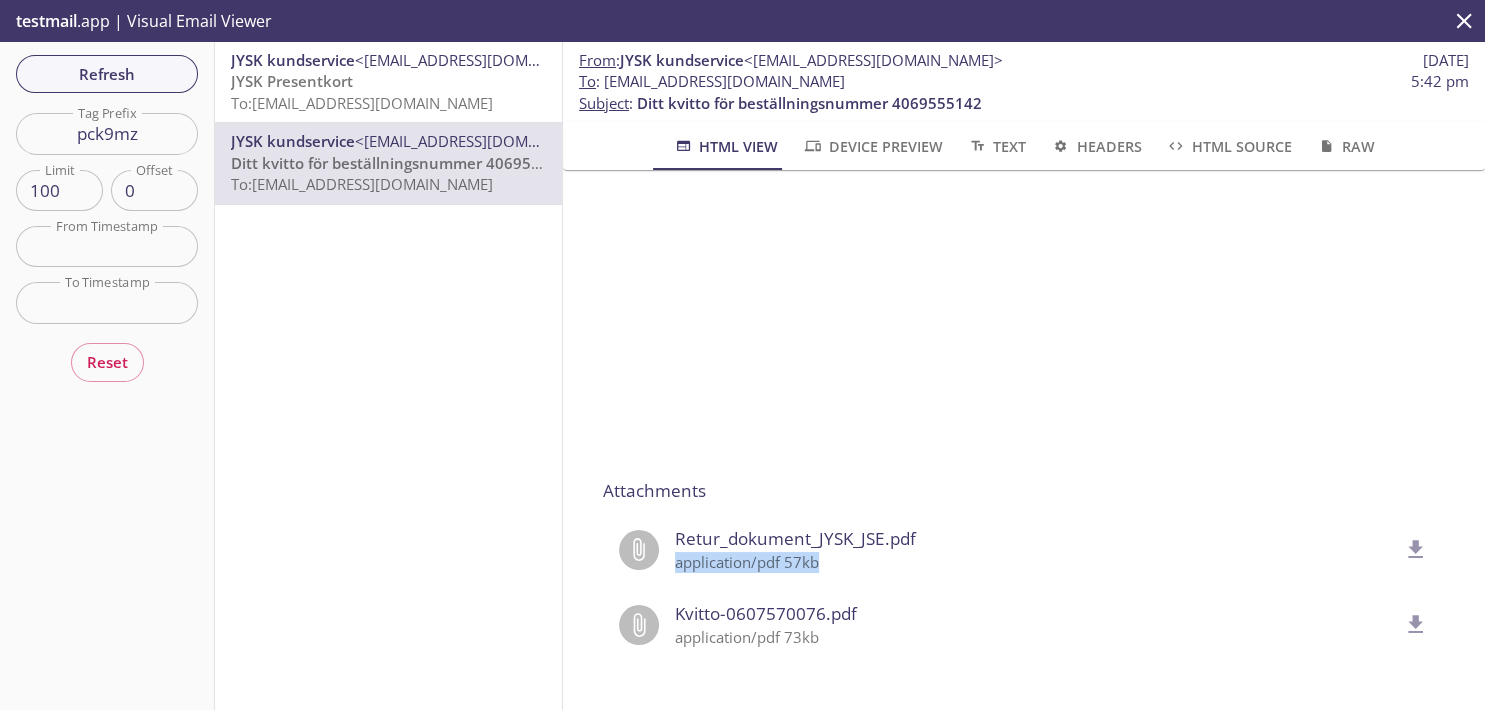 drag, startPoint x: 1454, startPoint y: 286, endPoint x: 1248, endPoint y: 460, distance: 269.65164 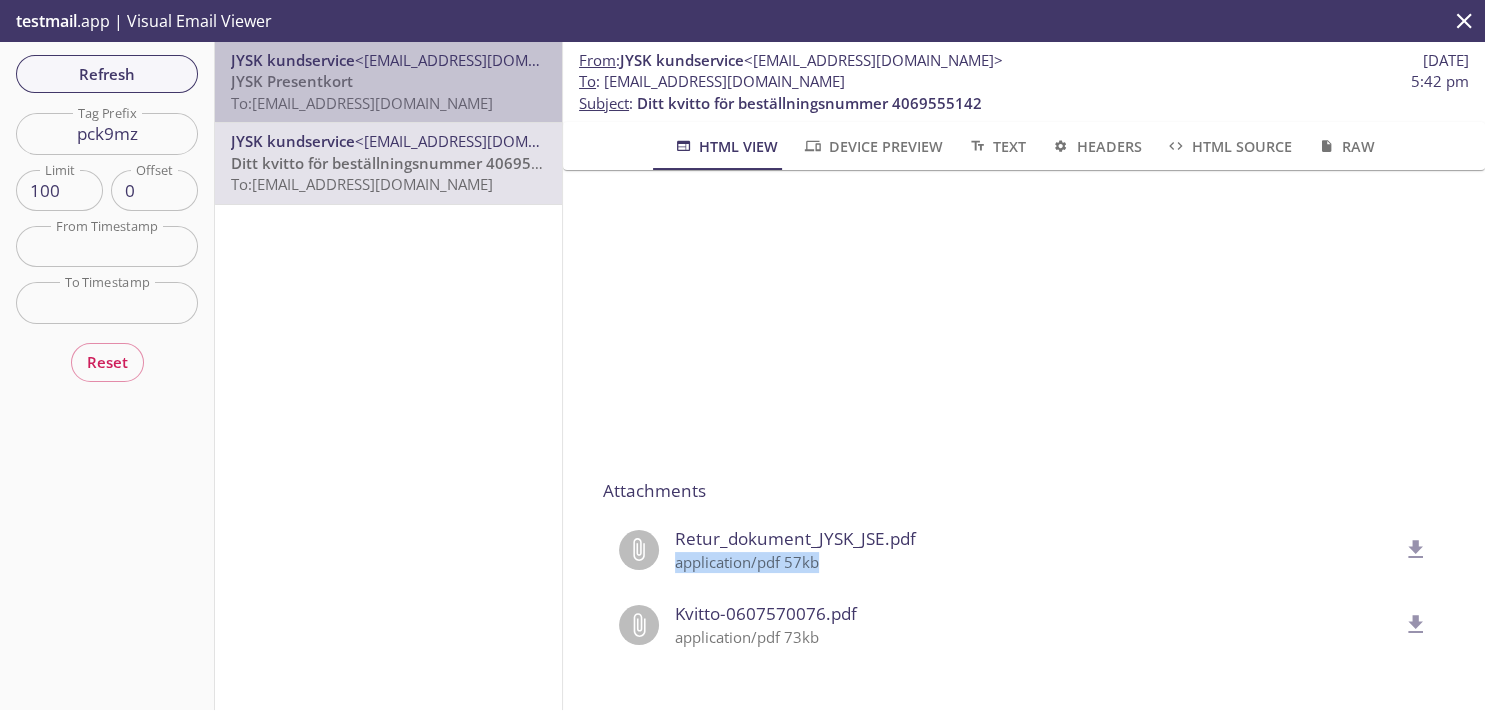 click on "<[EMAIL_ADDRESS][DOMAIN_NAME]>" at bounding box center (484, 60) 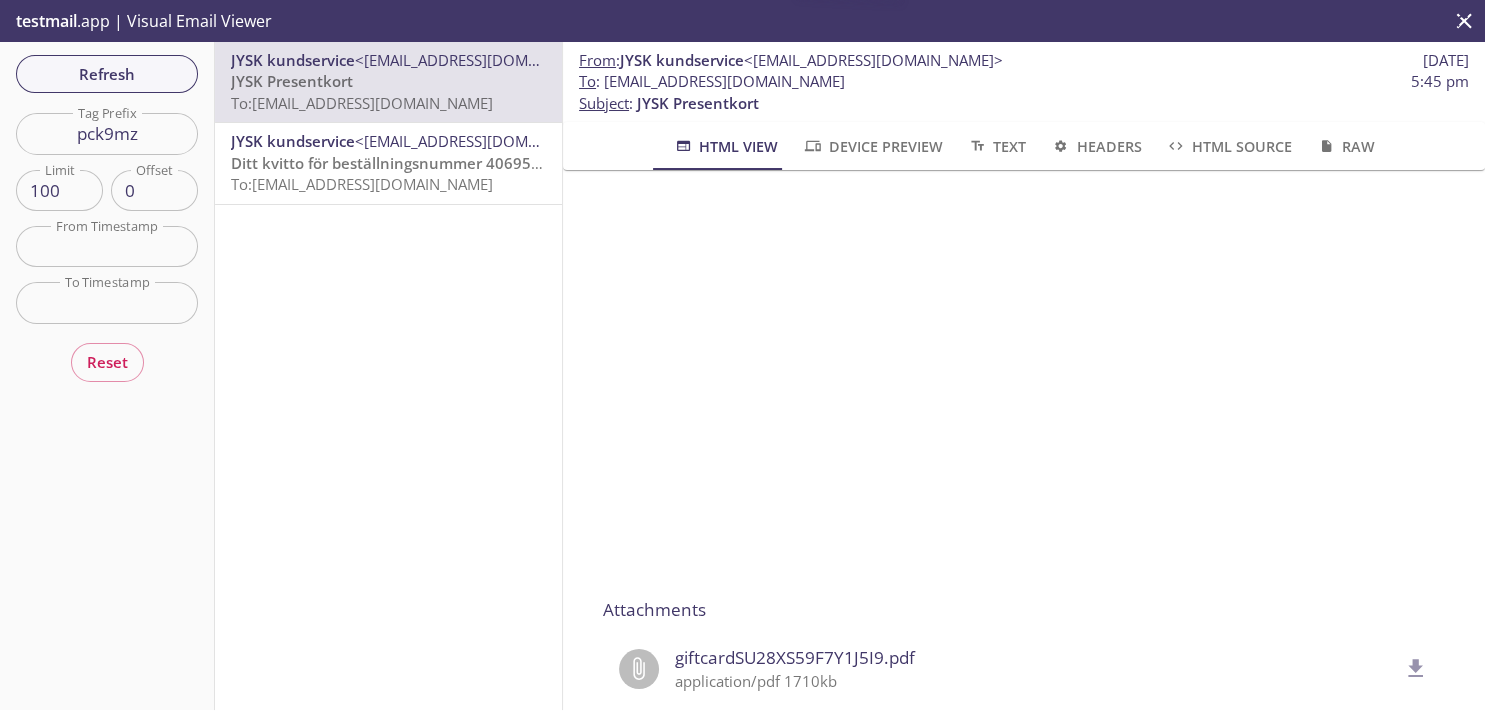 scroll, scrollTop: 348, scrollLeft: 0, axis: vertical 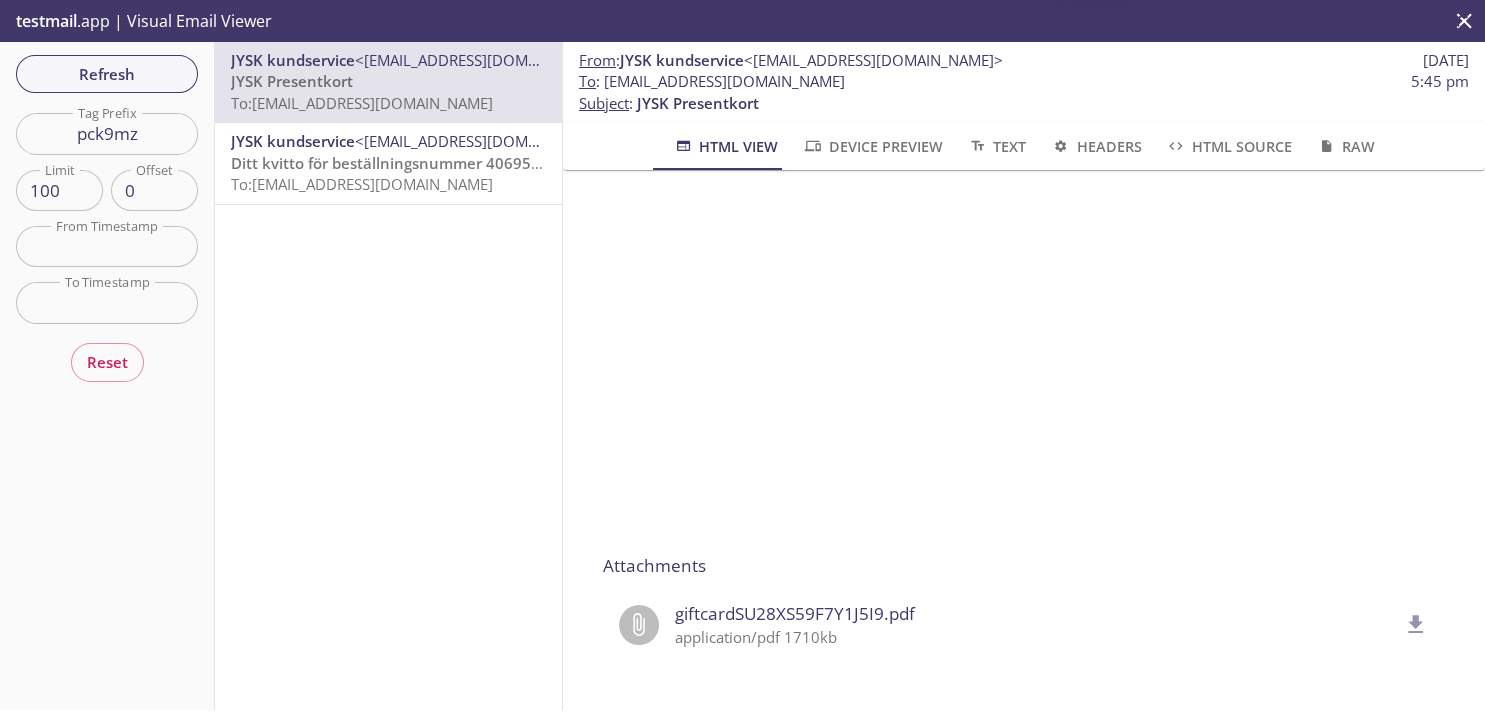 click 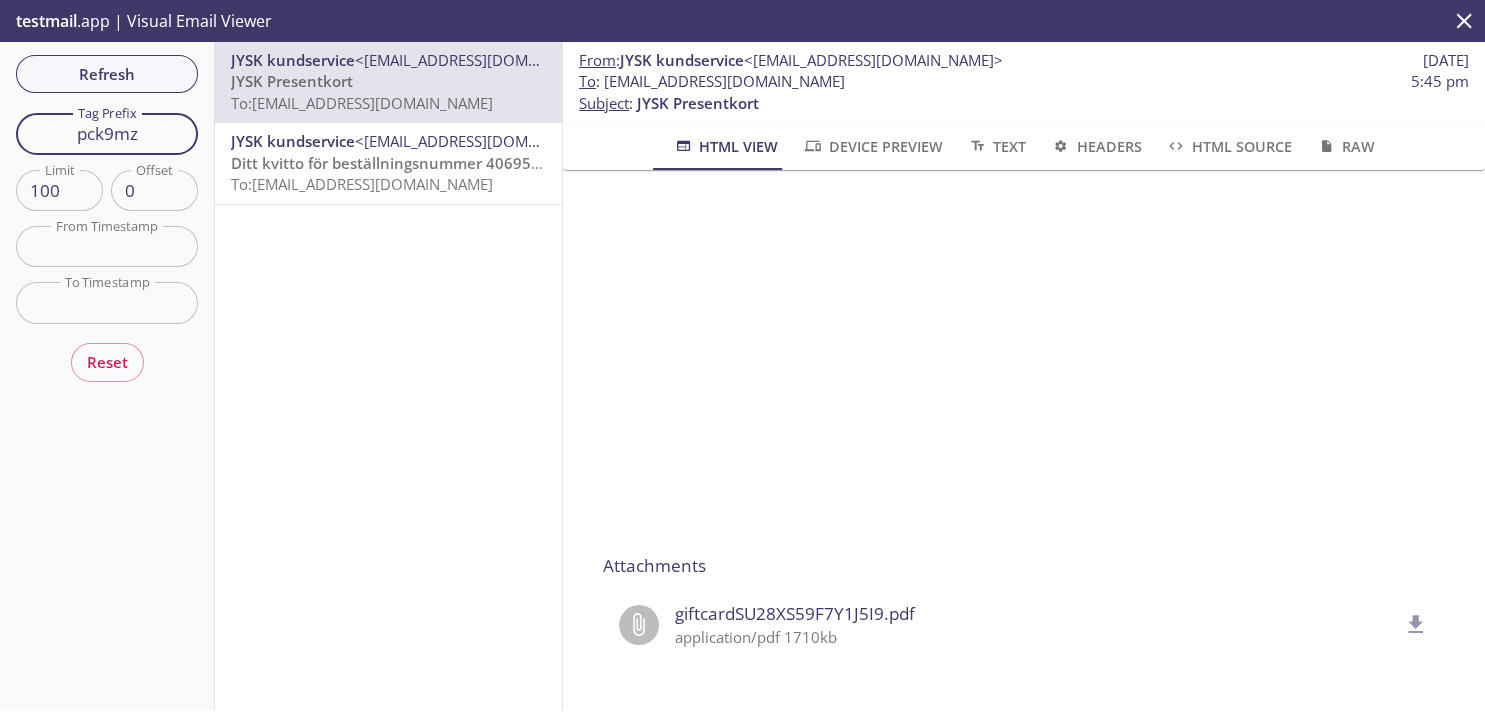 drag, startPoint x: 150, startPoint y: 144, endPoint x: 0, endPoint y: 122, distance: 151.60475 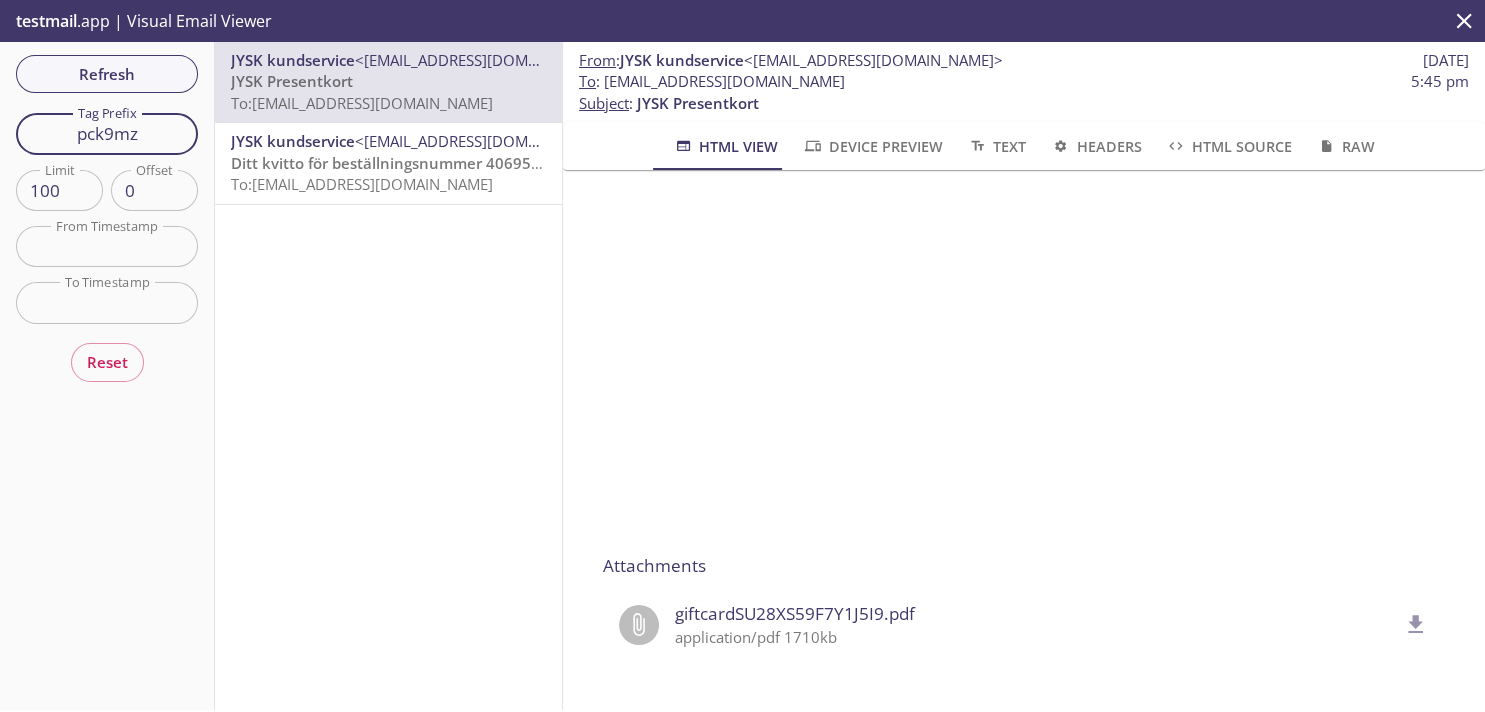 click on "pck9mz" at bounding box center [107, 133] 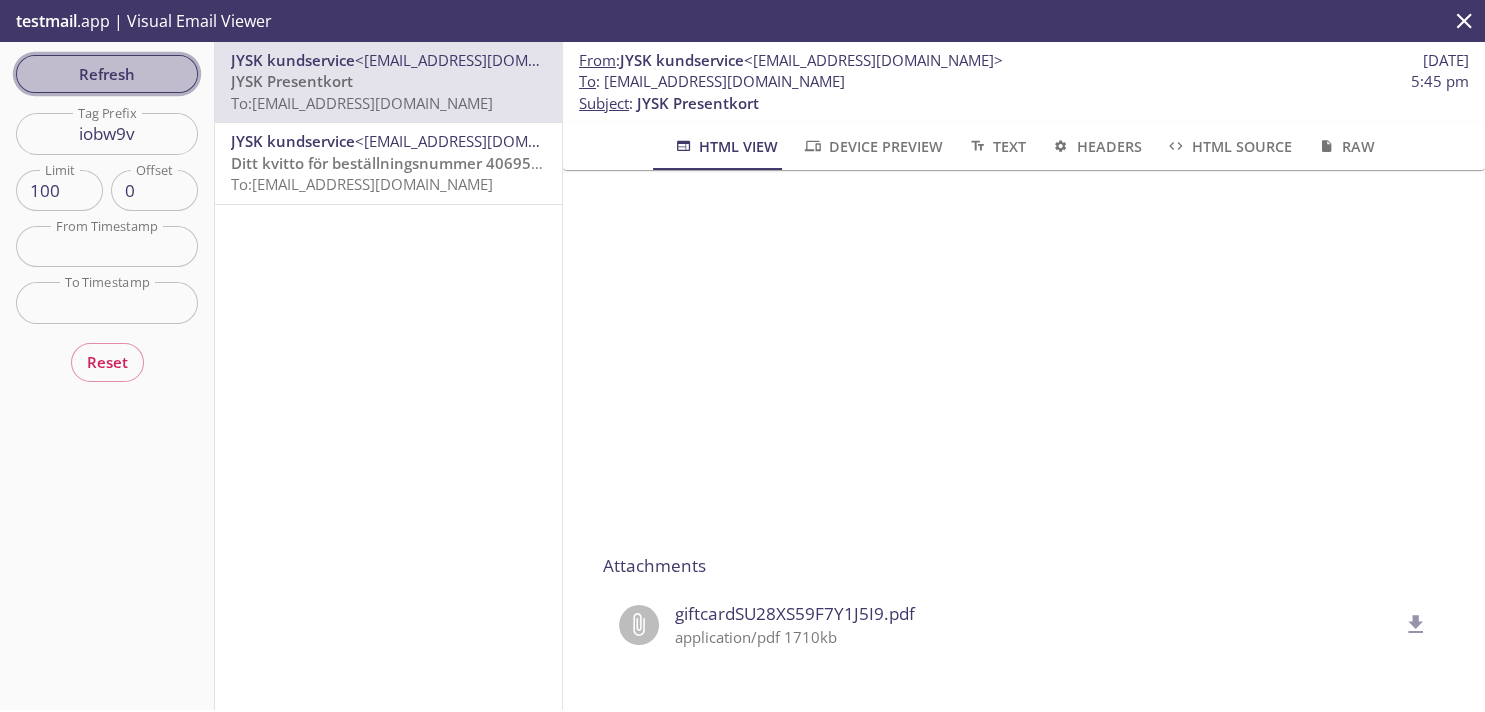 click on "Refresh" at bounding box center [107, 74] 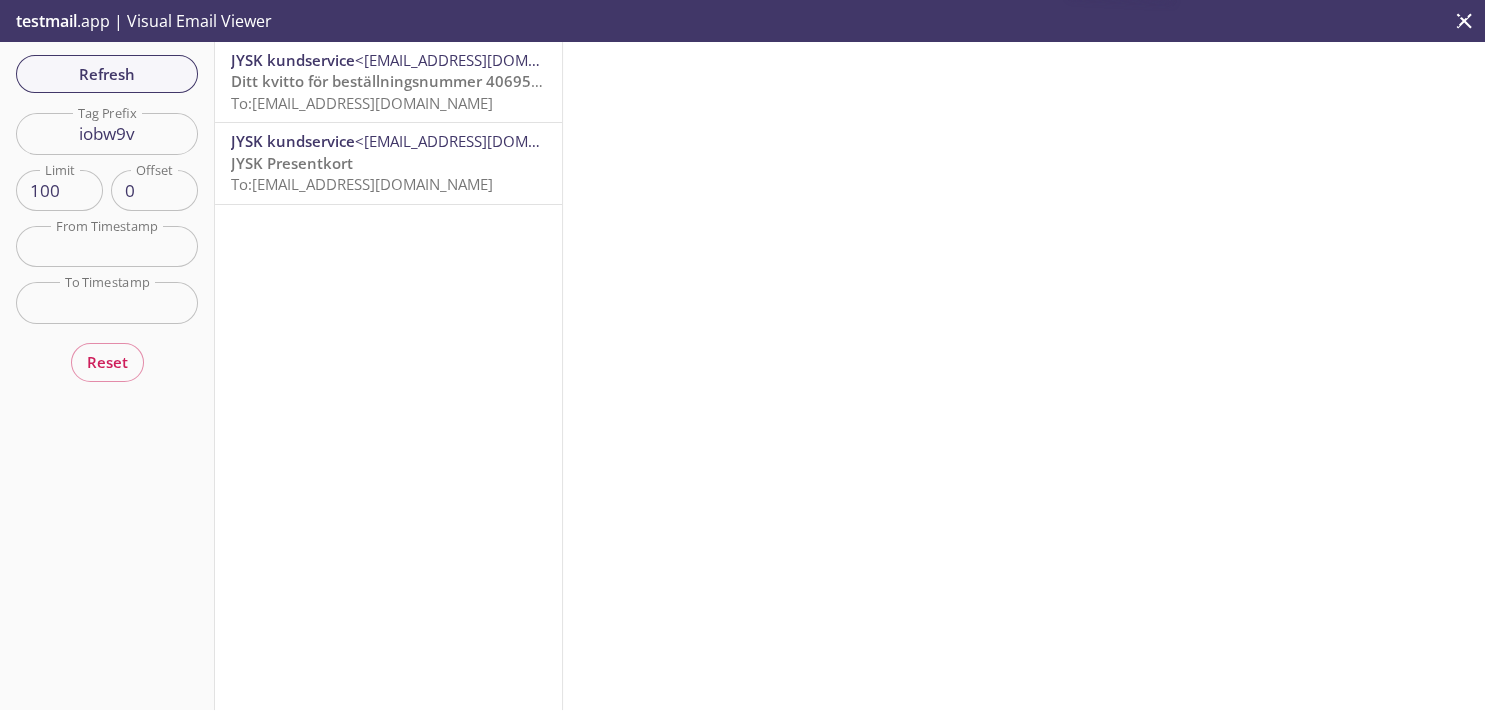 click on "To:  [EMAIL_ADDRESS][DOMAIN_NAME]" at bounding box center (362, 184) 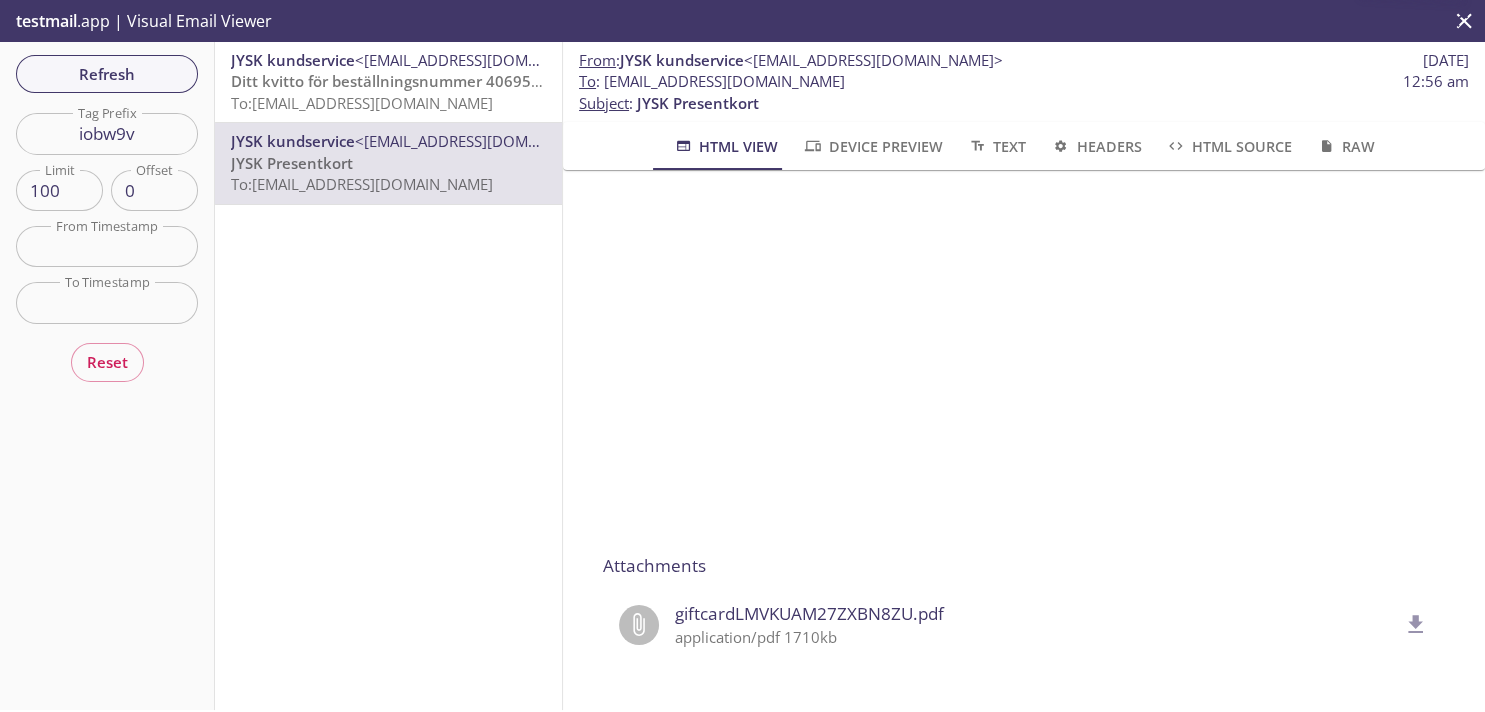 scroll, scrollTop: 348, scrollLeft: 0, axis: vertical 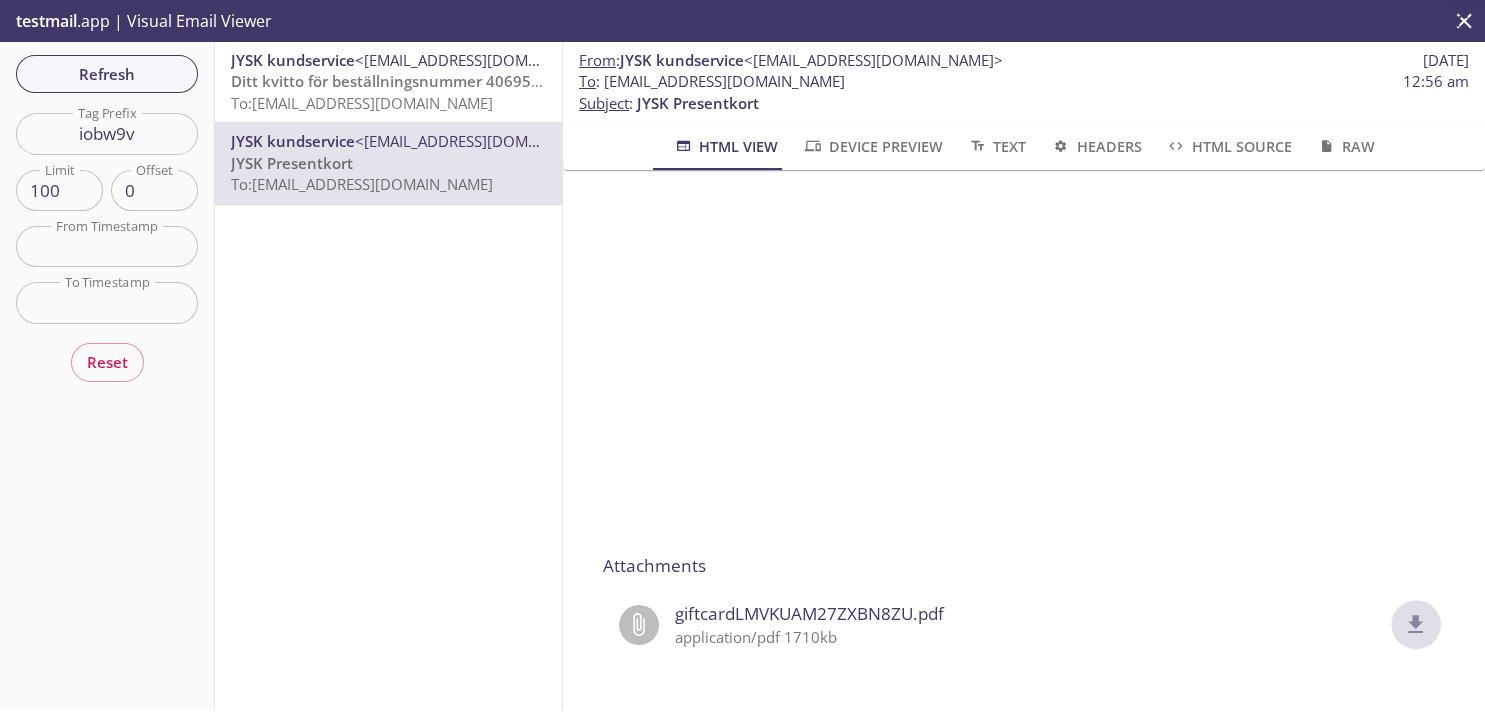 click 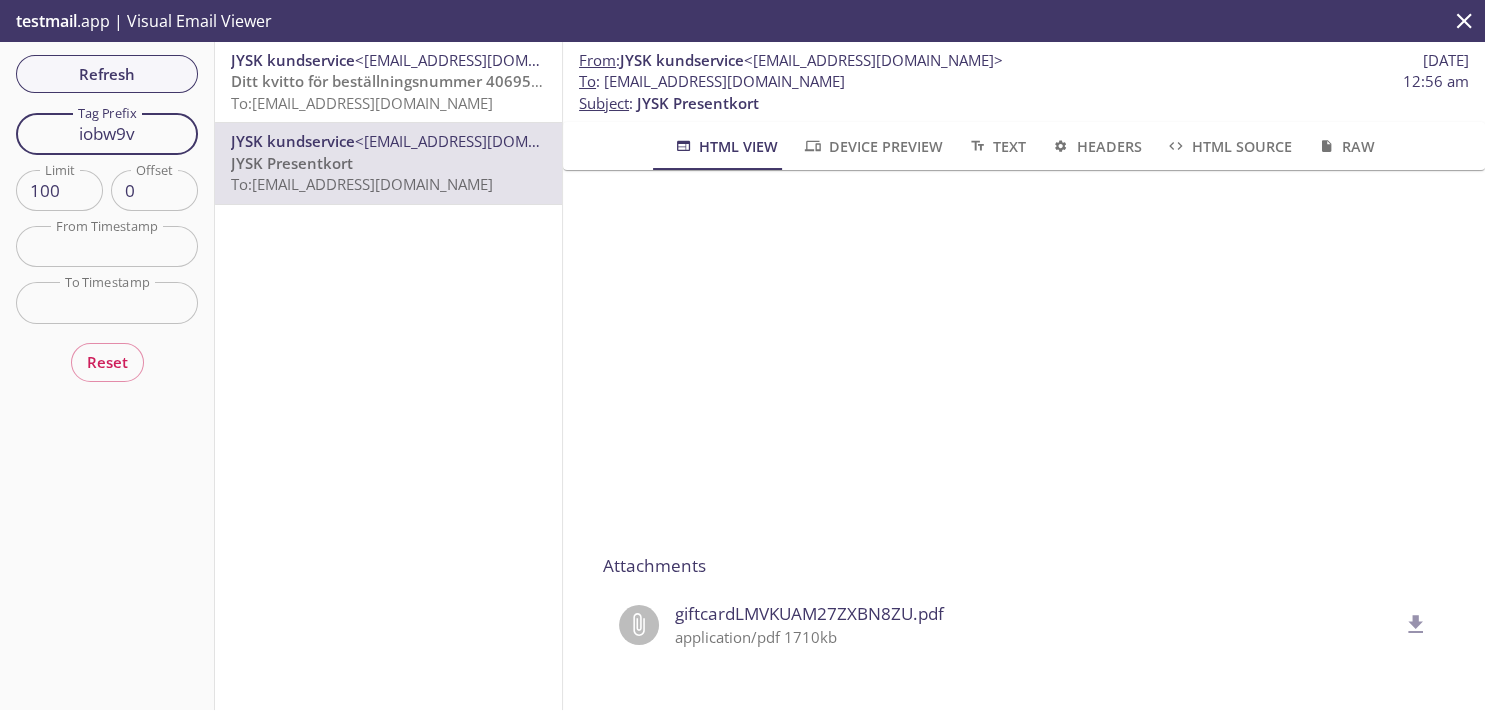 drag, startPoint x: 162, startPoint y: 136, endPoint x: 0, endPoint y: 130, distance: 162.11107 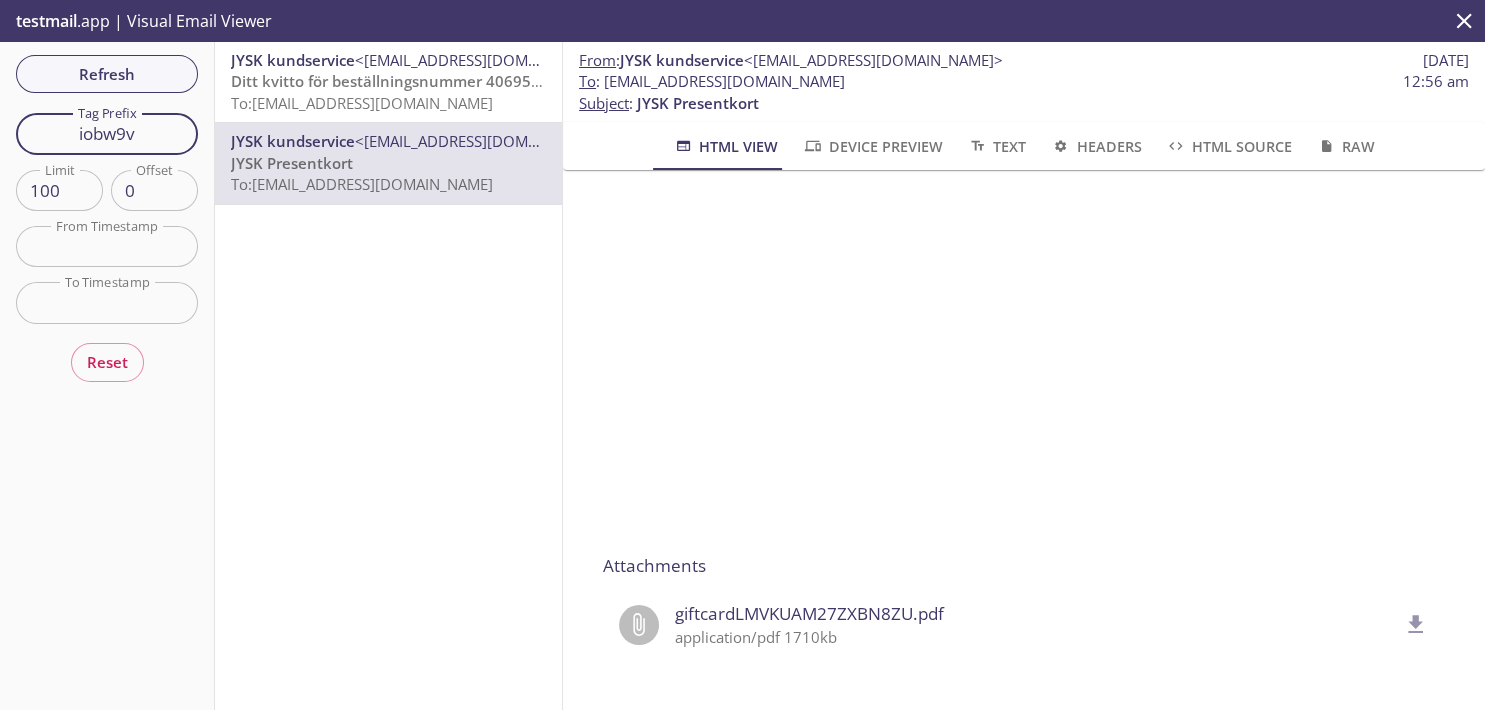 click on "iobw9v" at bounding box center [107, 133] 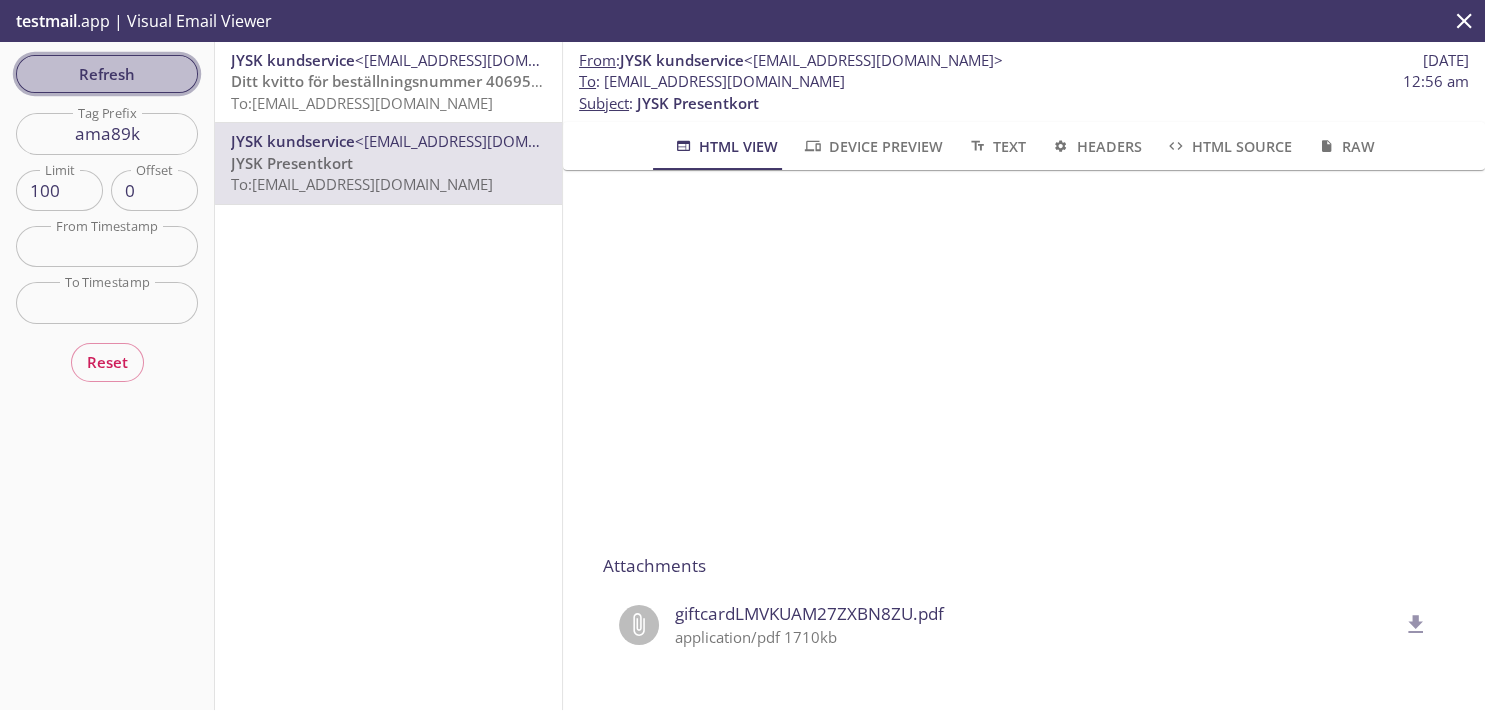 click on "Refresh" at bounding box center (107, 74) 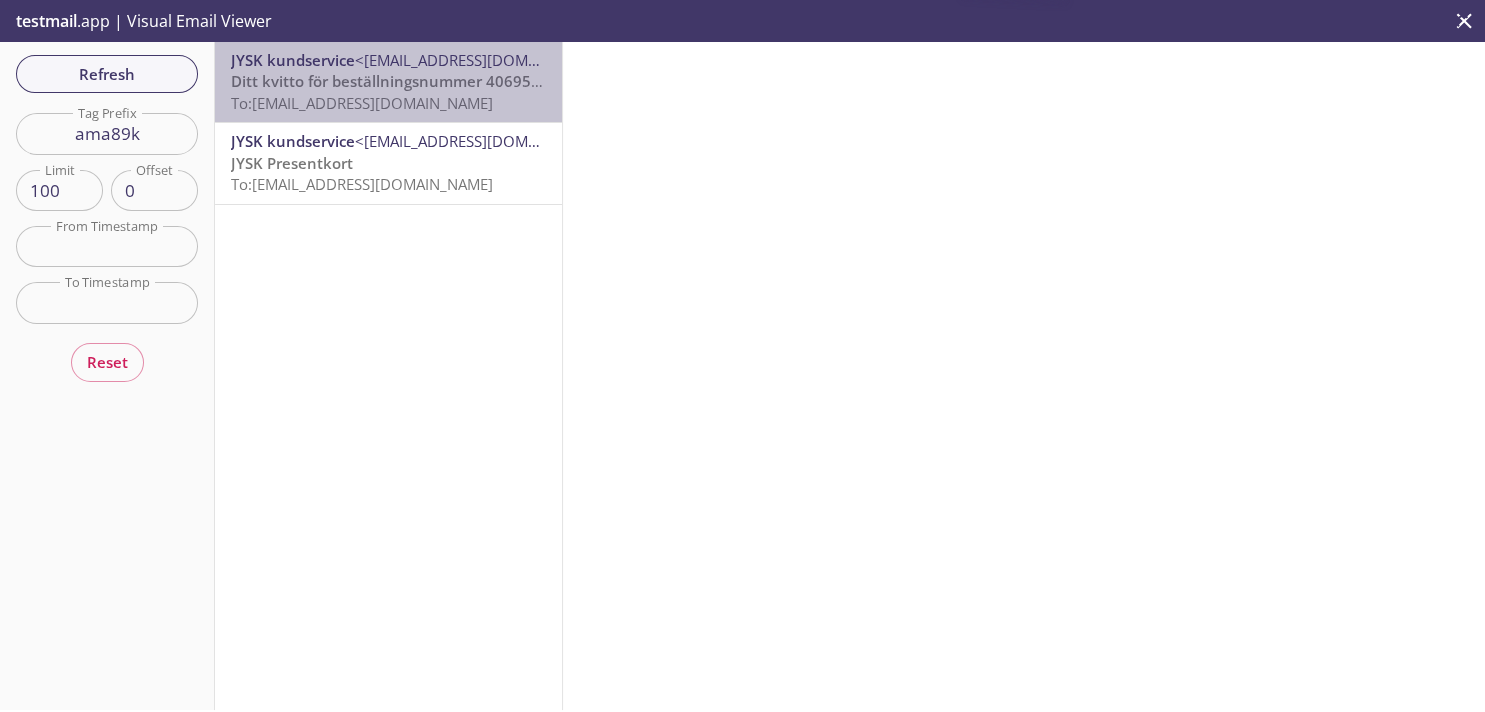 click on "To:  [EMAIL_ADDRESS][DOMAIN_NAME]" at bounding box center (362, 103) 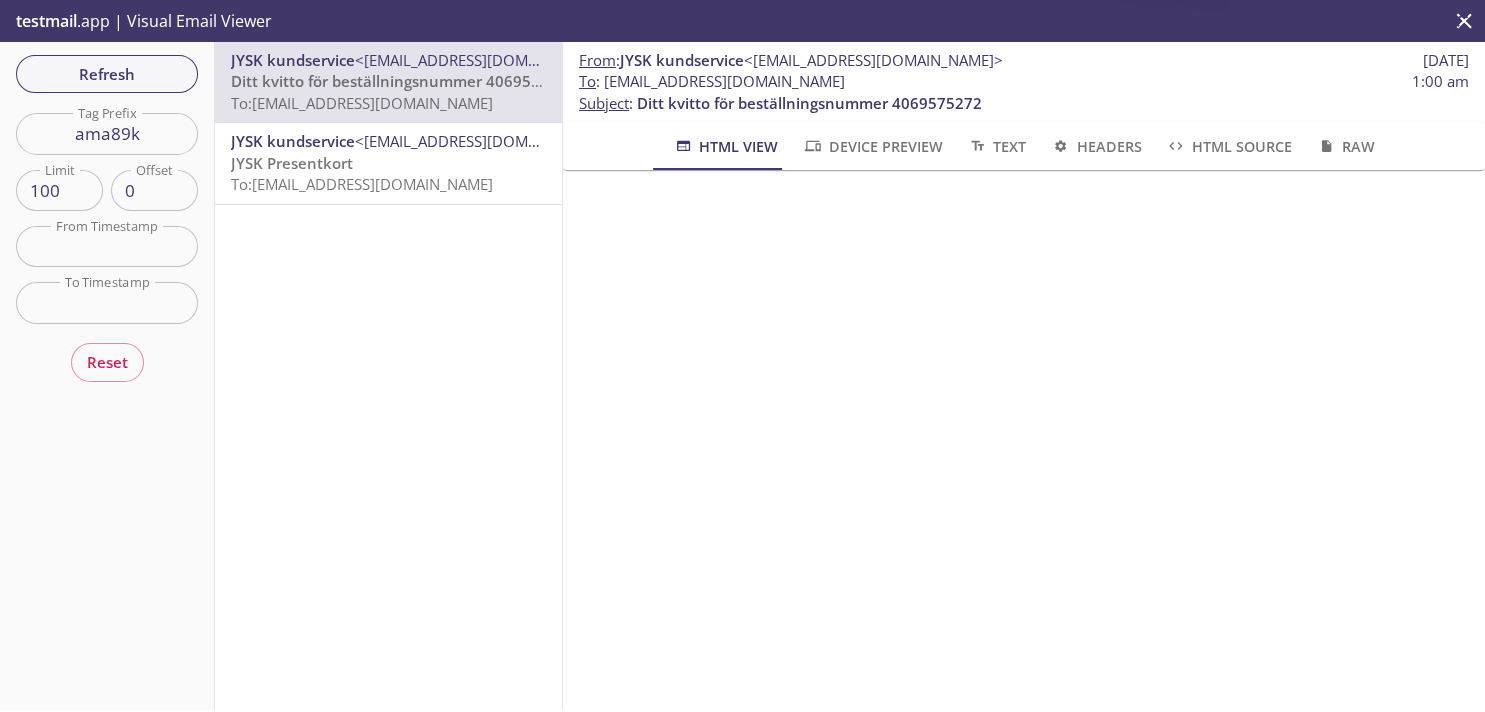 scroll, scrollTop: 490, scrollLeft: 0, axis: vertical 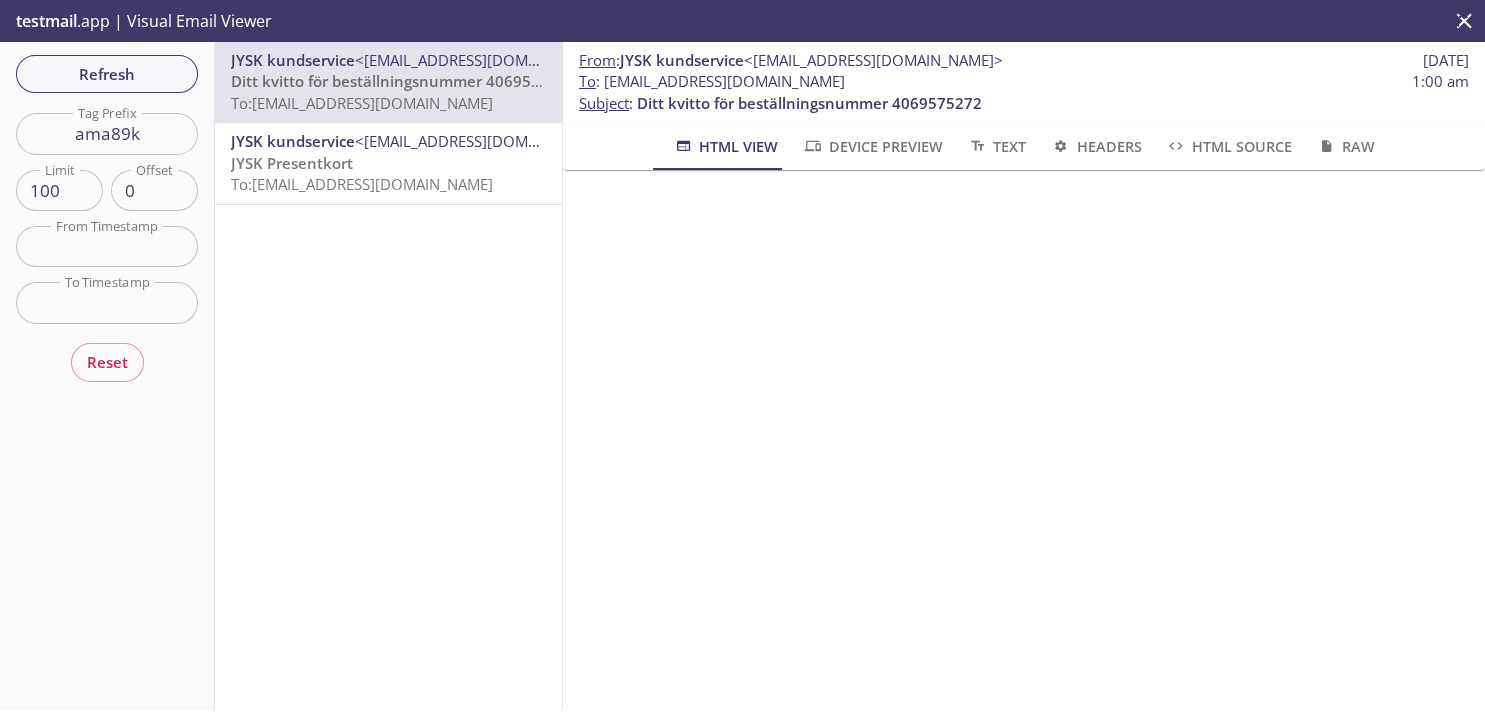 click on "To:  [EMAIL_ADDRESS][DOMAIN_NAME]" at bounding box center (362, 184) 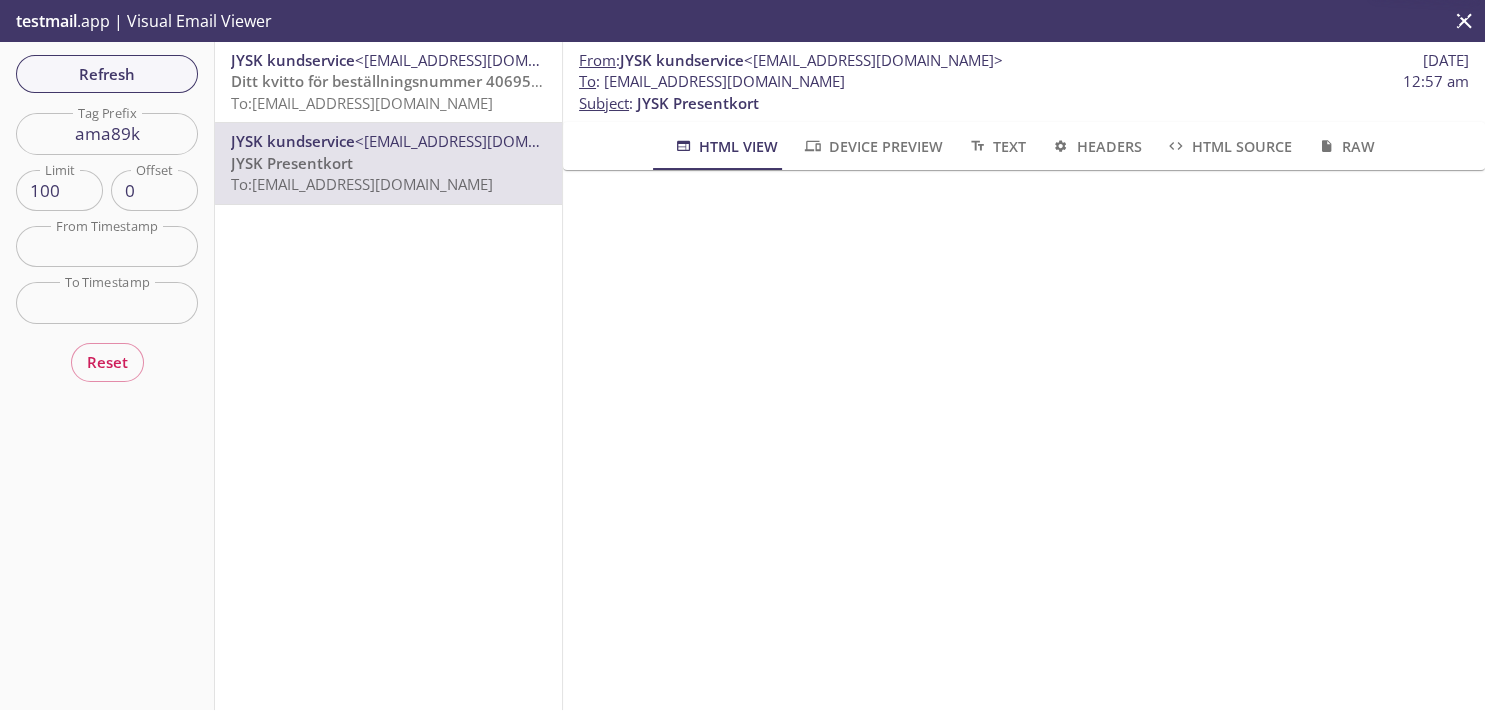 scroll, scrollTop: 348, scrollLeft: 0, axis: vertical 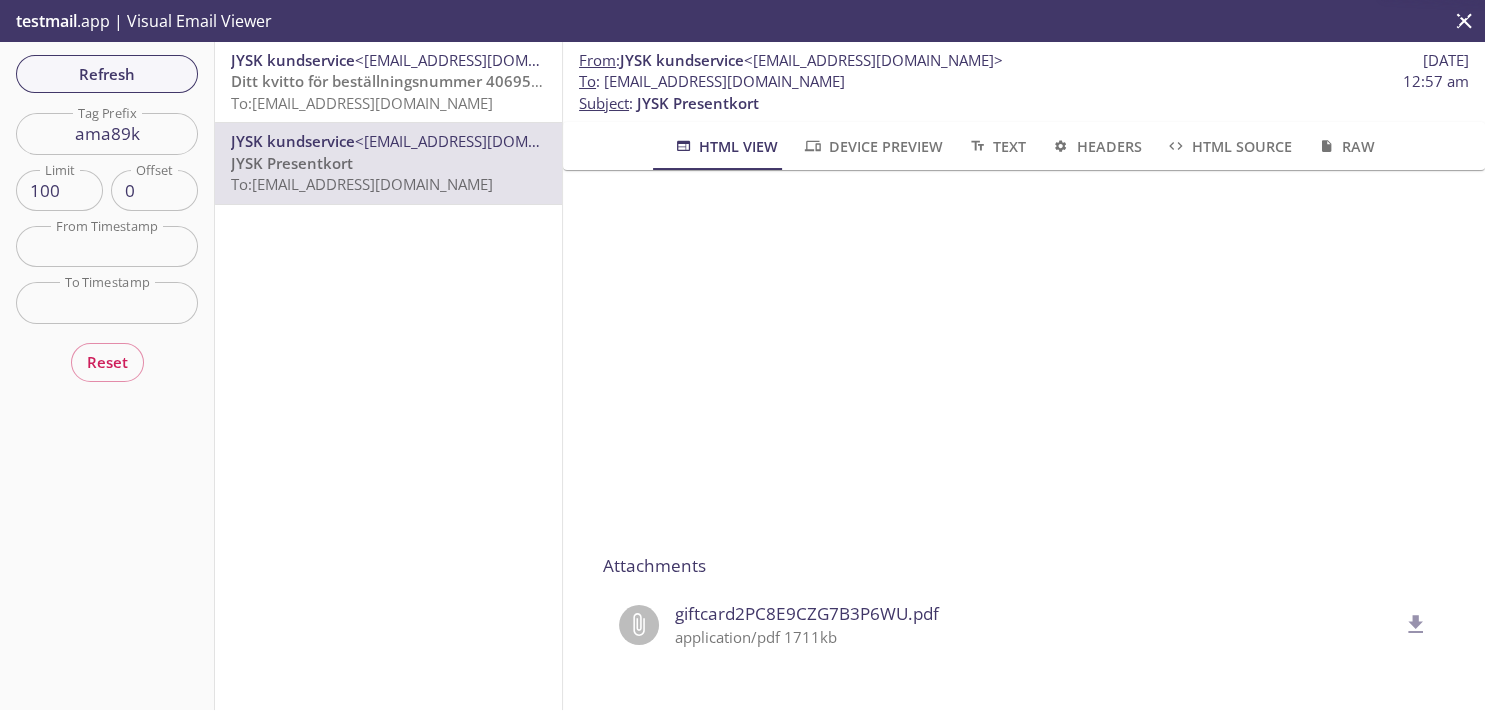 click 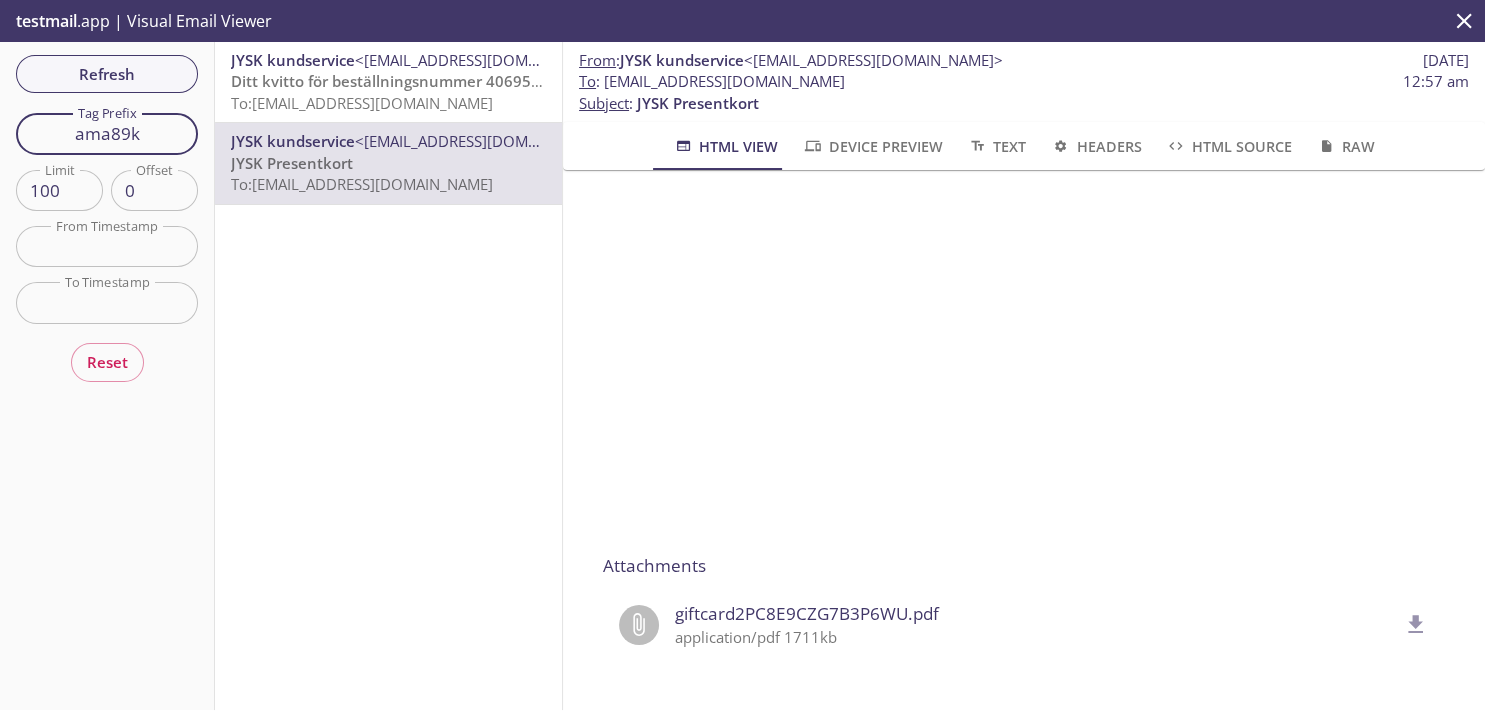 drag, startPoint x: 154, startPoint y: 136, endPoint x: 0, endPoint y: 109, distance: 156.34897 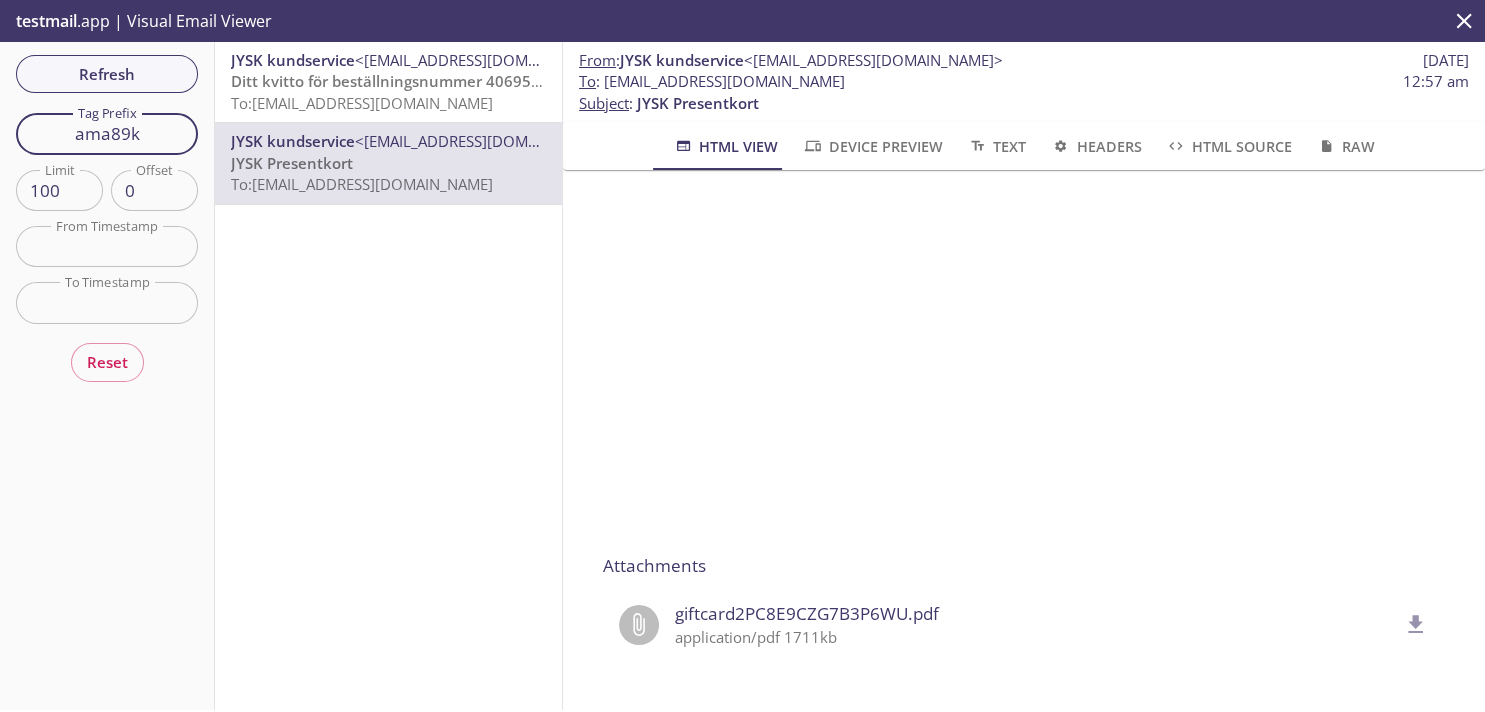 click on "ama89k" at bounding box center [107, 133] 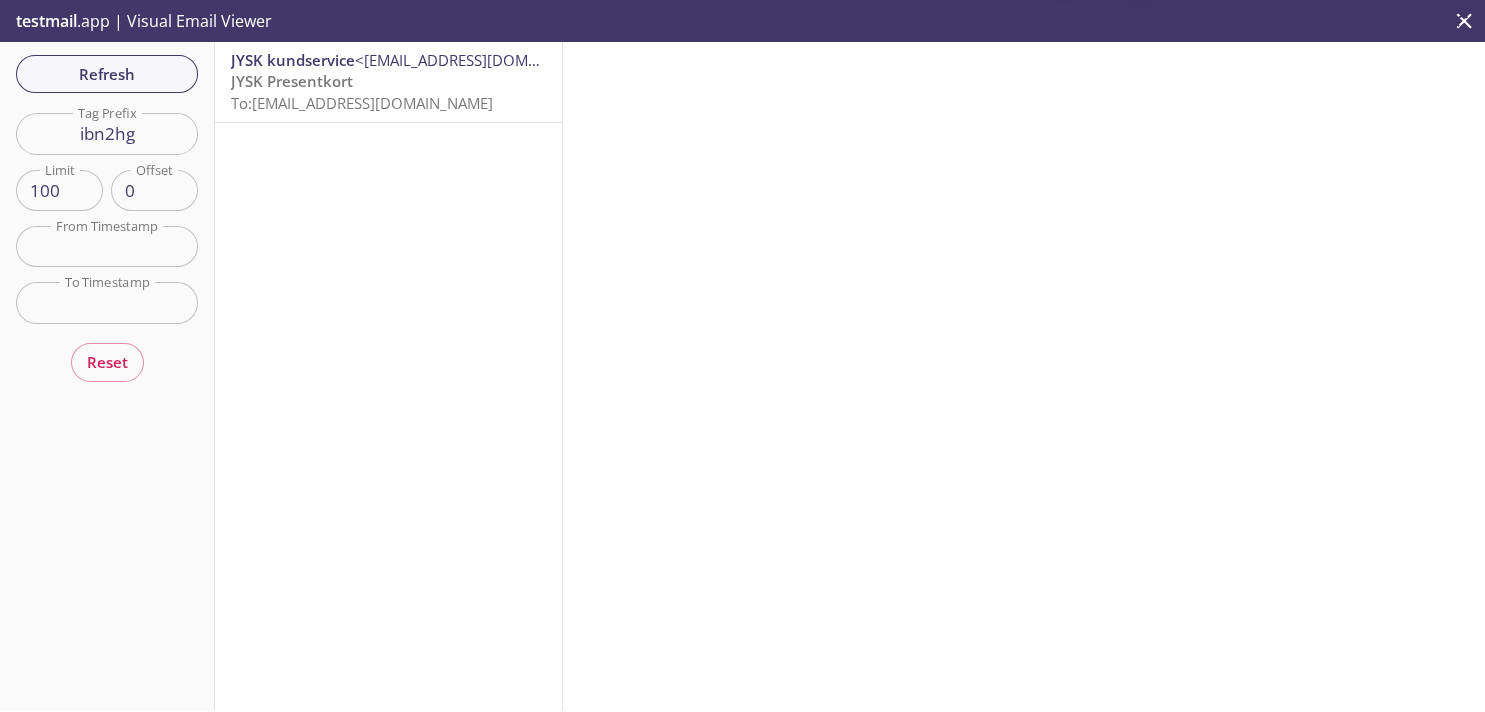 click on "JYSK Presentkort To:  [EMAIL_ADDRESS][DOMAIN_NAME]" at bounding box center (388, 92) 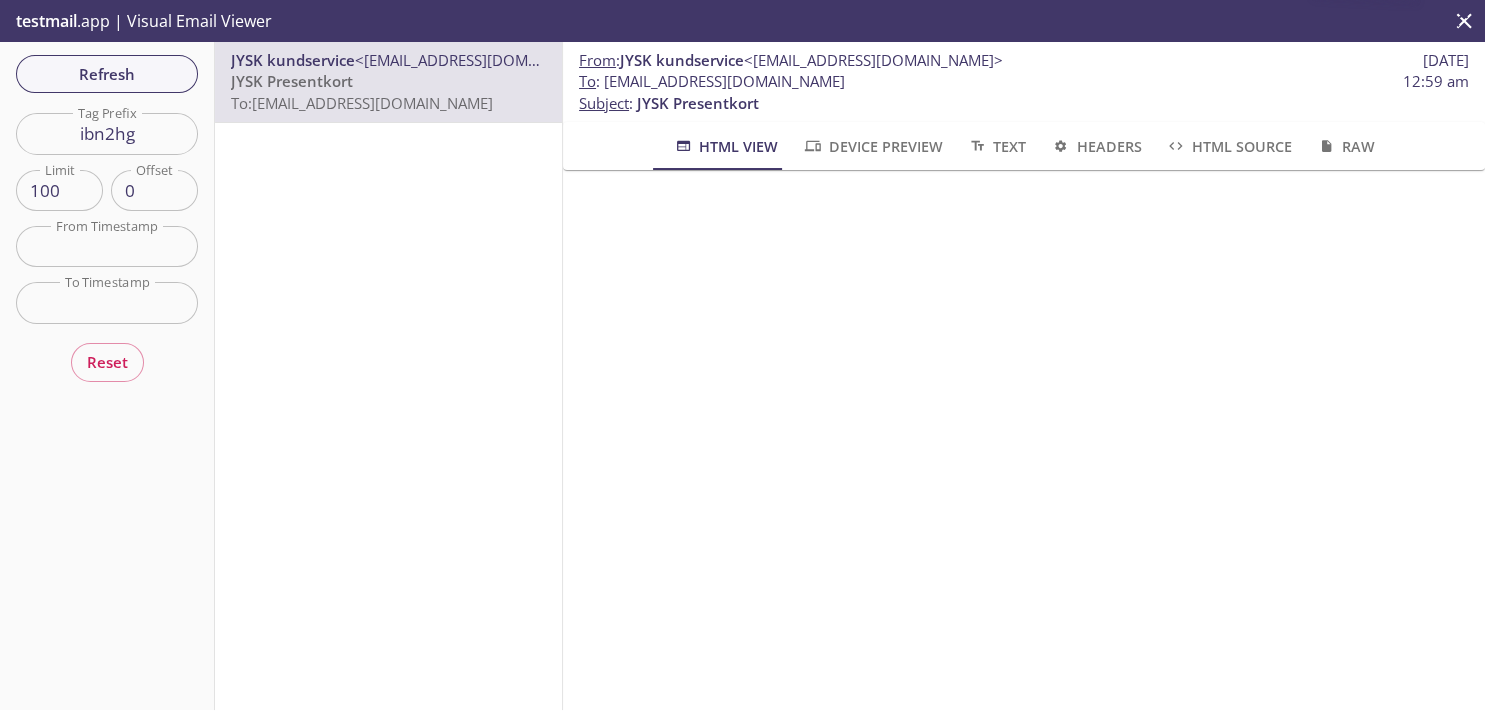 scroll, scrollTop: 348, scrollLeft: 0, axis: vertical 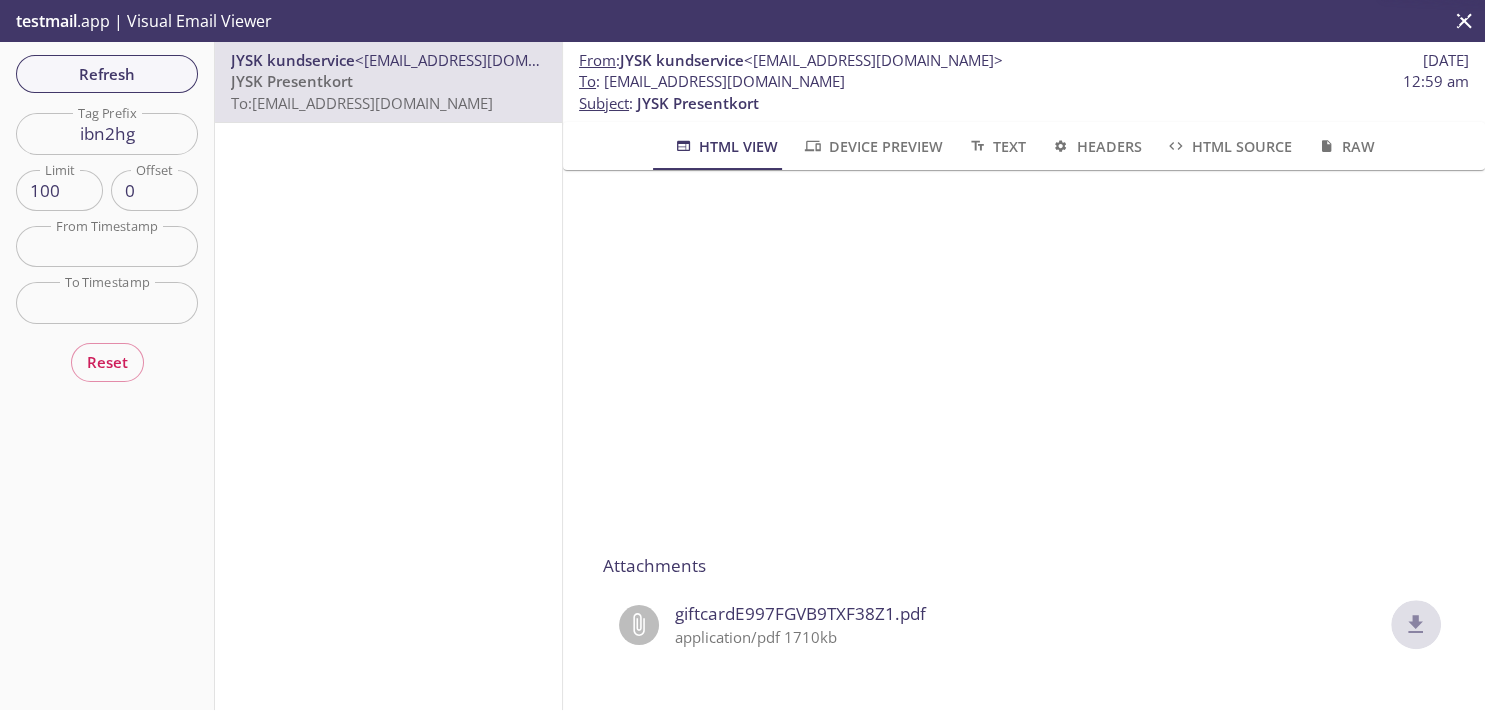 click at bounding box center (1416, 625) 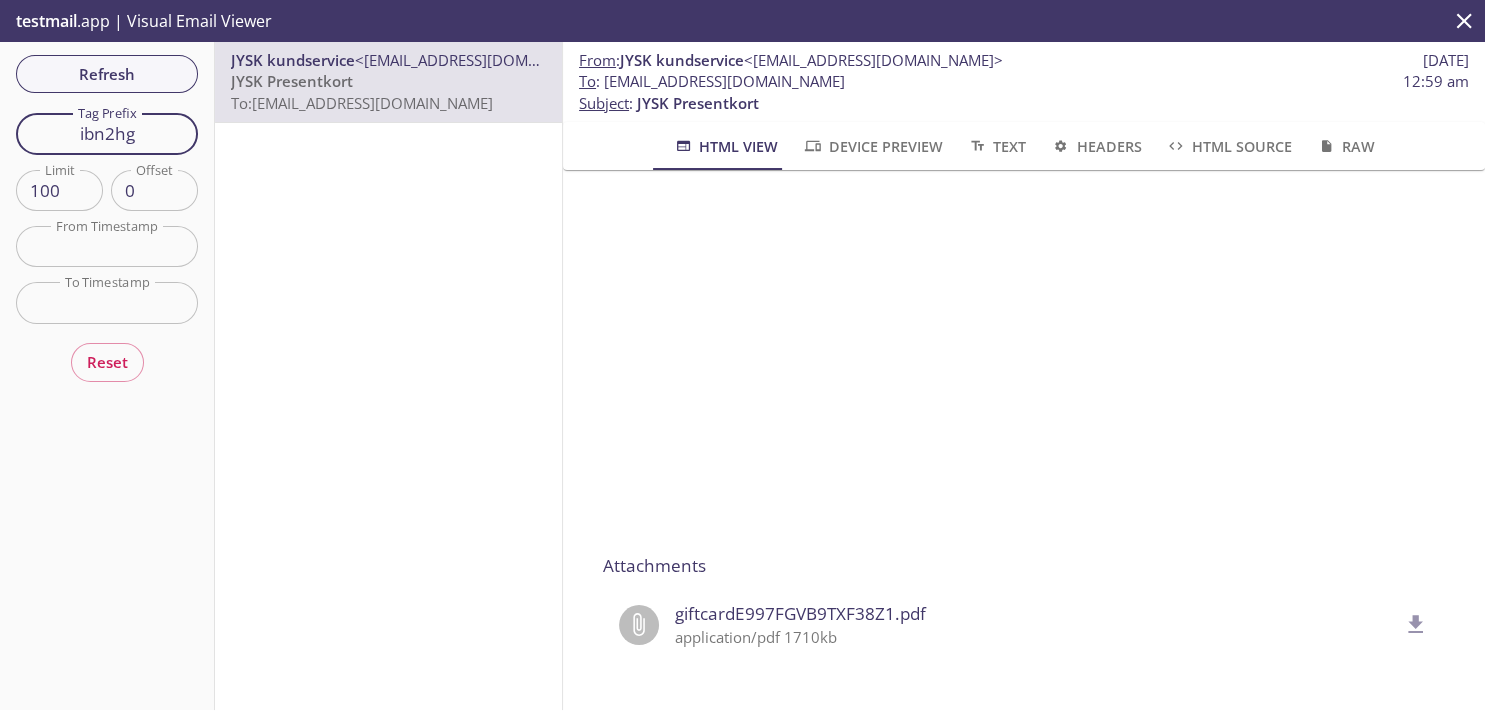 drag, startPoint x: 162, startPoint y: 130, endPoint x: 0, endPoint y: 150, distance: 163.2299 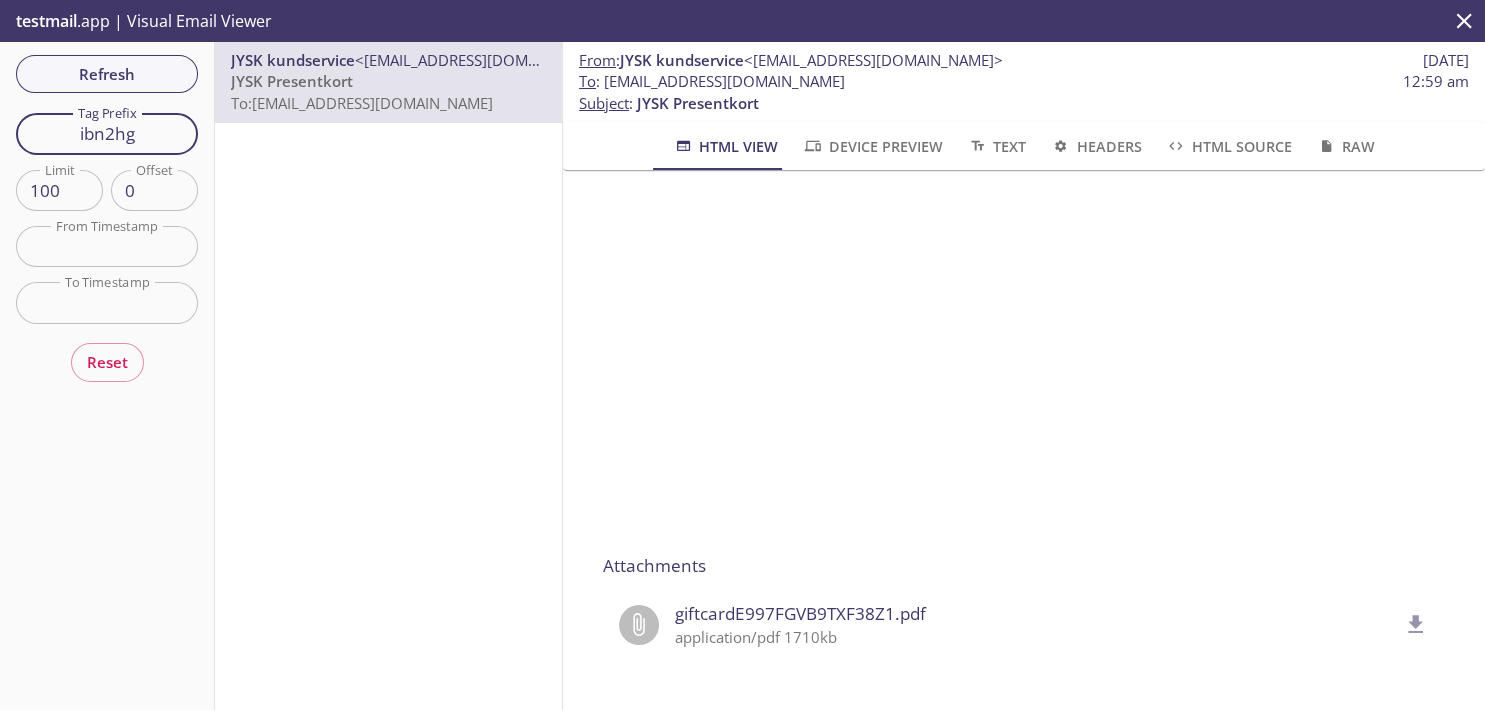 click on "ibn2hg" at bounding box center (107, 133) 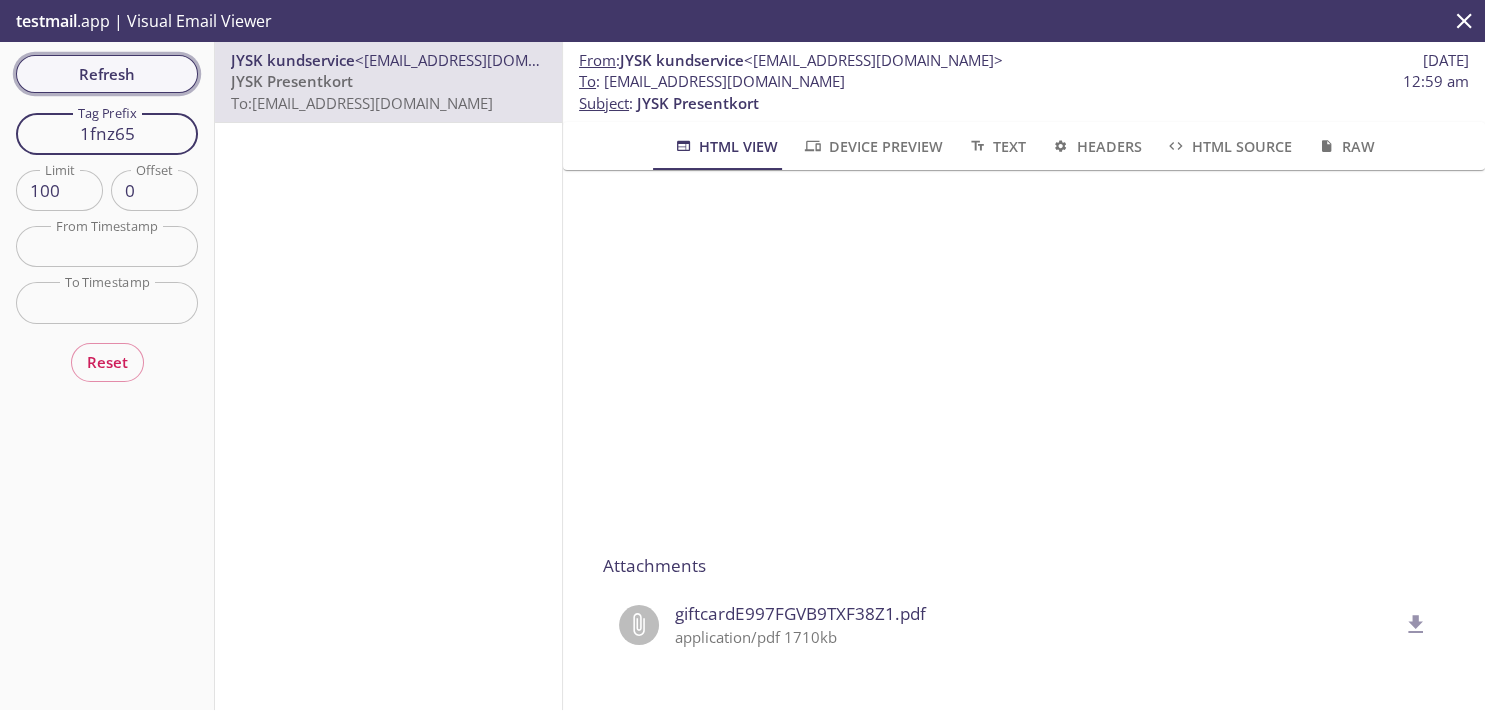 type on "1fnz65" 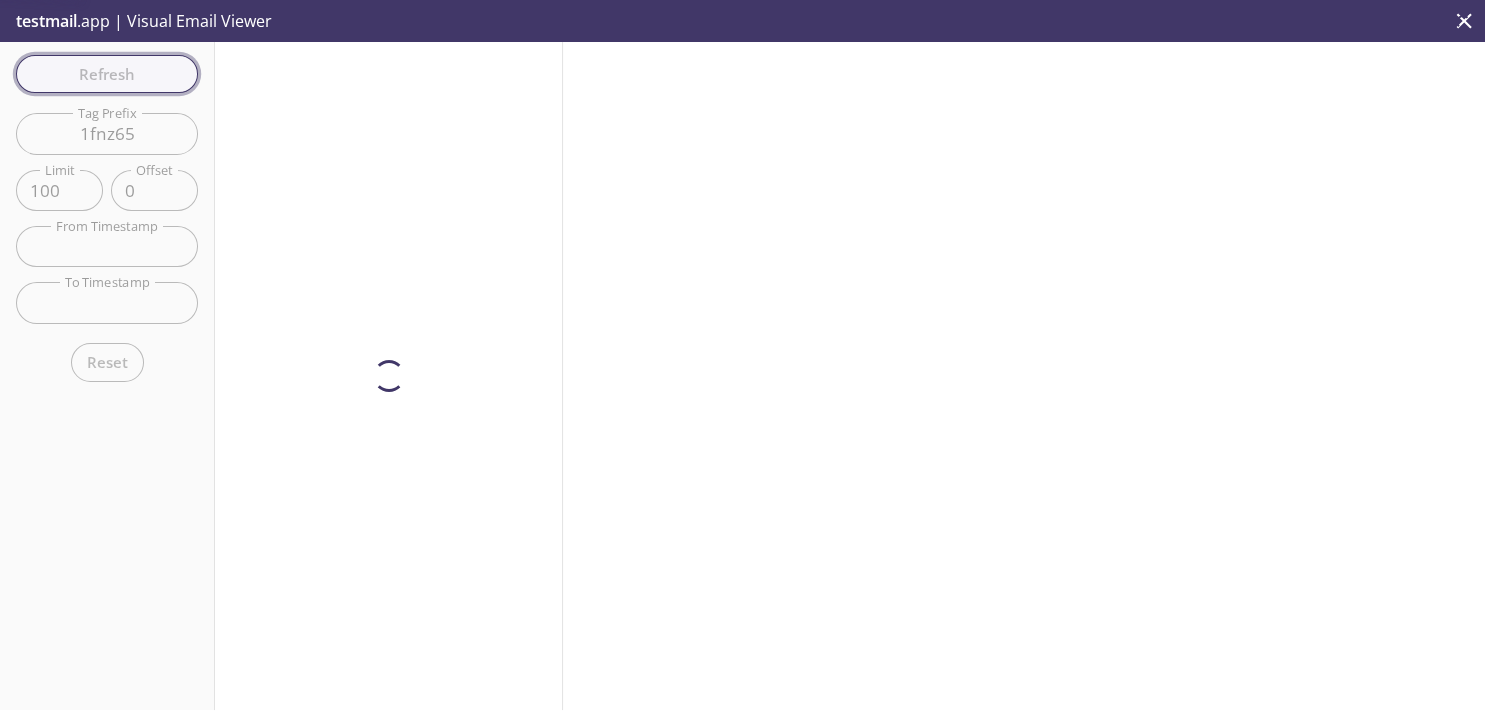 click on "Refresh Filters Tag Prefix 1fnz65 Tag Prefix Limit 100 Limit Offset 0 Offset From Timestamp From Timestamp To Timestamp To Timestamp Reset" at bounding box center [107, 376] 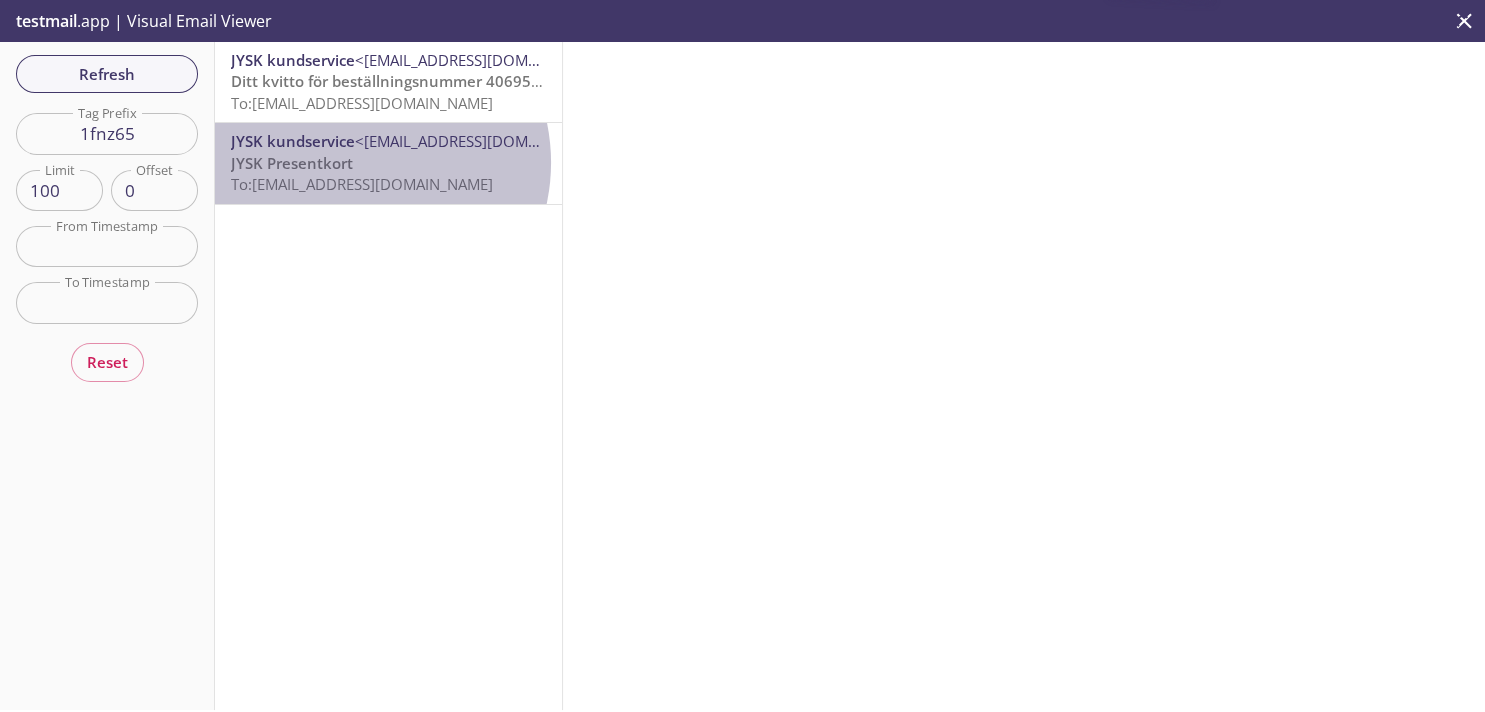 click on "JYSK Presentkort To:  [EMAIL_ADDRESS][DOMAIN_NAME]" at bounding box center [388, 174] 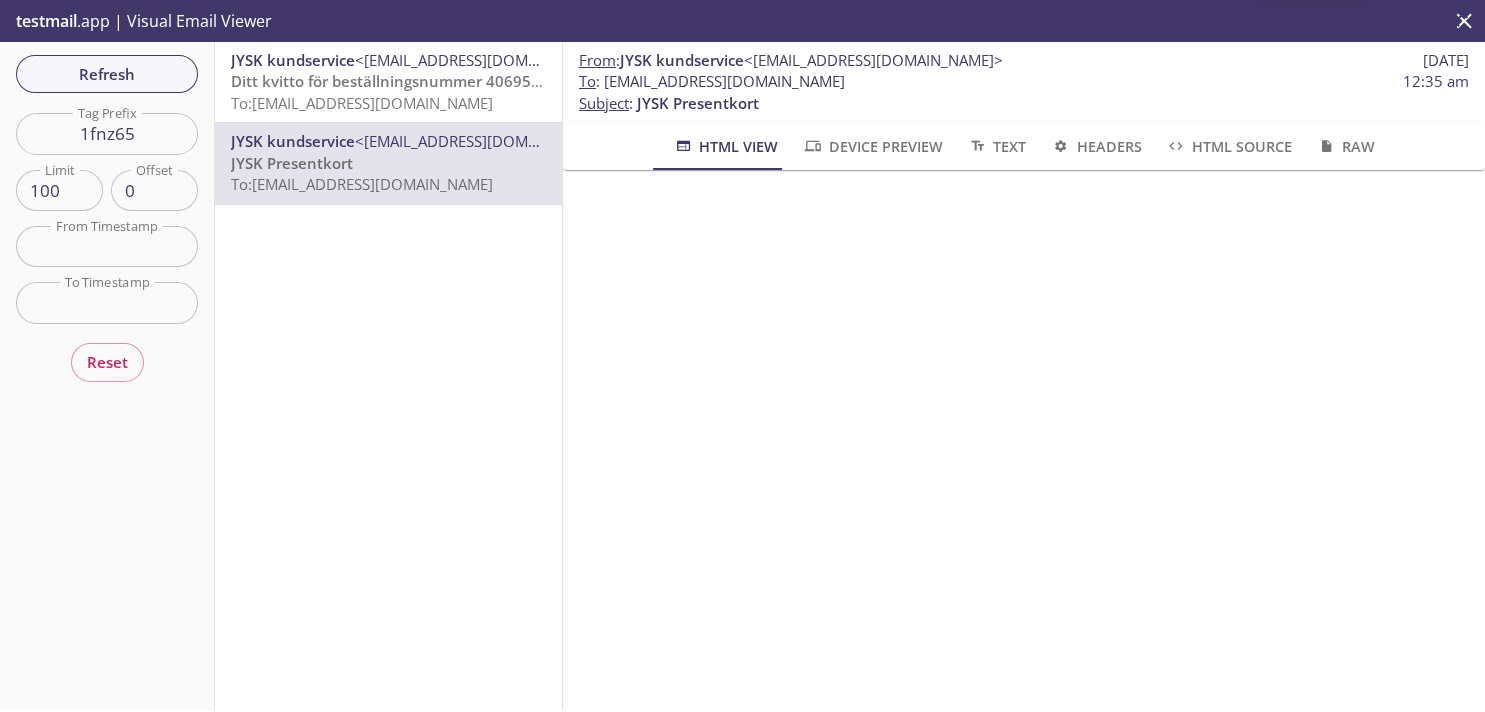 scroll, scrollTop: 348, scrollLeft: 0, axis: vertical 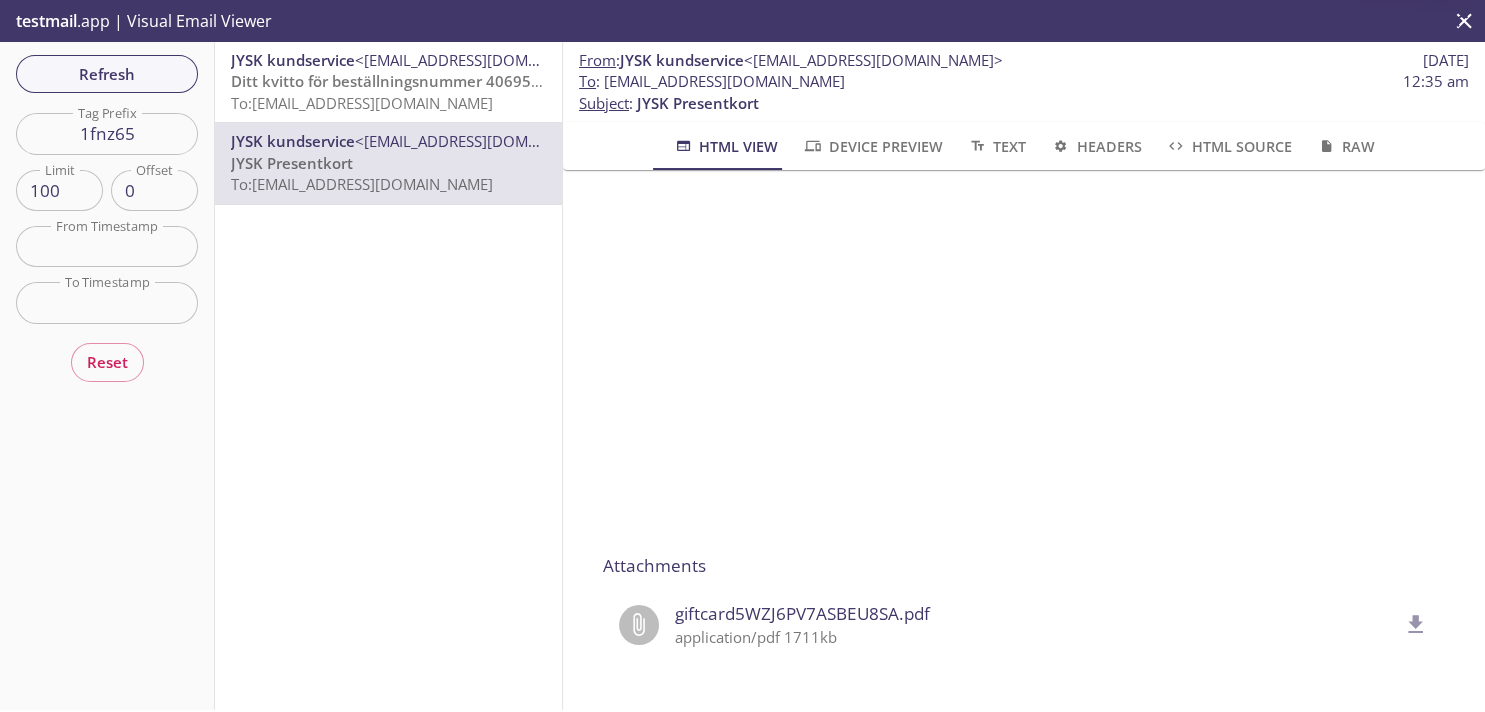 click 